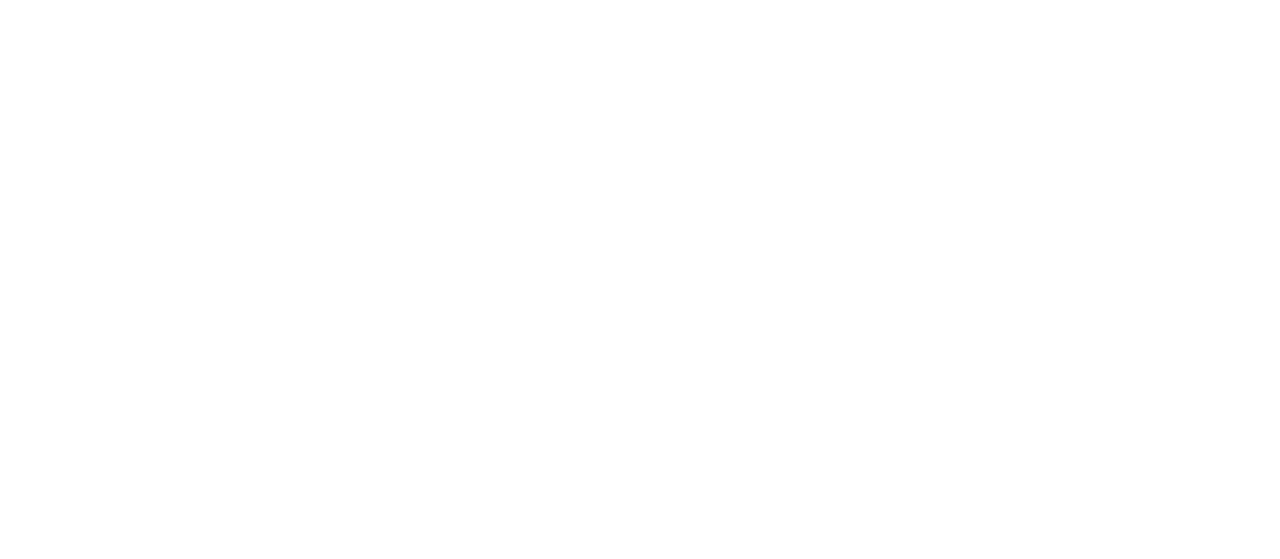 scroll, scrollTop: 0, scrollLeft: 0, axis: both 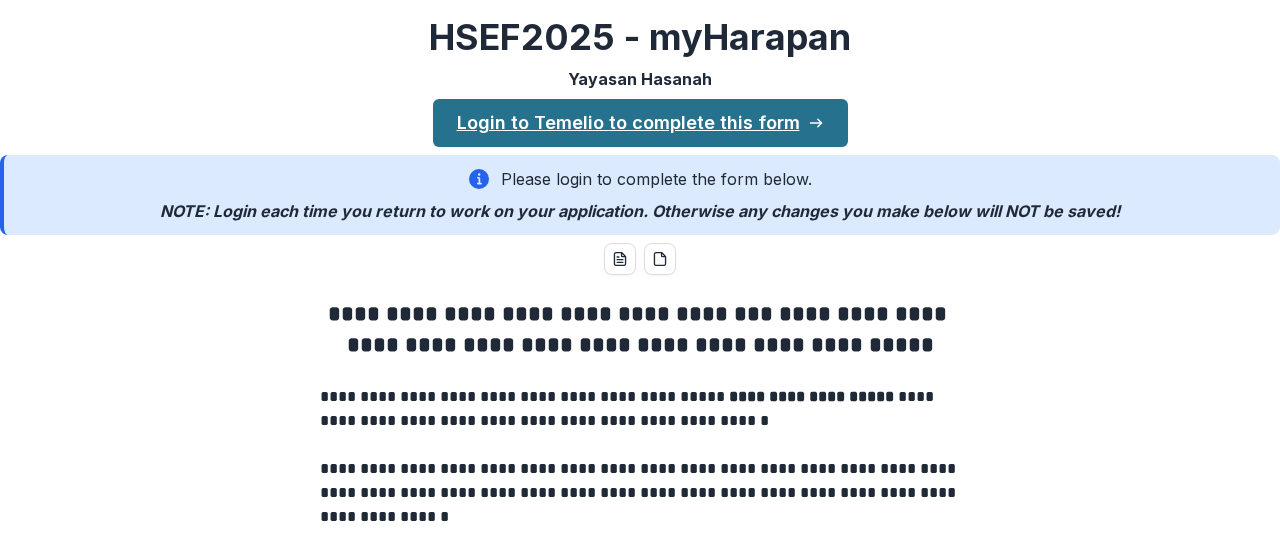 click on "Login to Temelio to complete this form" at bounding box center (640, 123) 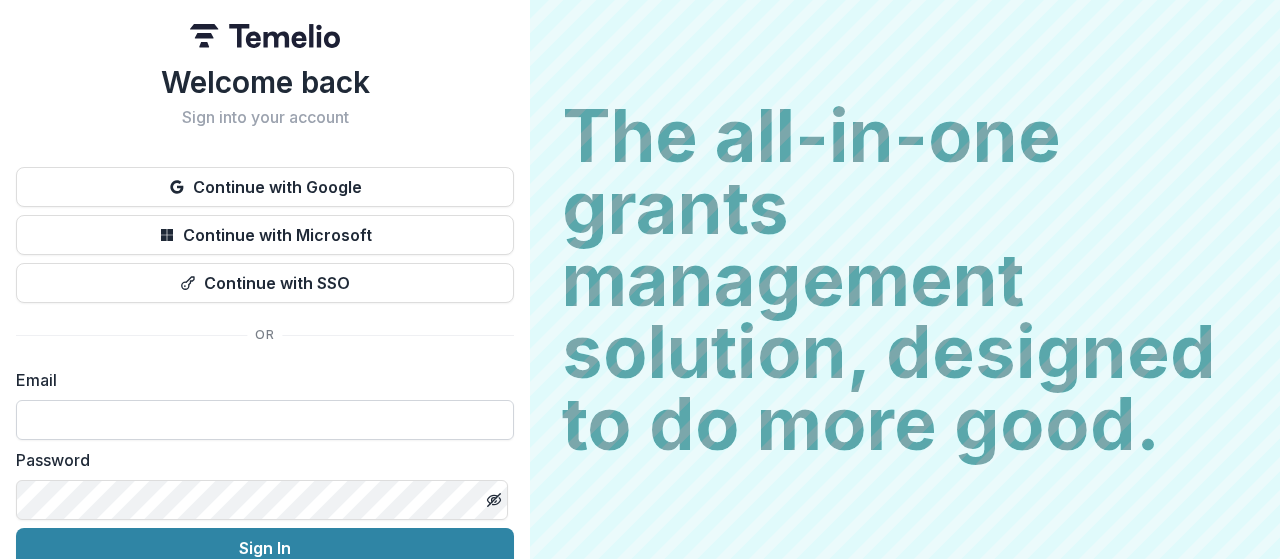 click at bounding box center [265, 420] 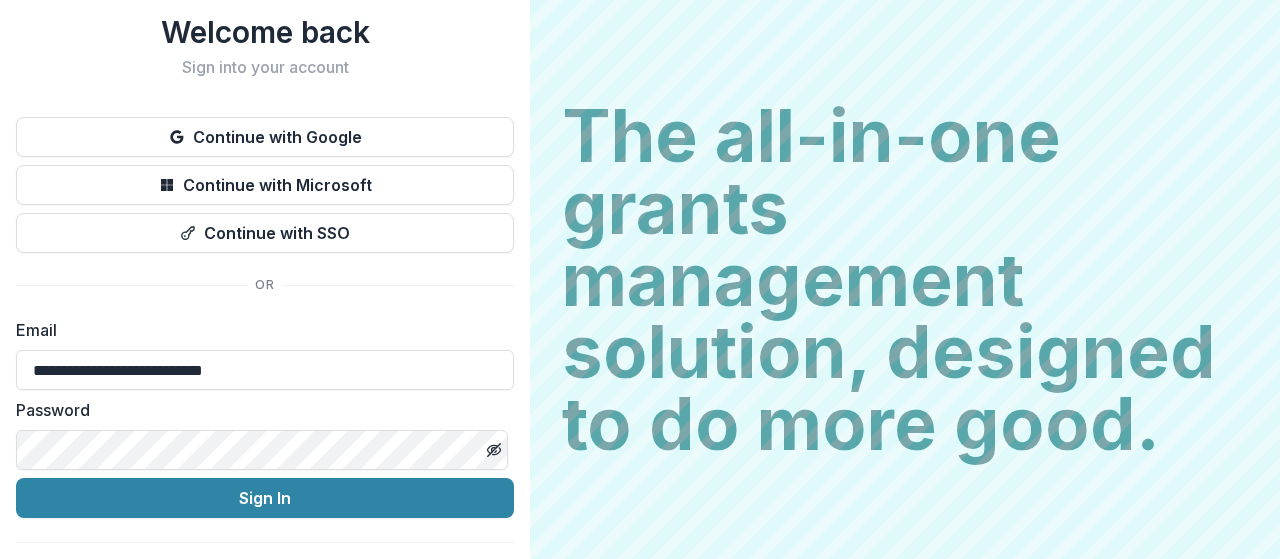 scroll, scrollTop: 94, scrollLeft: 0, axis: vertical 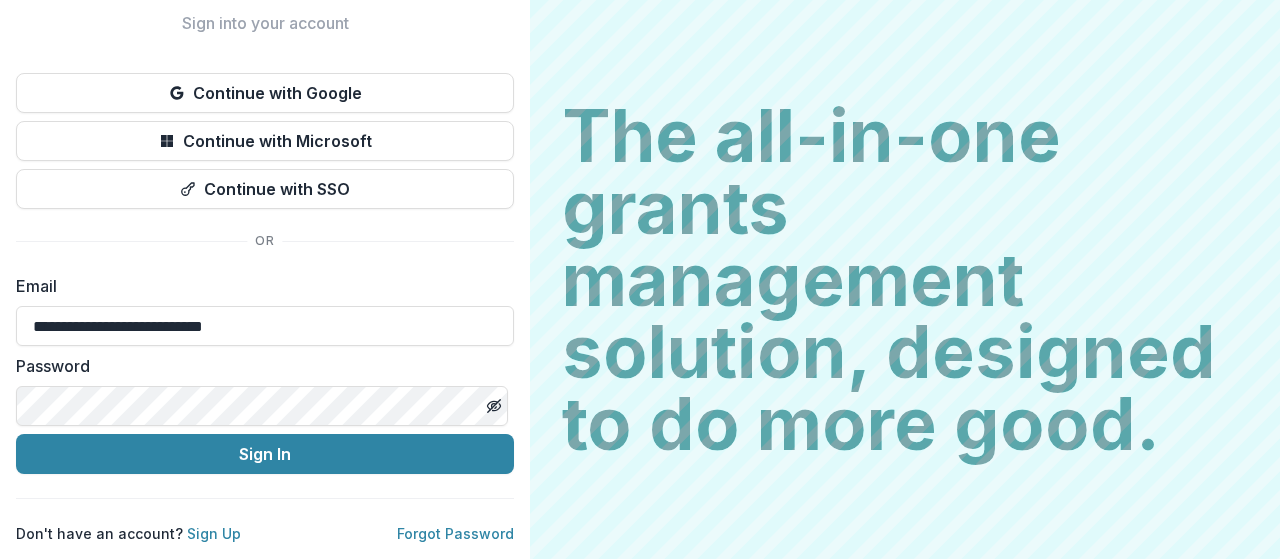 type on "**********" 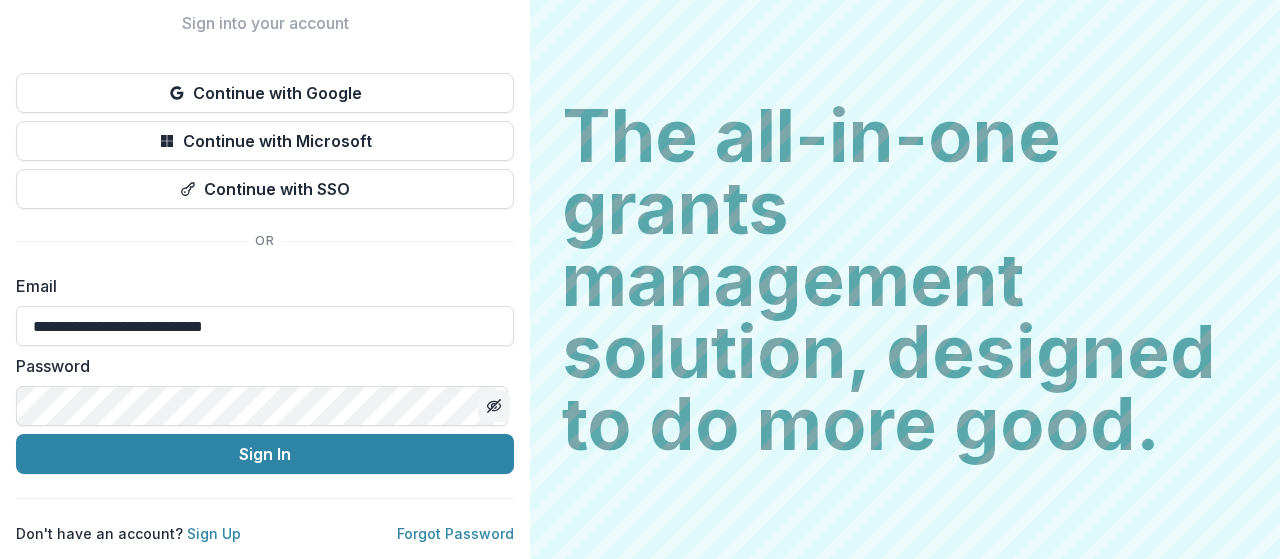 click 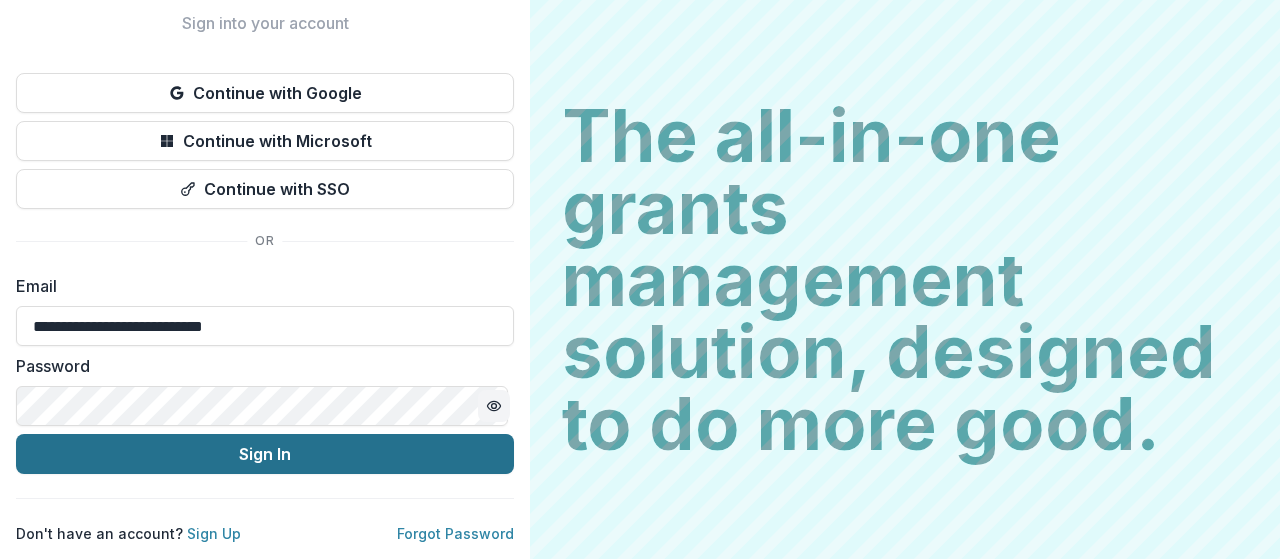 click on "Sign In" at bounding box center (265, 454) 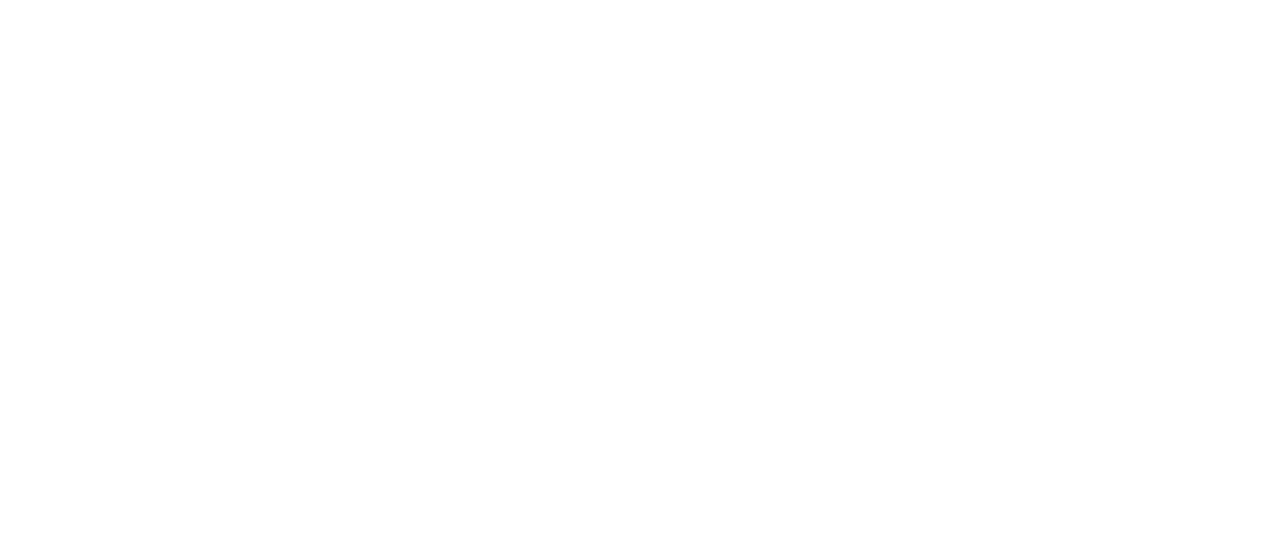 scroll, scrollTop: 0, scrollLeft: 0, axis: both 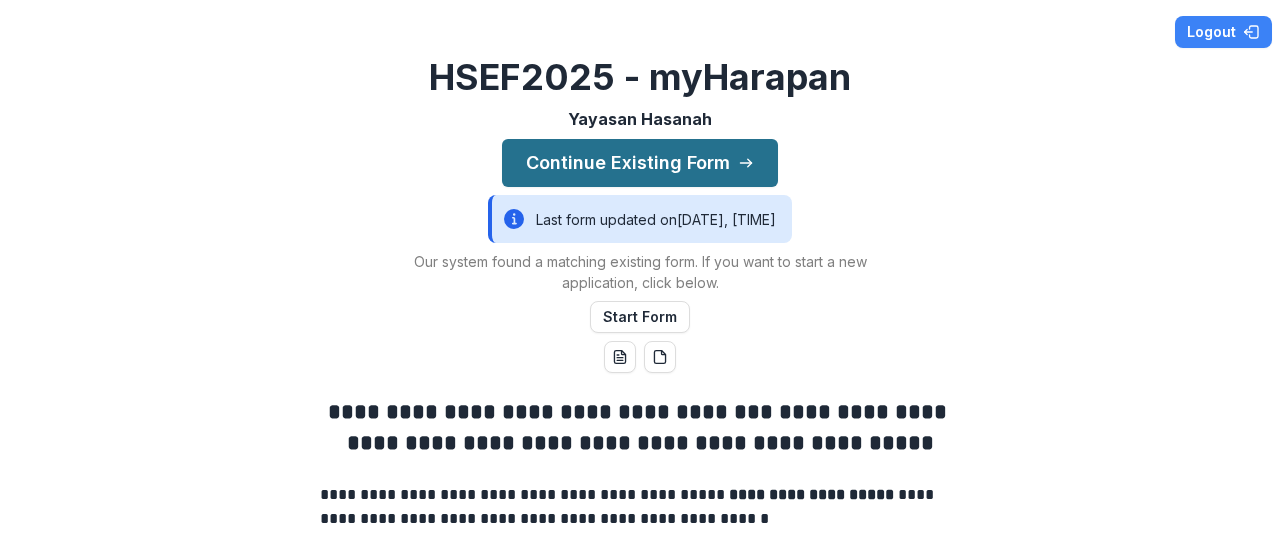 click on "Continue Existing Form" at bounding box center [640, 163] 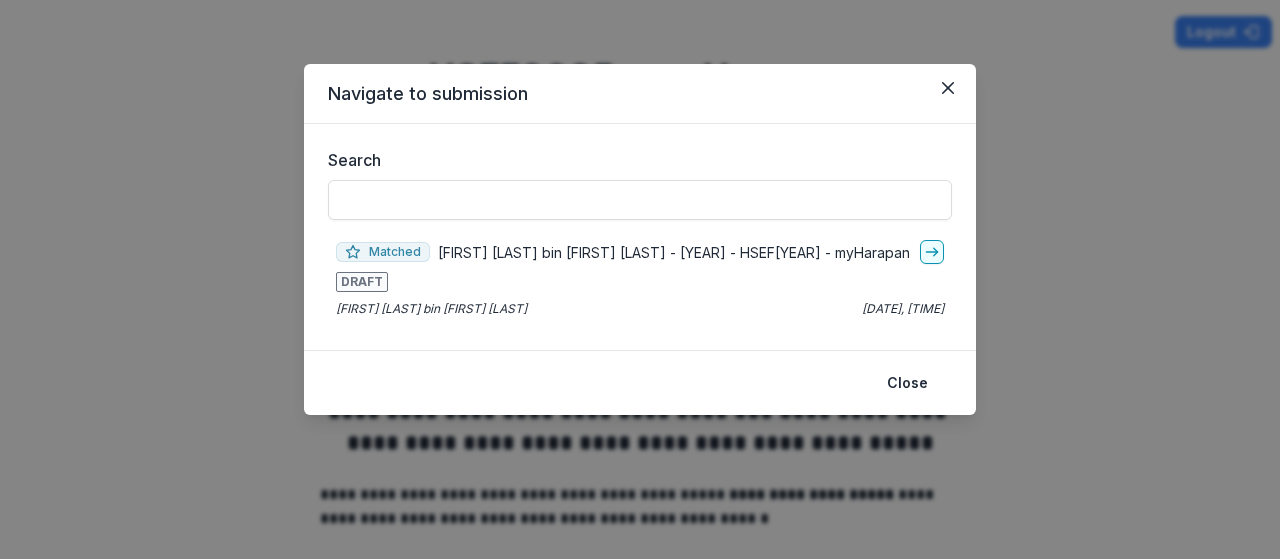 click on "[FIRST] [LAST] bin [FIRST] [LAST] - [YEAR] - HSEF[YEAR] - myHarapan" at bounding box center (674, 252) 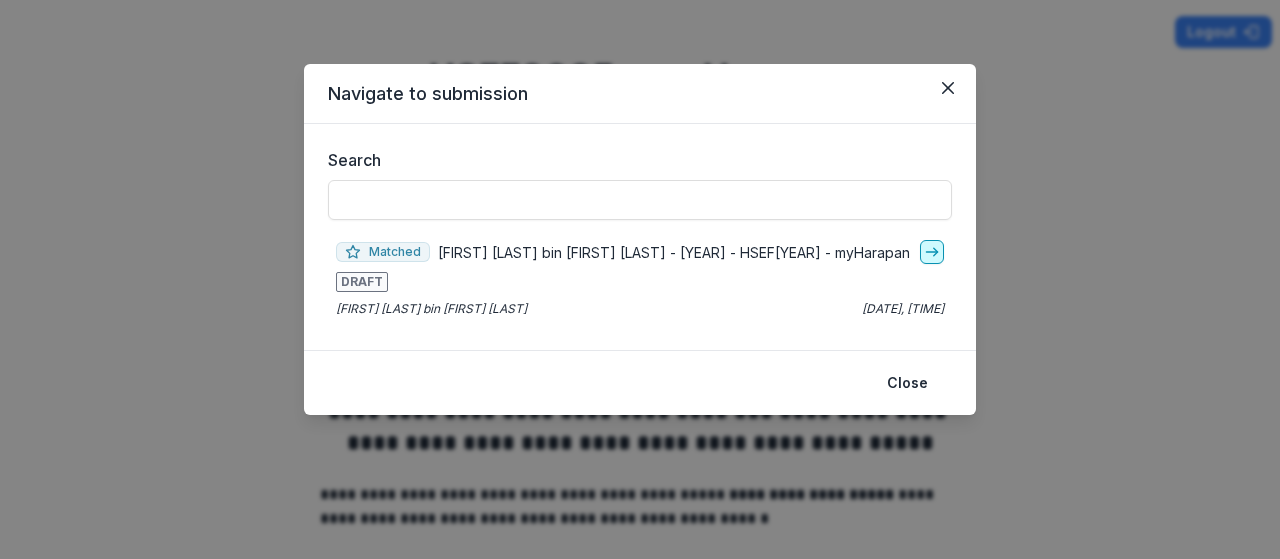 click 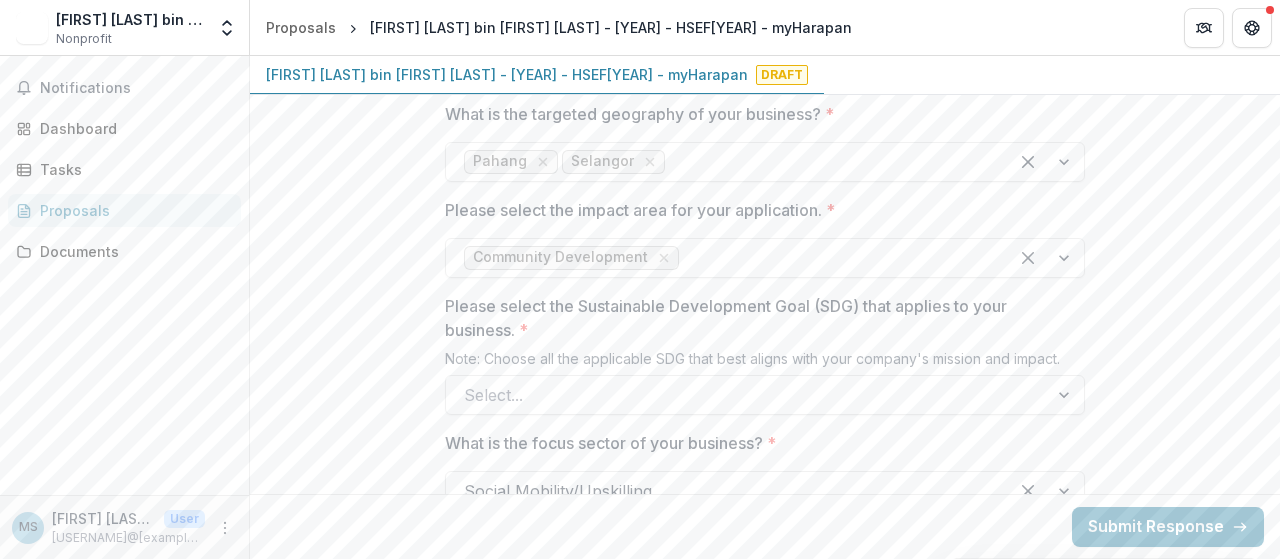 scroll, scrollTop: 1815, scrollLeft: 0, axis: vertical 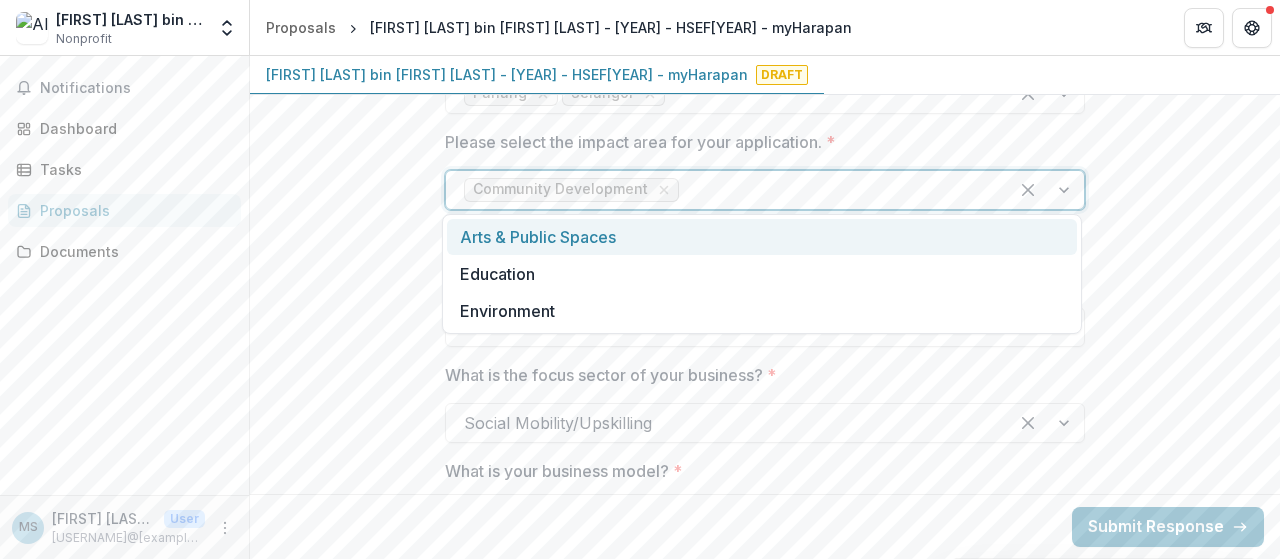 click at bounding box center (1046, 190) 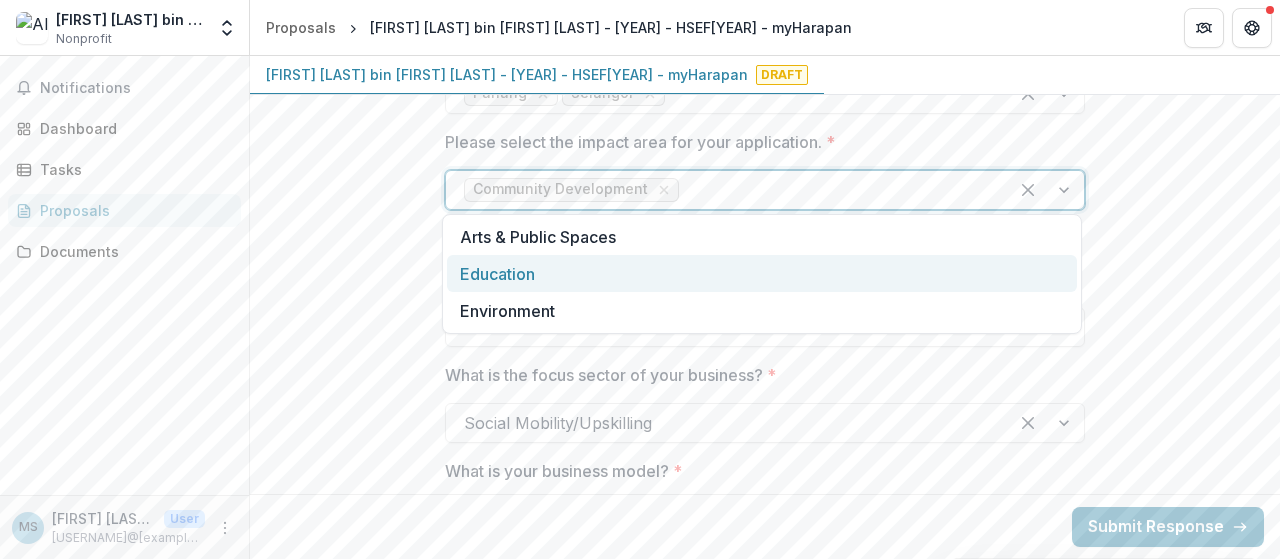 click on "Education" at bounding box center [762, 273] 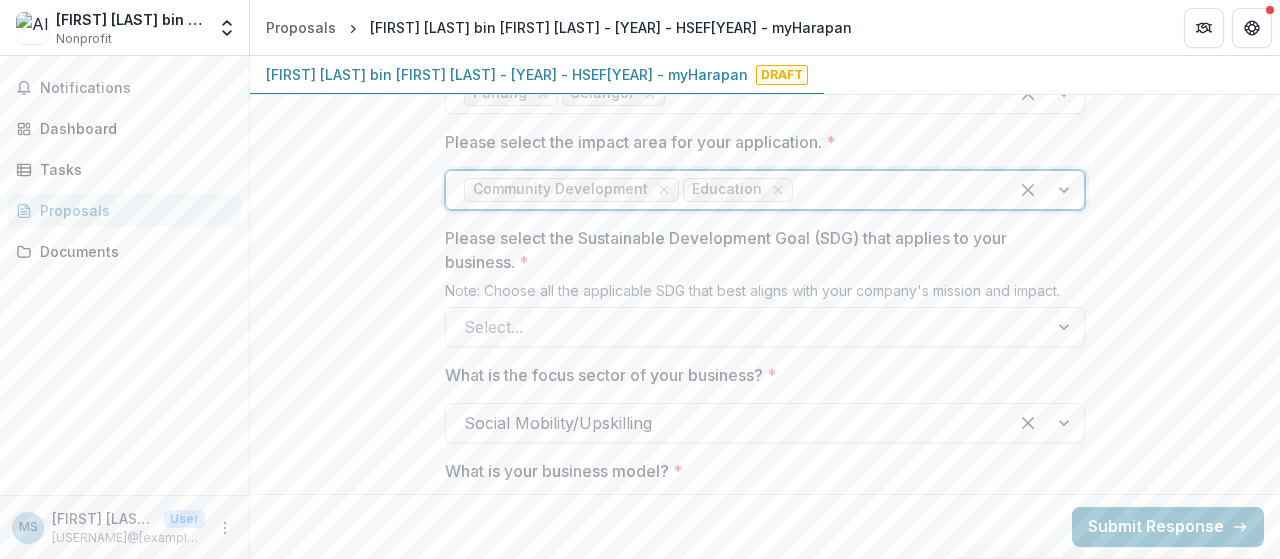 click at bounding box center [1046, 190] 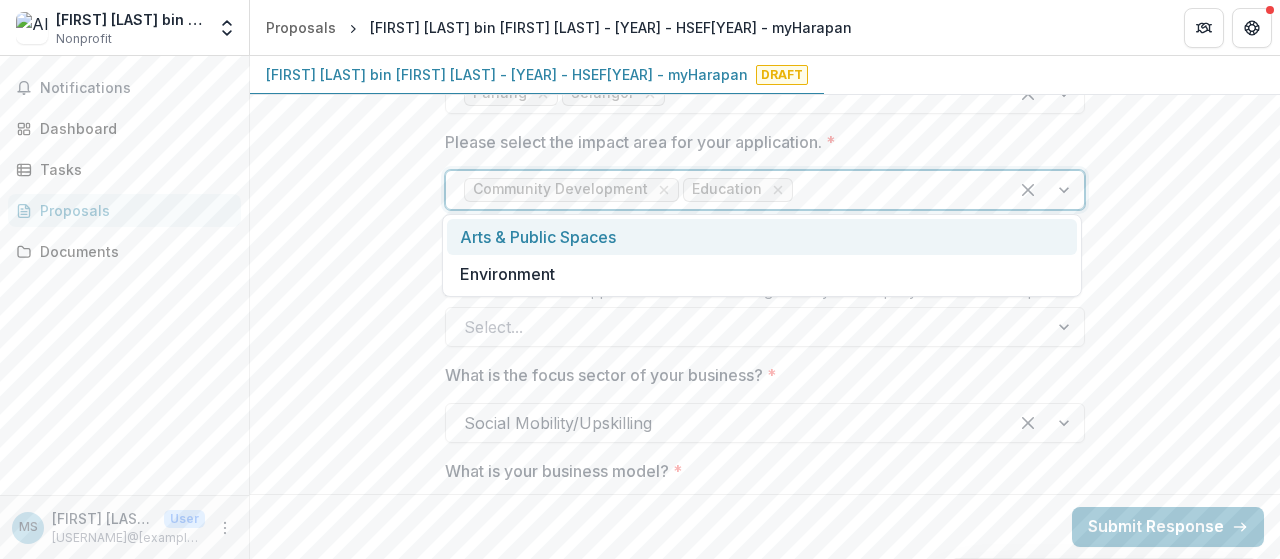 click at bounding box center [1046, 190] 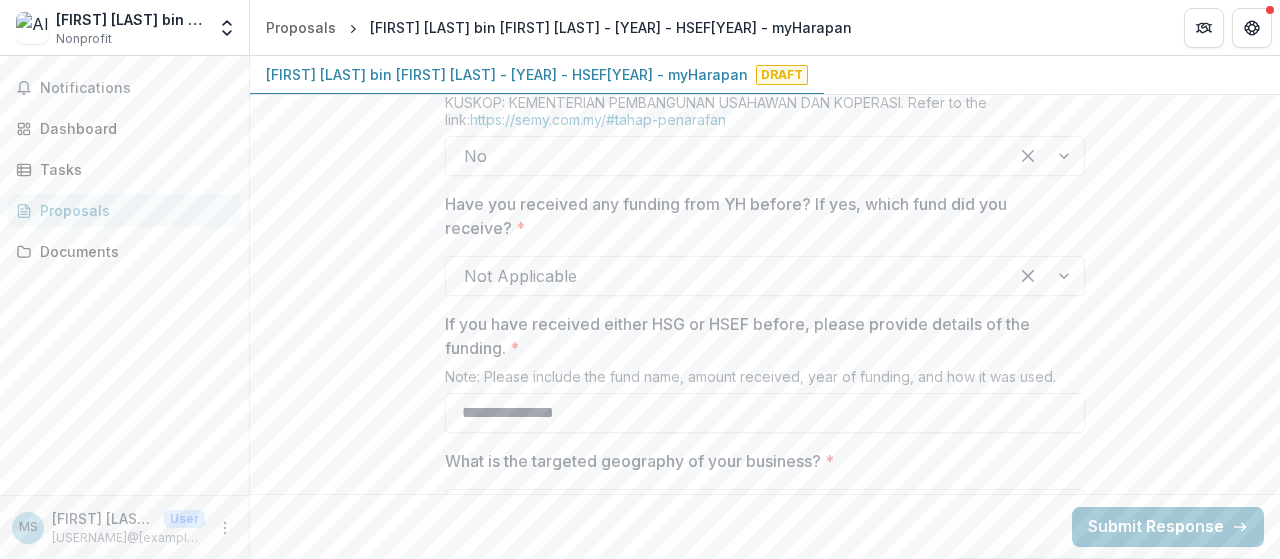 scroll, scrollTop: 1800, scrollLeft: 0, axis: vertical 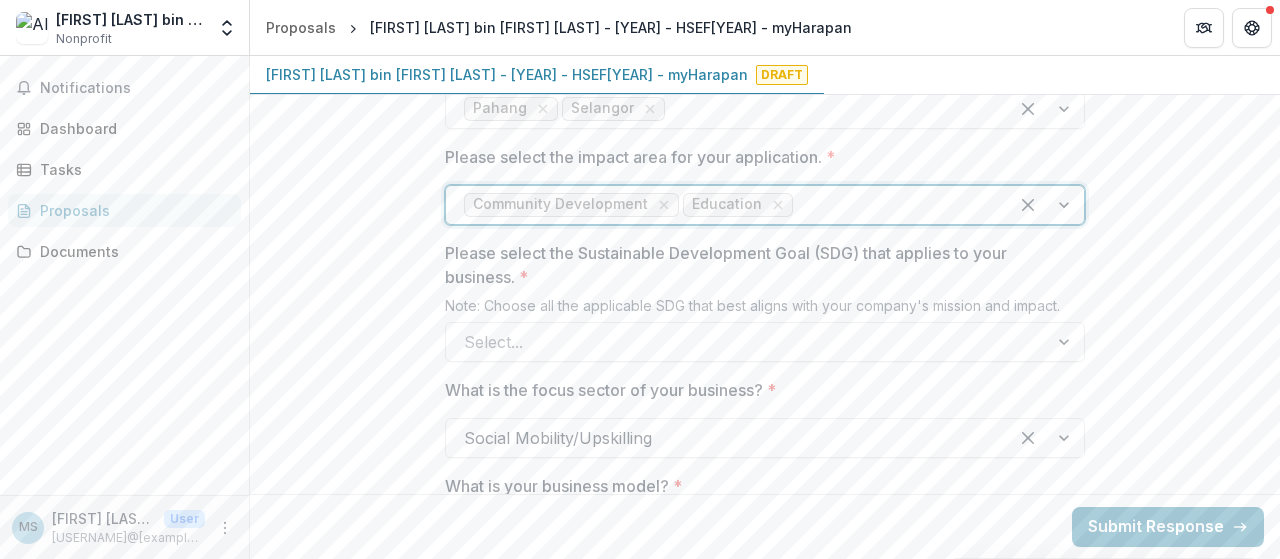 click at bounding box center [1046, 205] 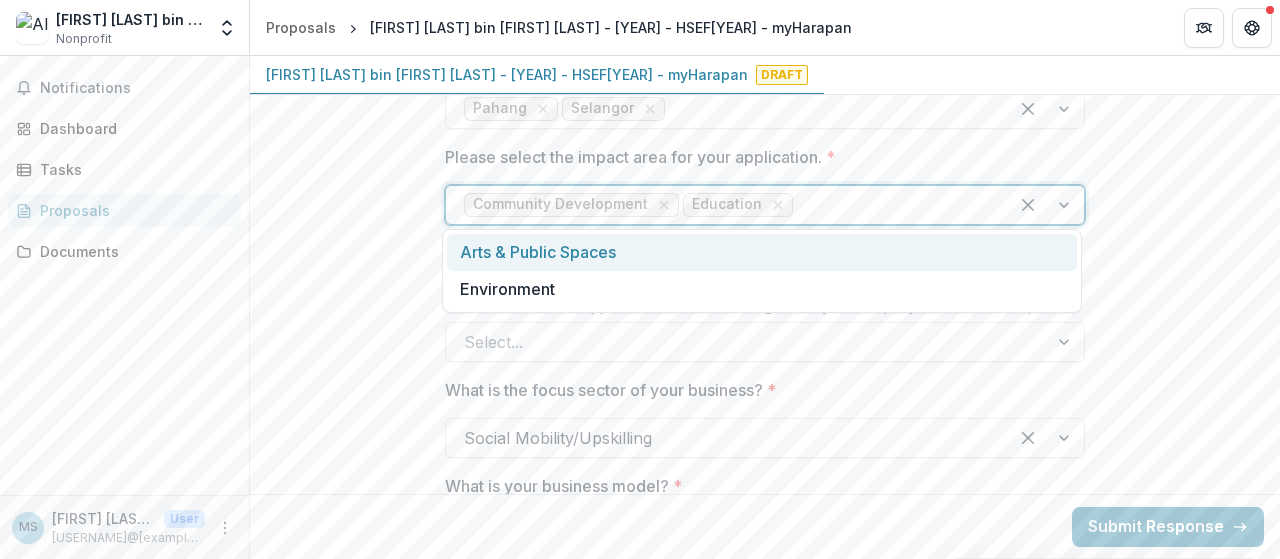 click at bounding box center [1046, 205] 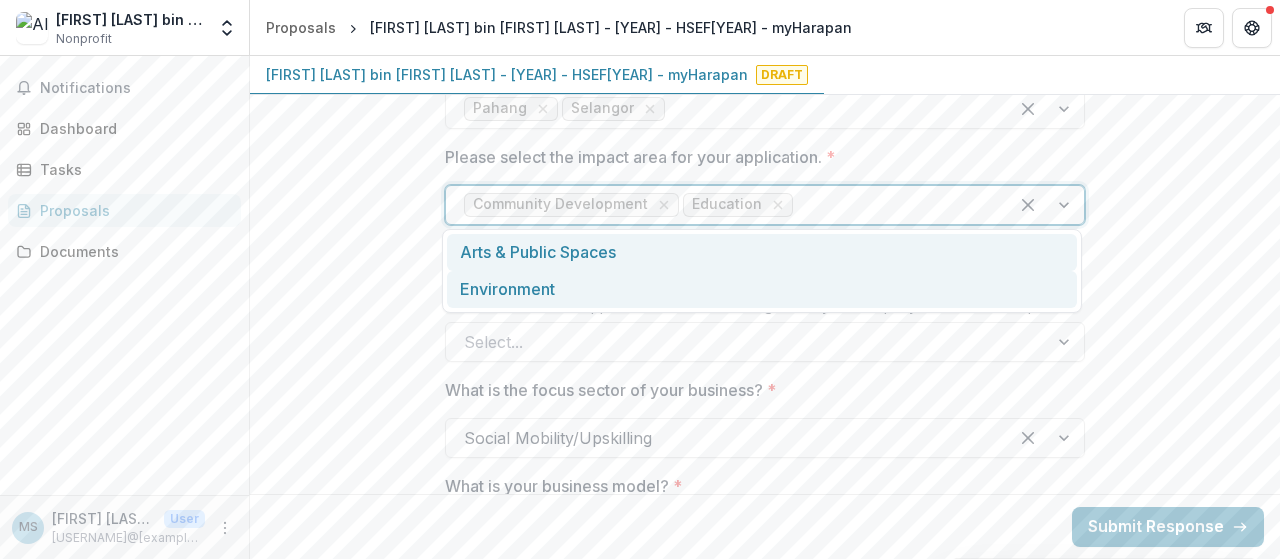 click on "Environment" at bounding box center (762, 289) 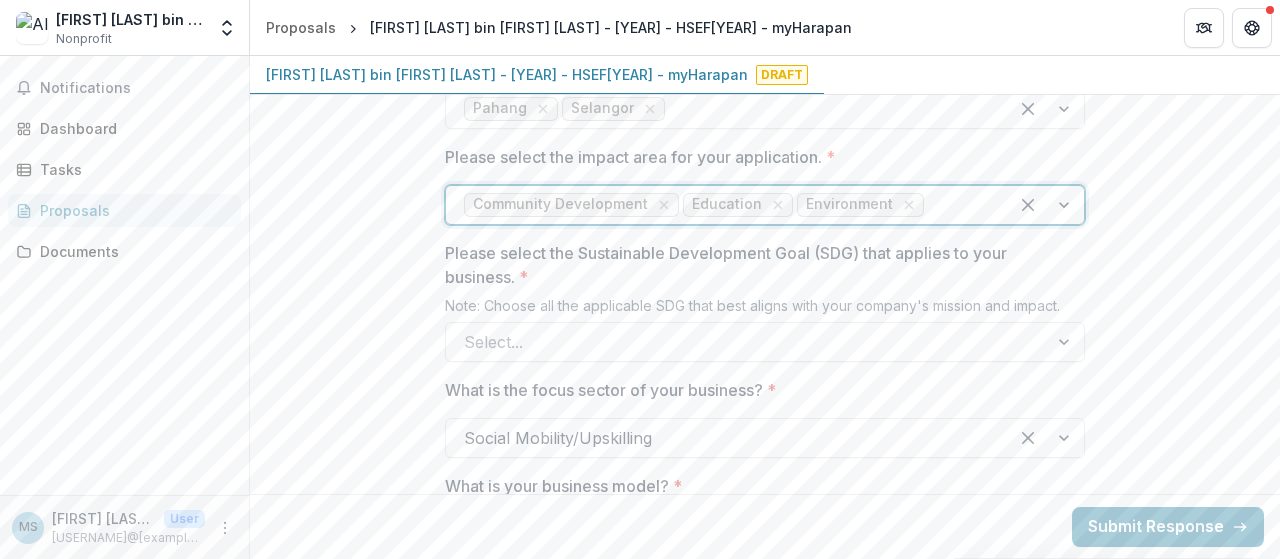 scroll, scrollTop: 1900, scrollLeft: 0, axis: vertical 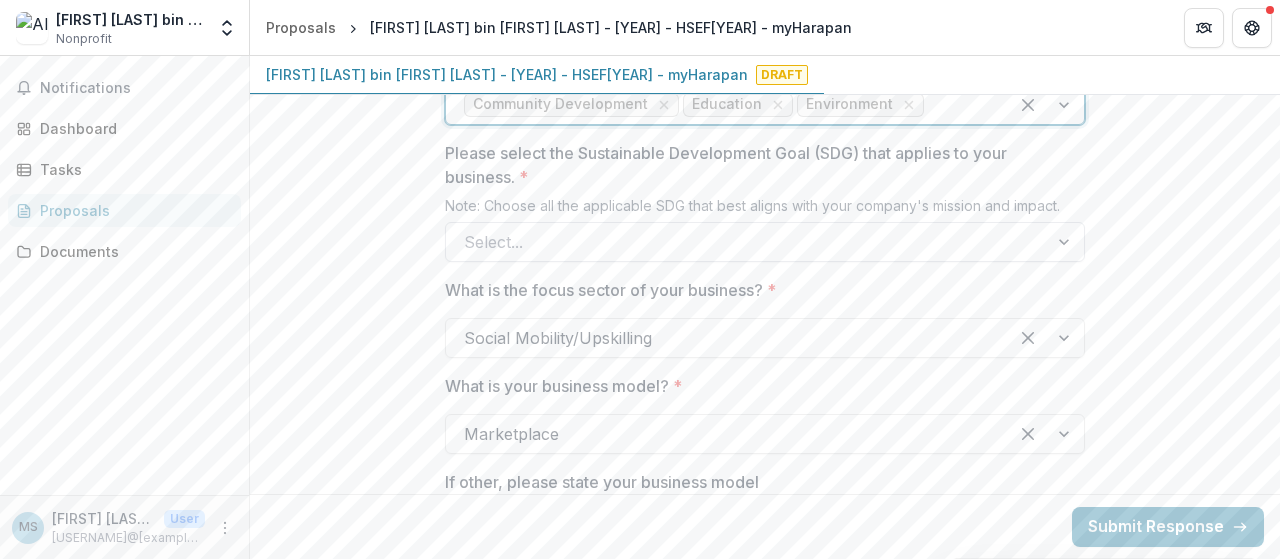 click at bounding box center [1066, 242] 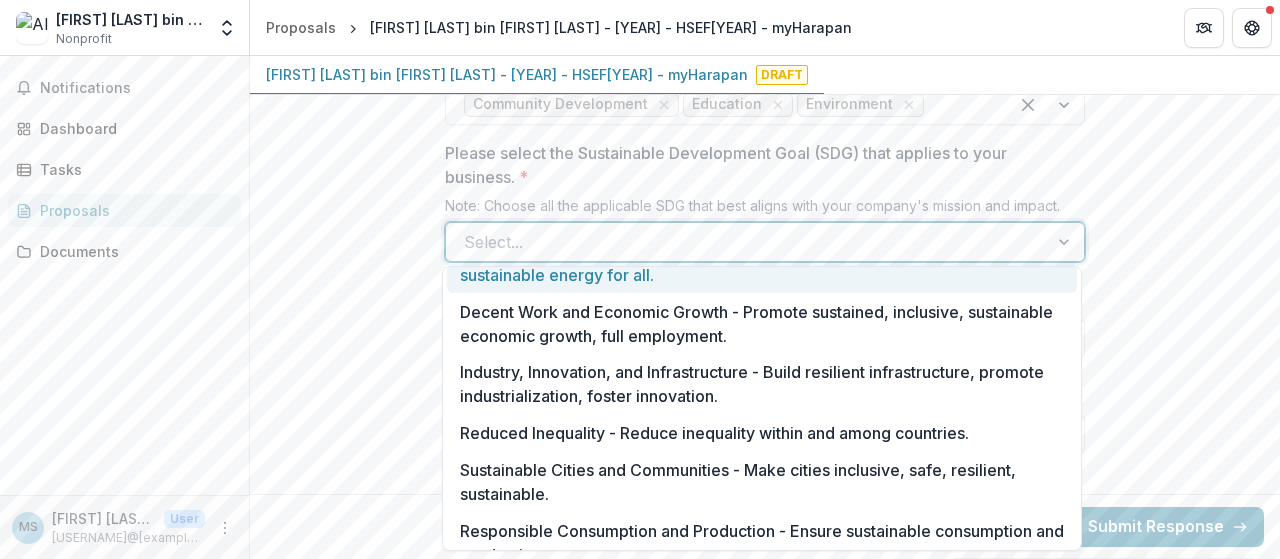 scroll, scrollTop: 400, scrollLeft: 0, axis: vertical 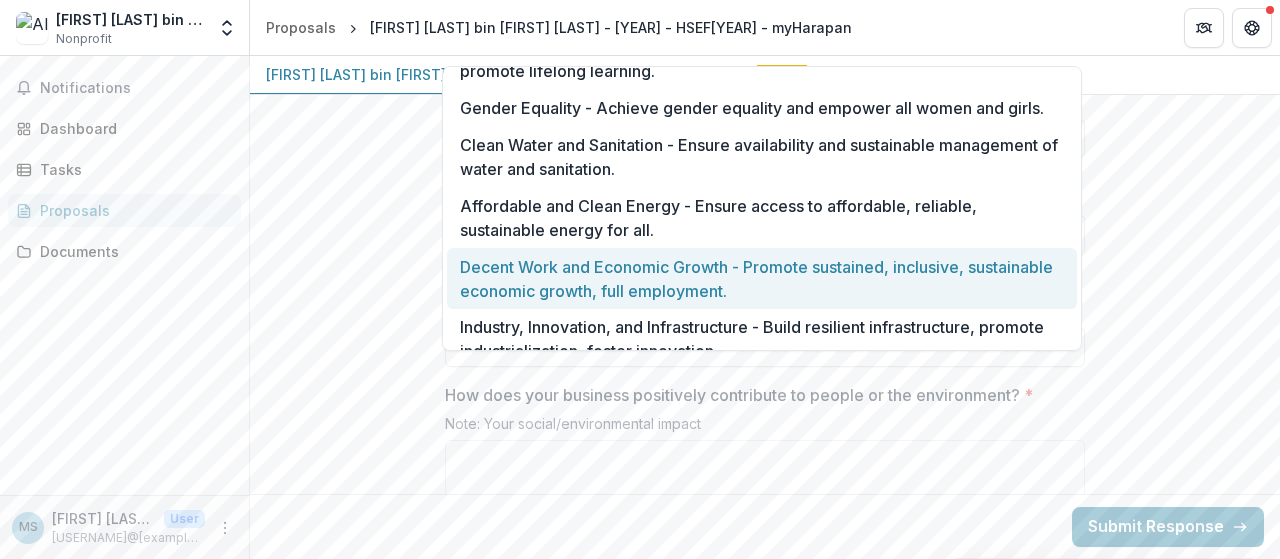 click on "Decent Work and Economic Growth - Promote sustained, inclusive, sustainable economic growth, full employment." at bounding box center [762, 278] 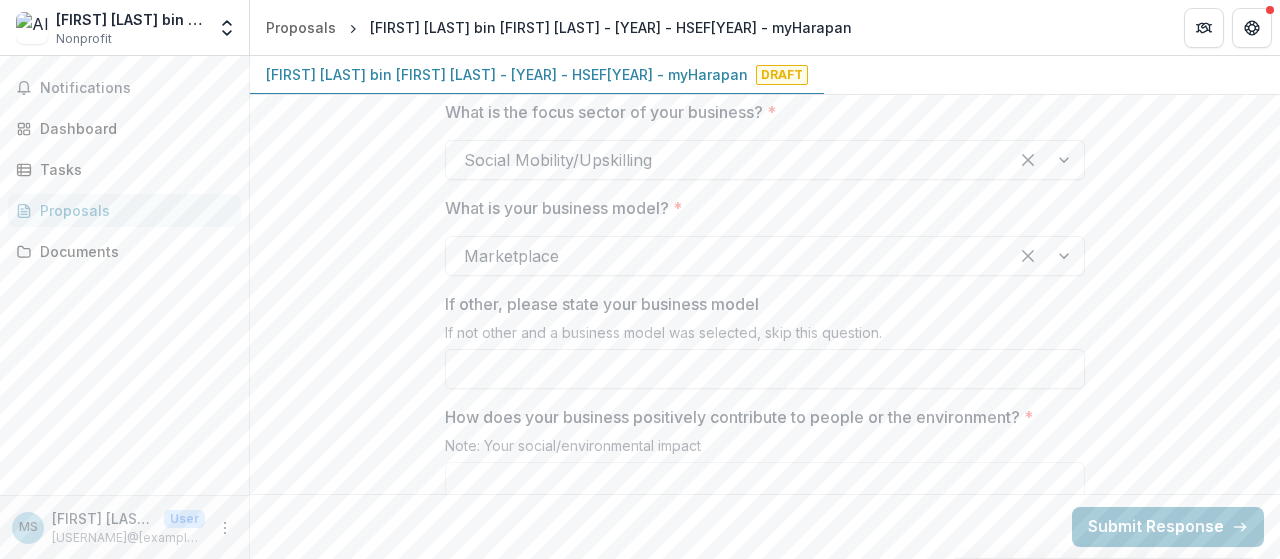 scroll, scrollTop: 1900, scrollLeft: 0, axis: vertical 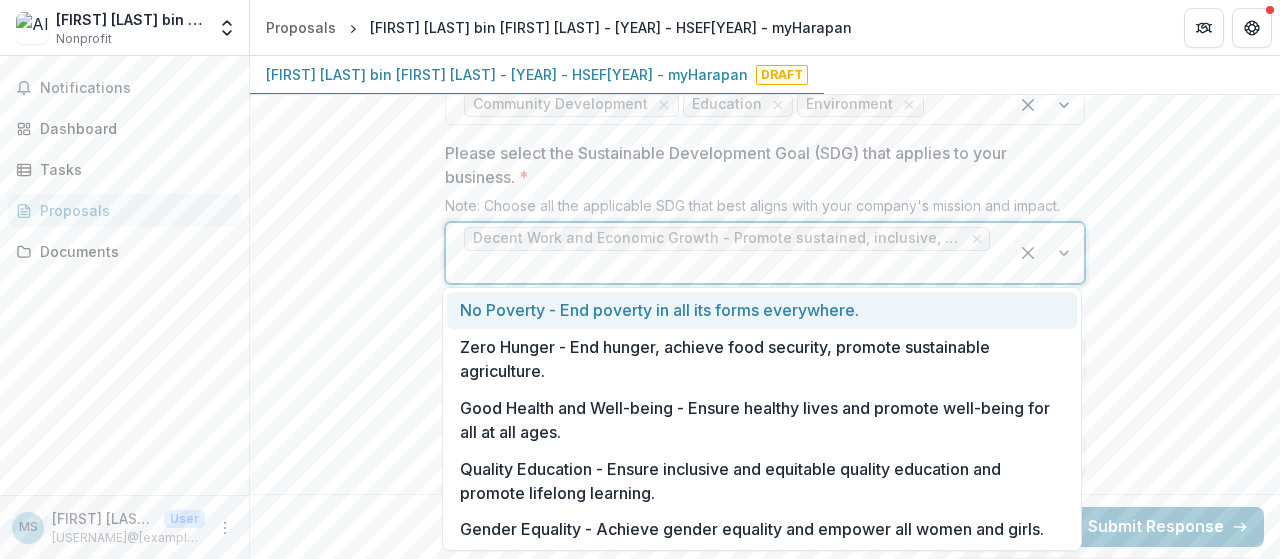 click at bounding box center (1046, 253) 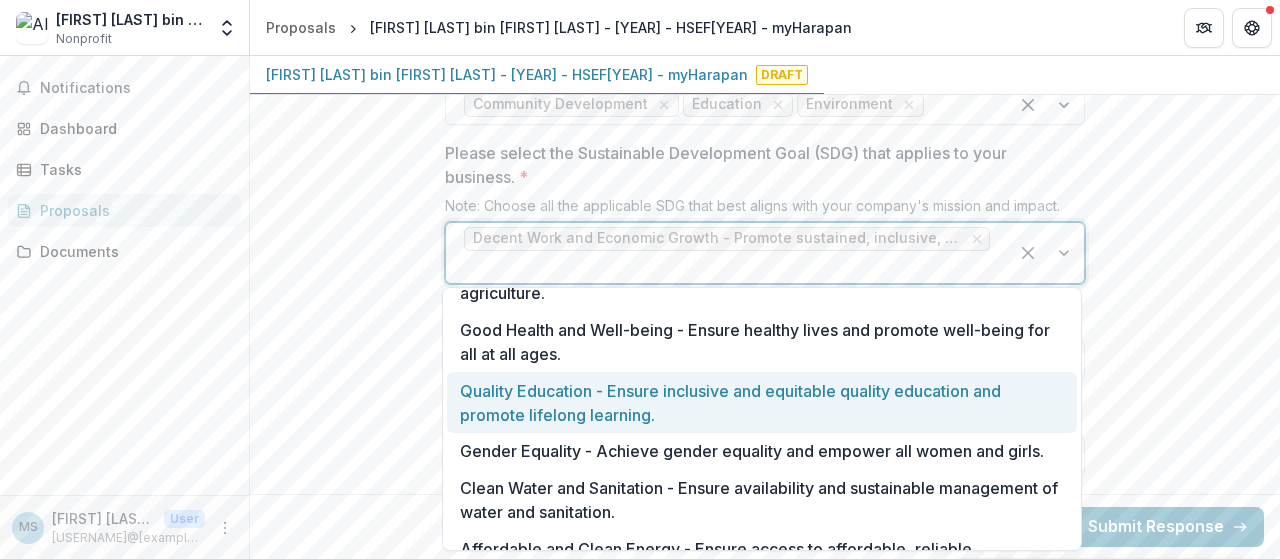 scroll, scrollTop: 100, scrollLeft: 0, axis: vertical 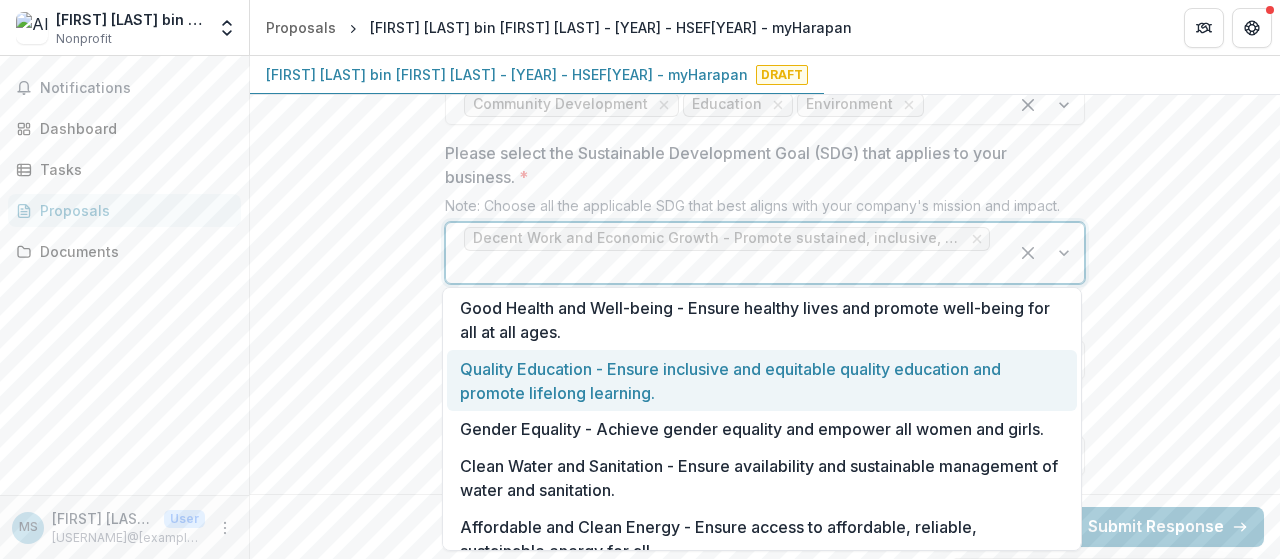 click on "Quality Education - Ensure inclusive and equitable quality education and promote lifelong learning." at bounding box center (762, 380) 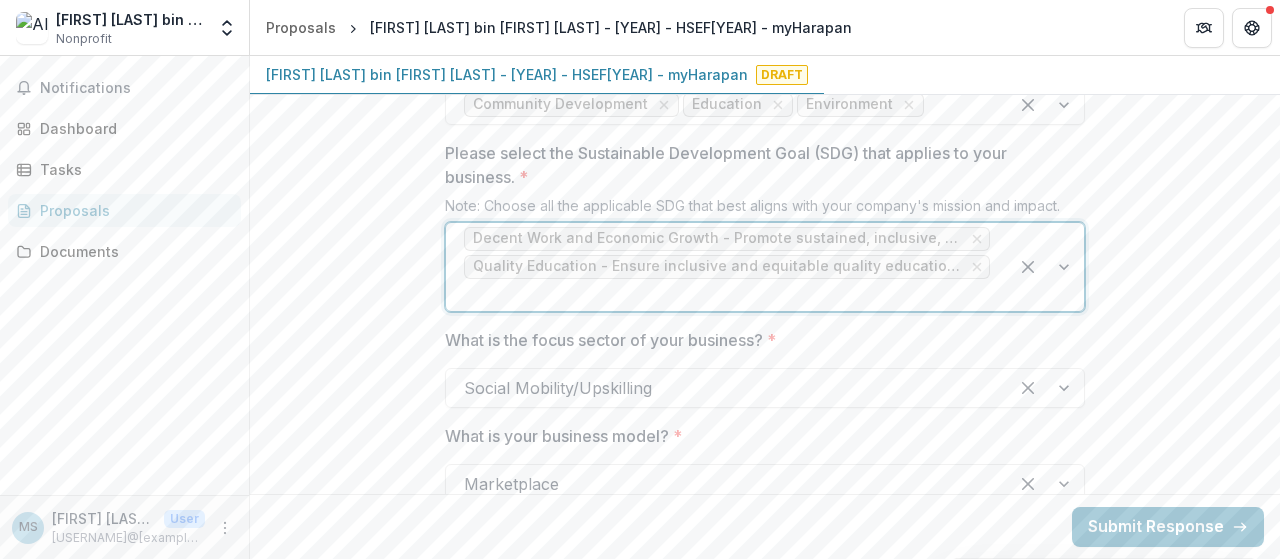 click at bounding box center (1046, 388) 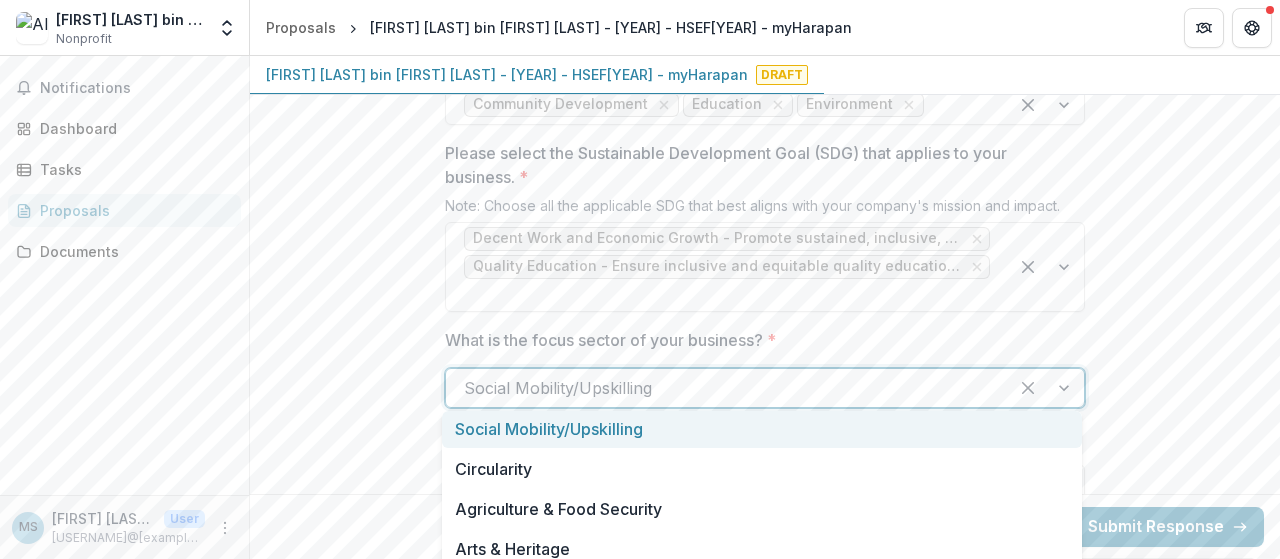 scroll, scrollTop: 20, scrollLeft: 0, axis: vertical 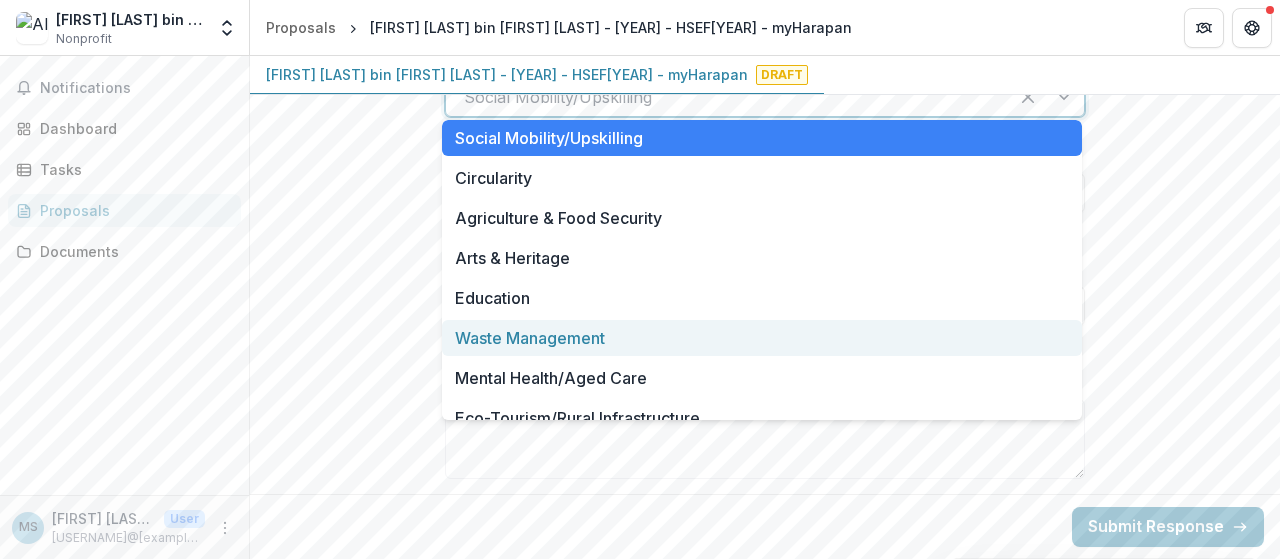 click on "Waste Management" at bounding box center (762, 338) 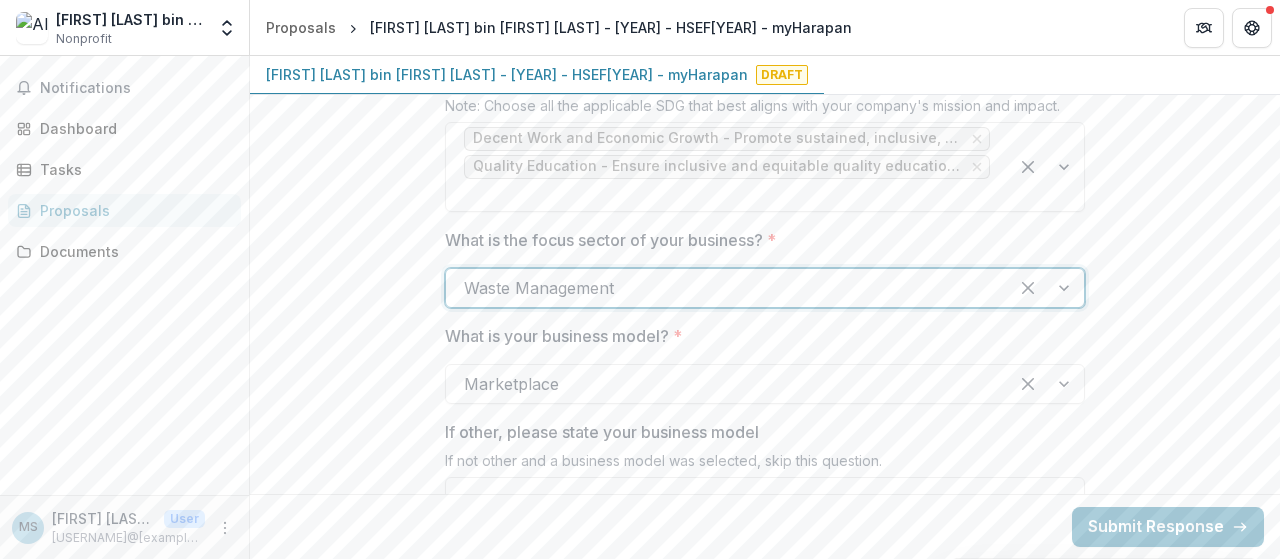 scroll, scrollTop: 1991, scrollLeft: 0, axis: vertical 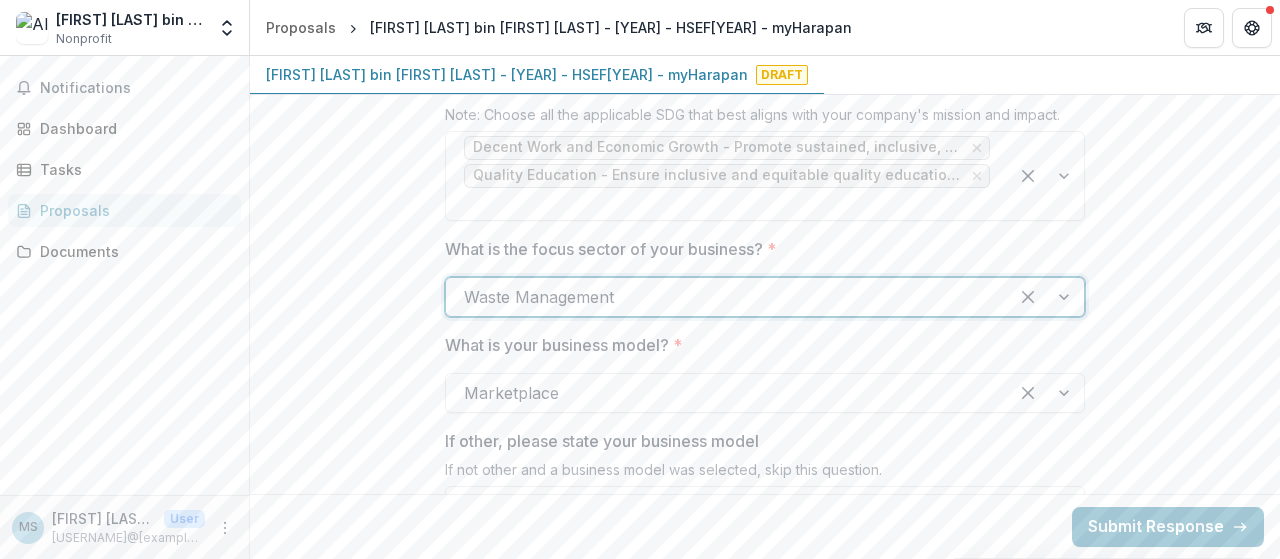 click at bounding box center (1046, 297) 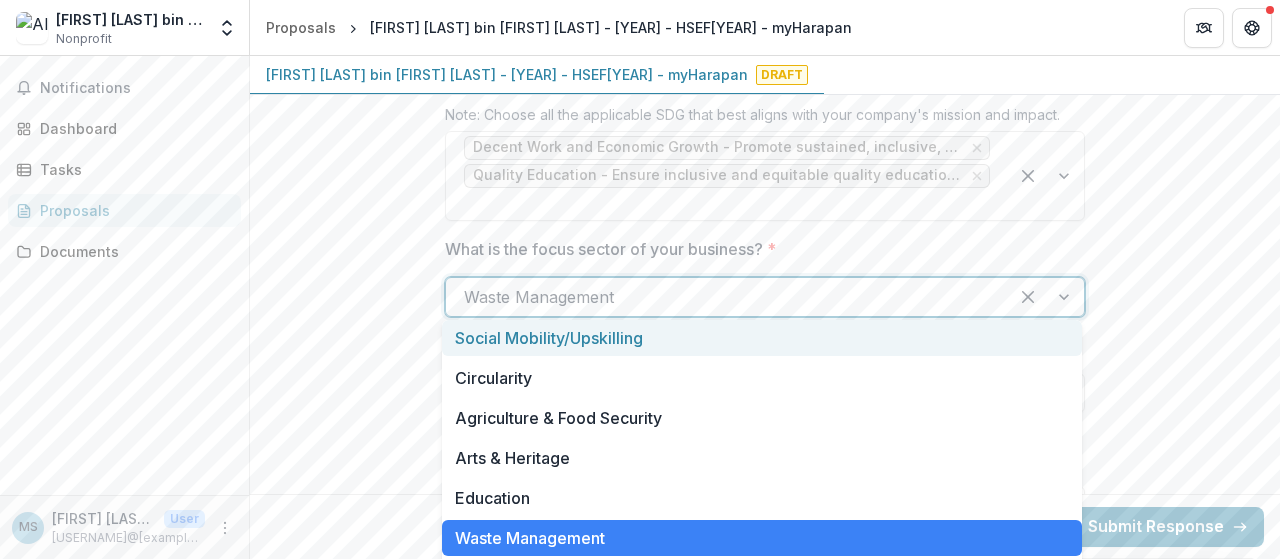click on "Social Mobility/Upskilling" at bounding box center (762, 338) 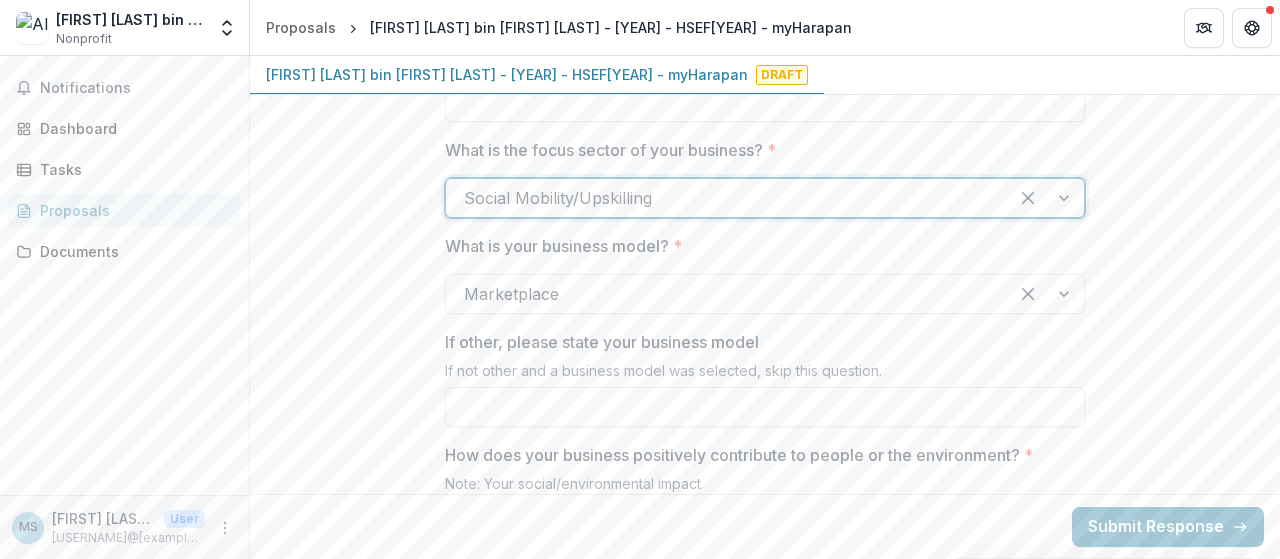 scroll, scrollTop: 2091, scrollLeft: 0, axis: vertical 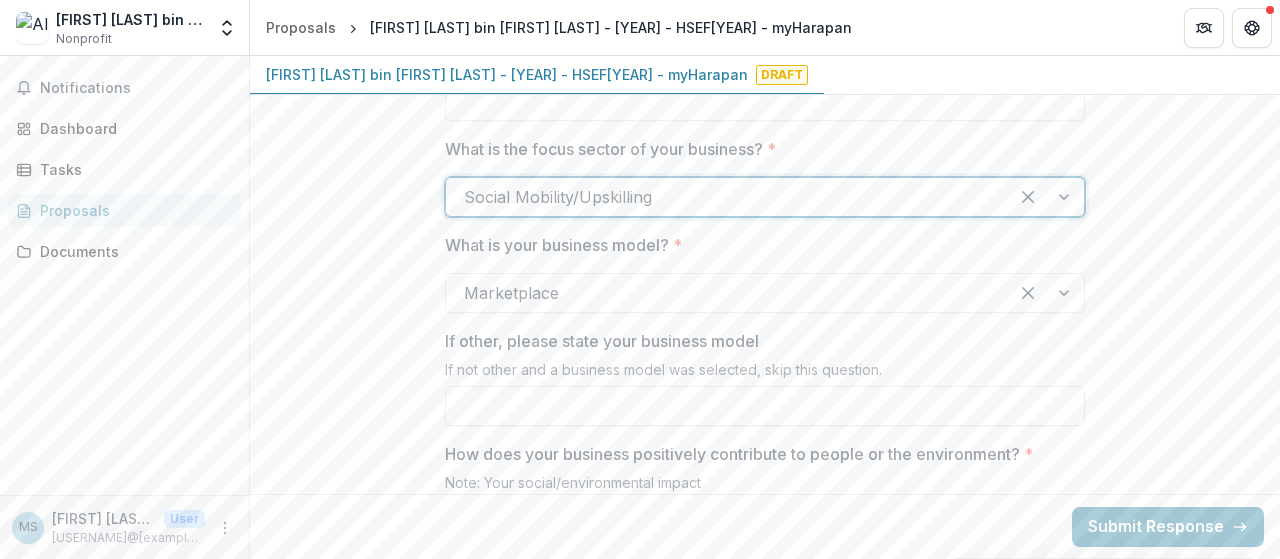 click at bounding box center [1046, 293] 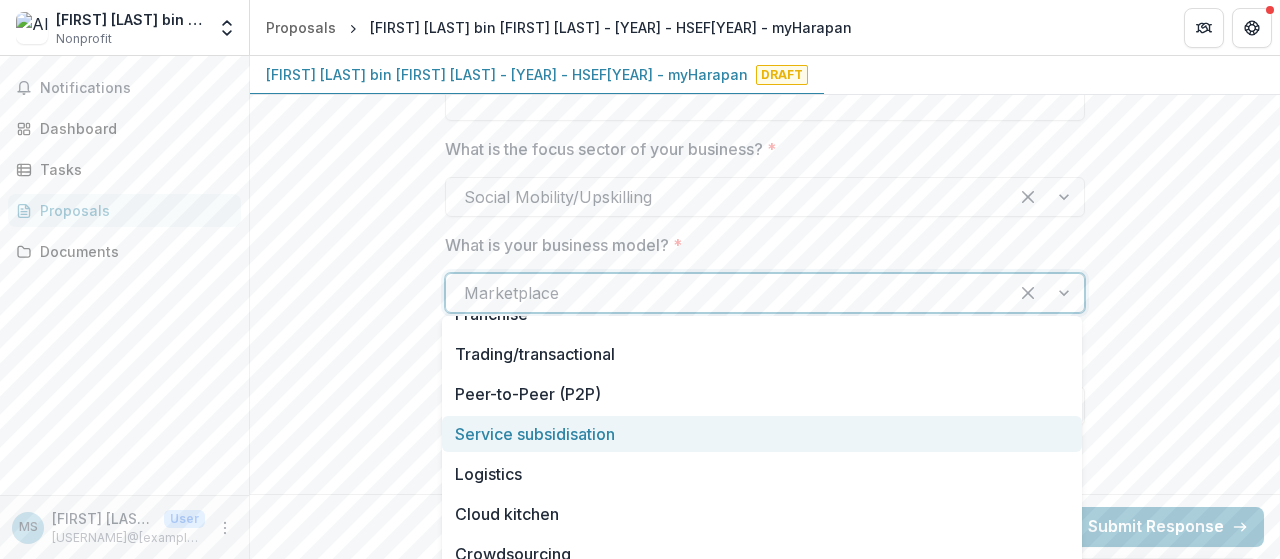 scroll, scrollTop: 0, scrollLeft: 0, axis: both 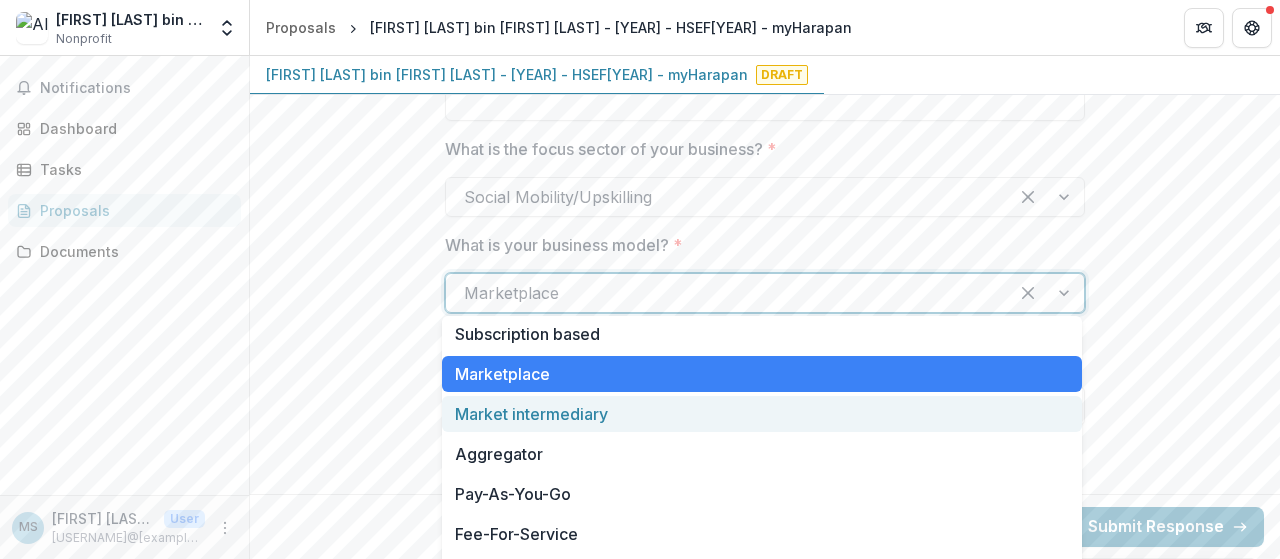 click on "**********" at bounding box center [765, 423] 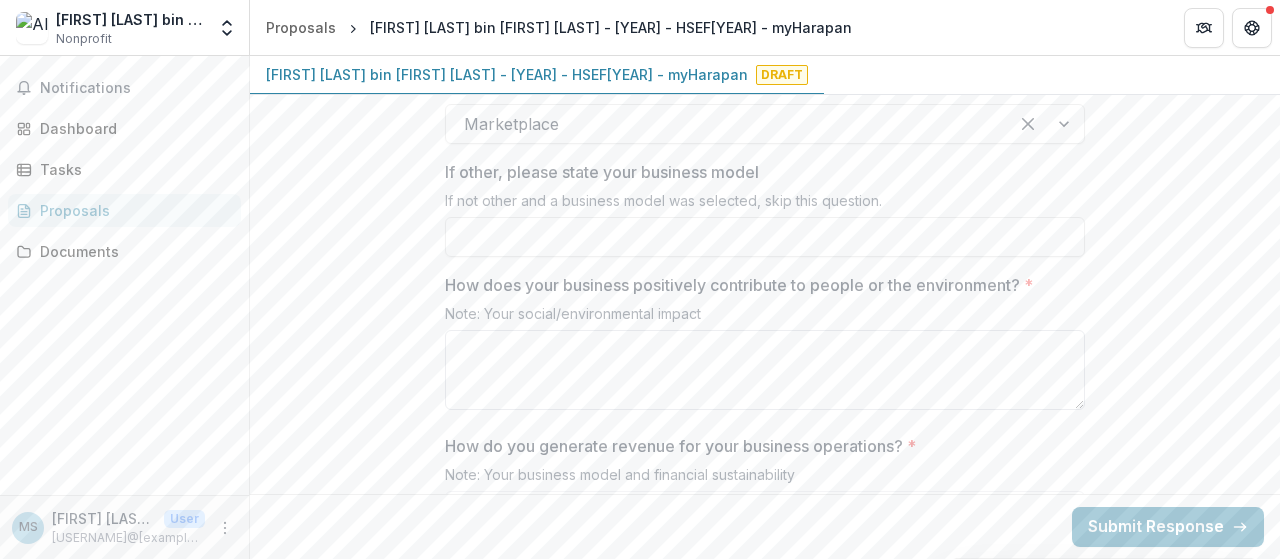 scroll, scrollTop: 2291, scrollLeft: 0, axis: vertical 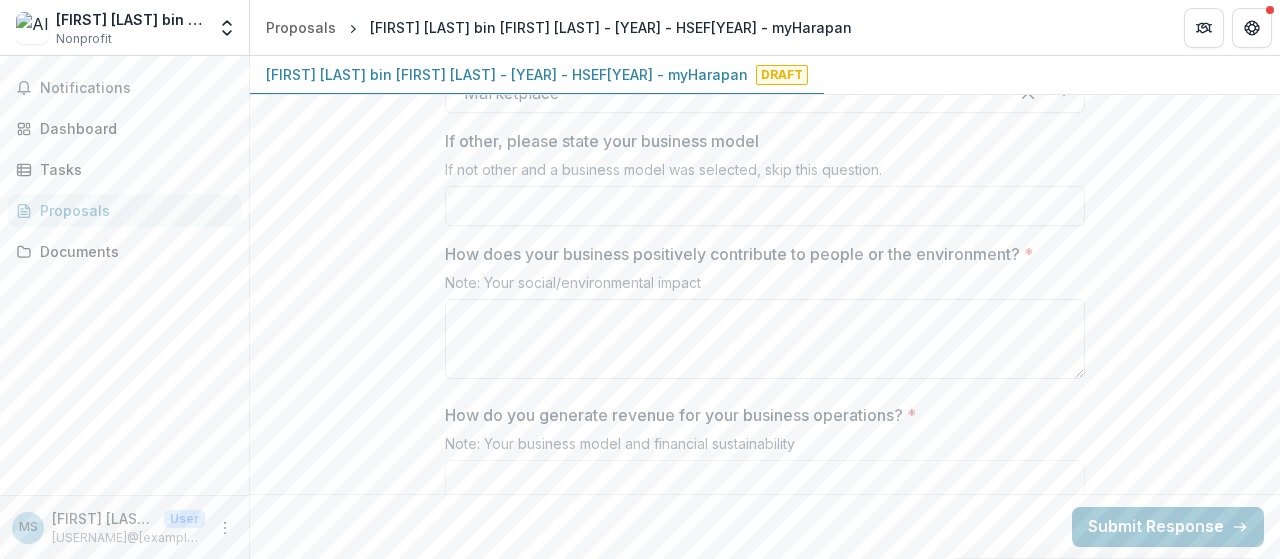 click on "How does your business positively contribute to people or the environment? *" at bounding box center (765, 339) 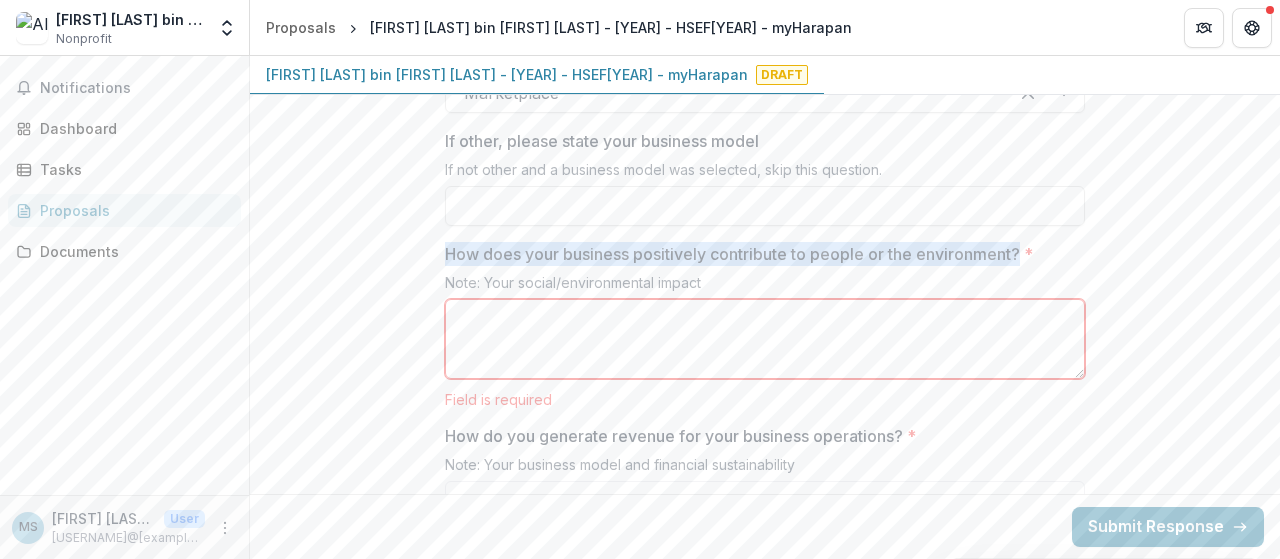 drag, startPoint x: 445, startPoint y: 247, endPoint x: 1027, endPoint y: 245, distance: 582.0034 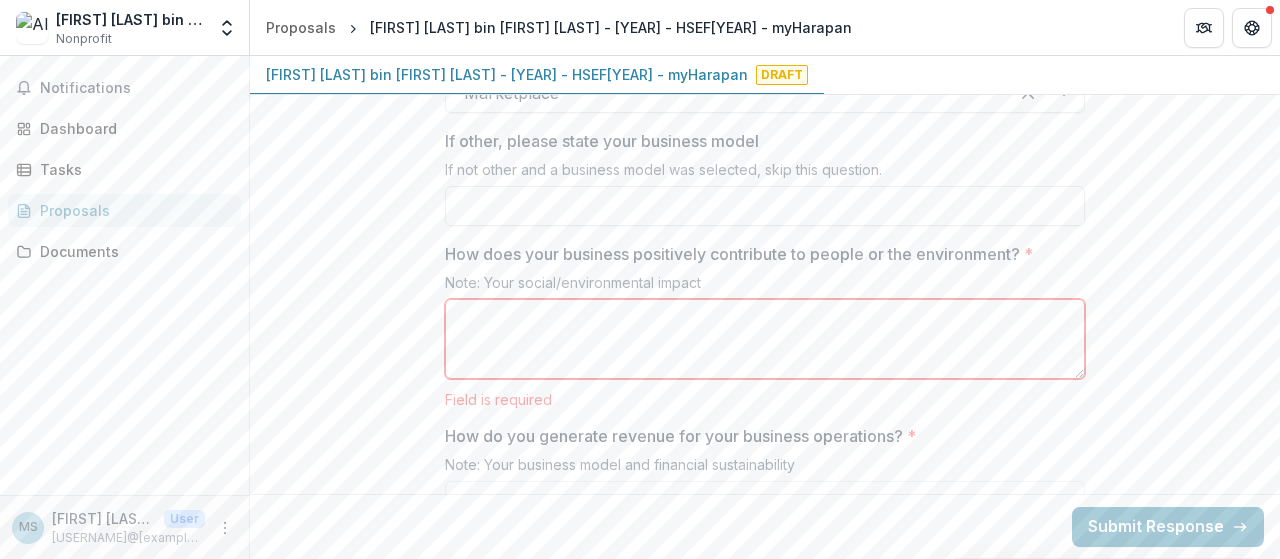 click on "How does your business positively contribute to people or the environment? *" at bounding box center [765, 339] 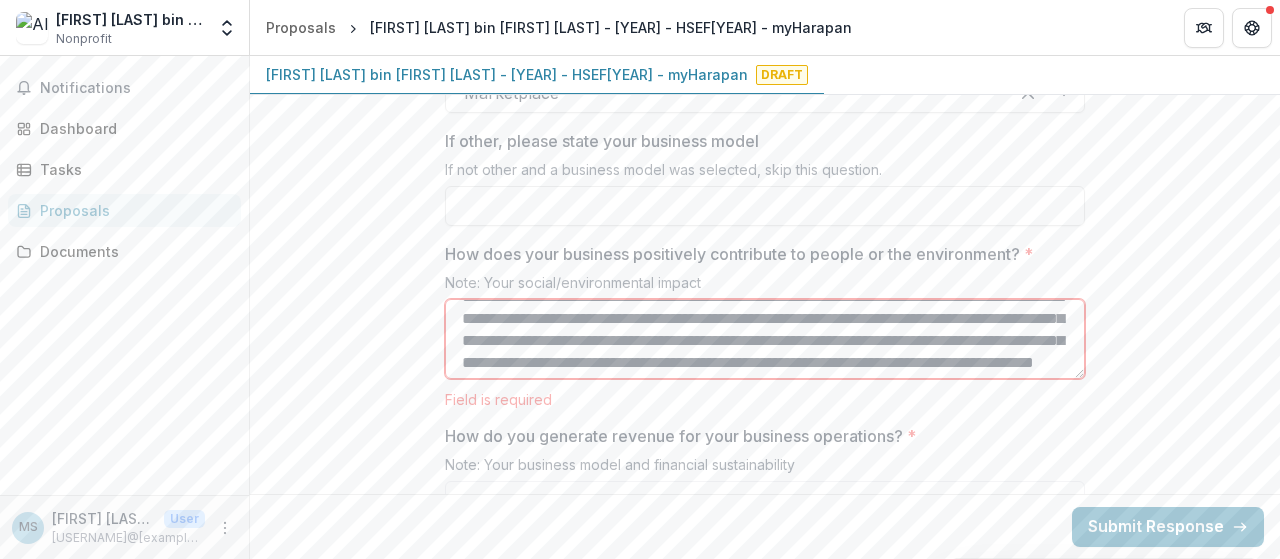 scroll, scrollTop: 0, scrollLeft: 0, axis: both 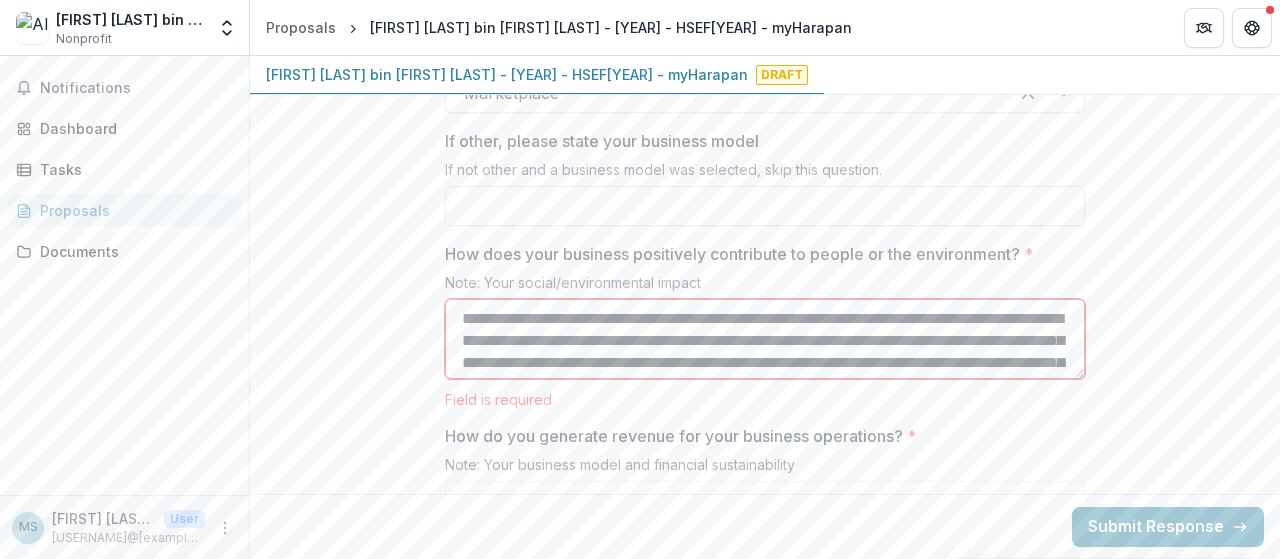click on "**********" at bounding box center [765, 339] 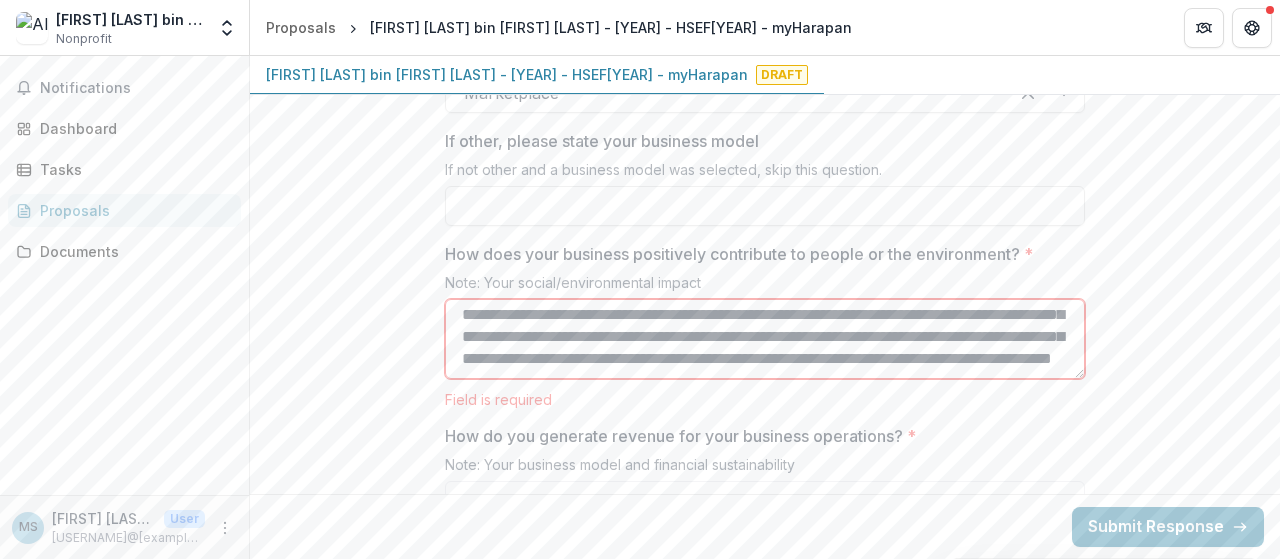 scroll, scrollTop: 2391, scrollLeft: 0, axis: vertical 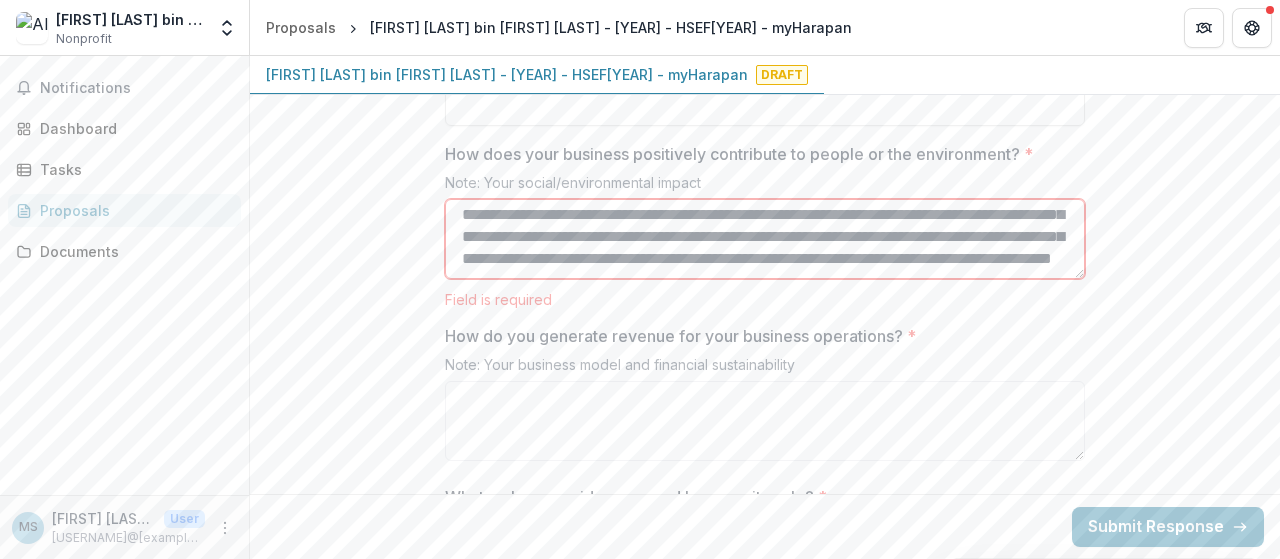 click on "**********" at bounding box center (765, 239) 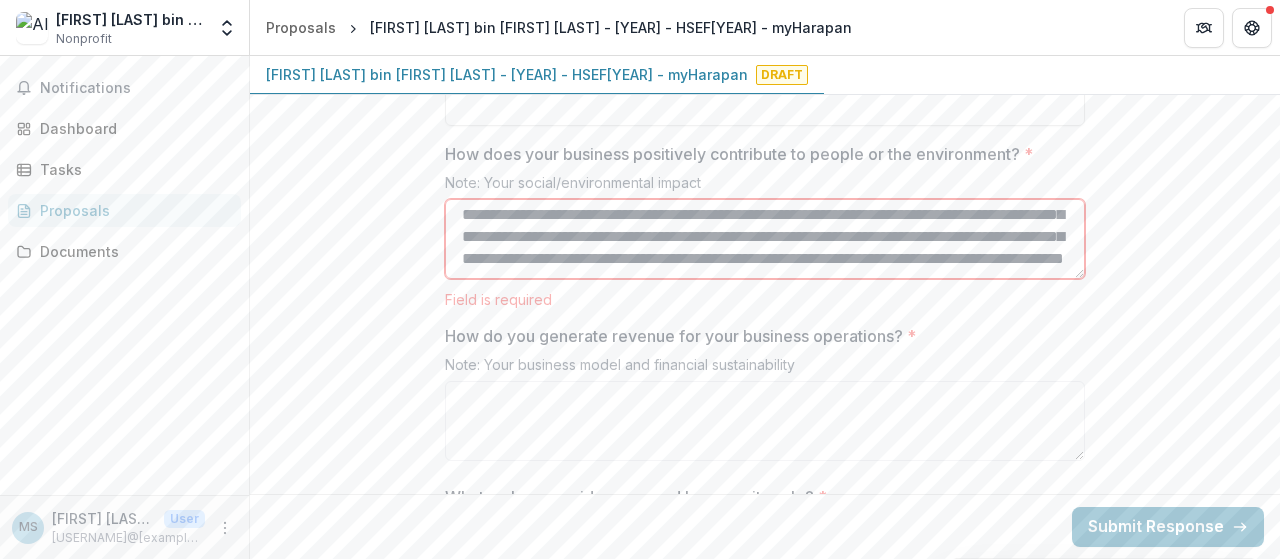 scroll, scrollTop: 104, scrollLeft: 0, axis: vertical 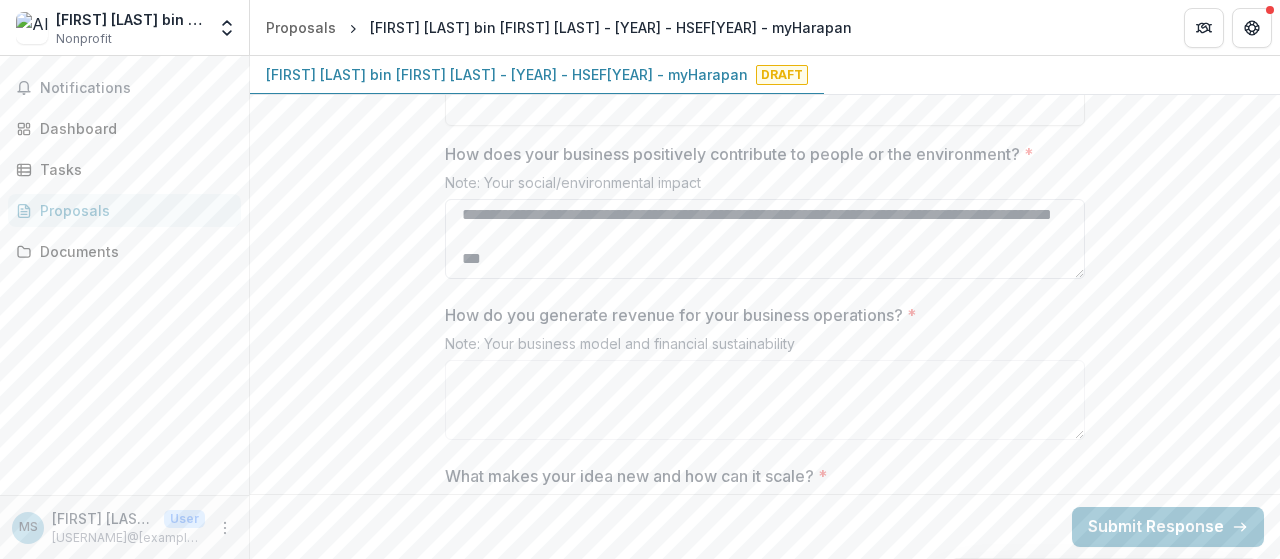 paste on "**********" 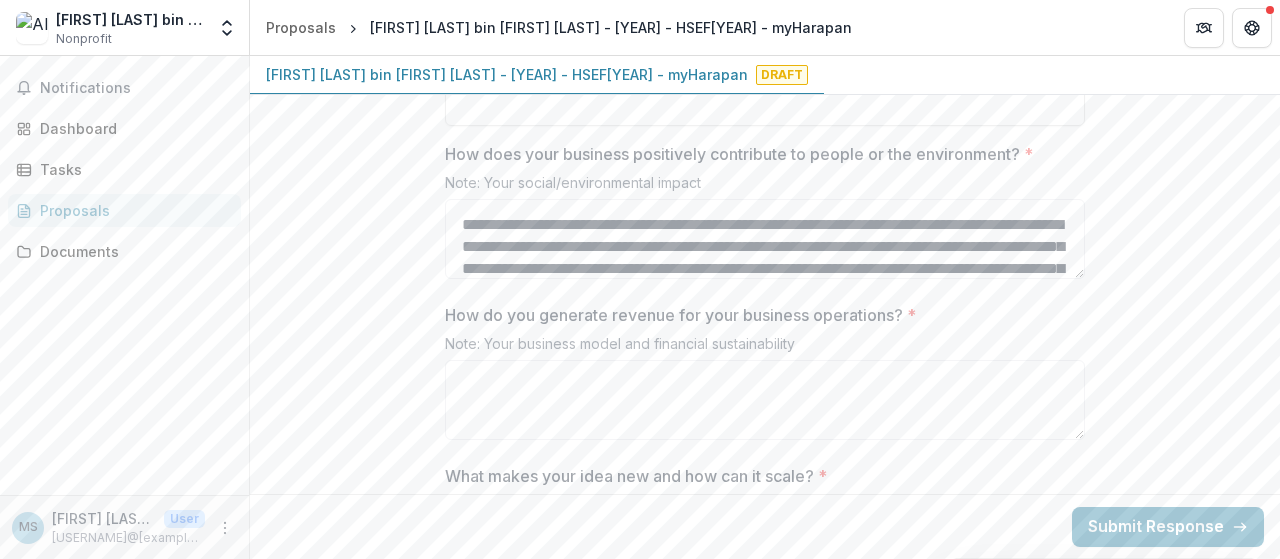 scroll, scrollTop: 170, scrollLeft: 0, axis: vertical 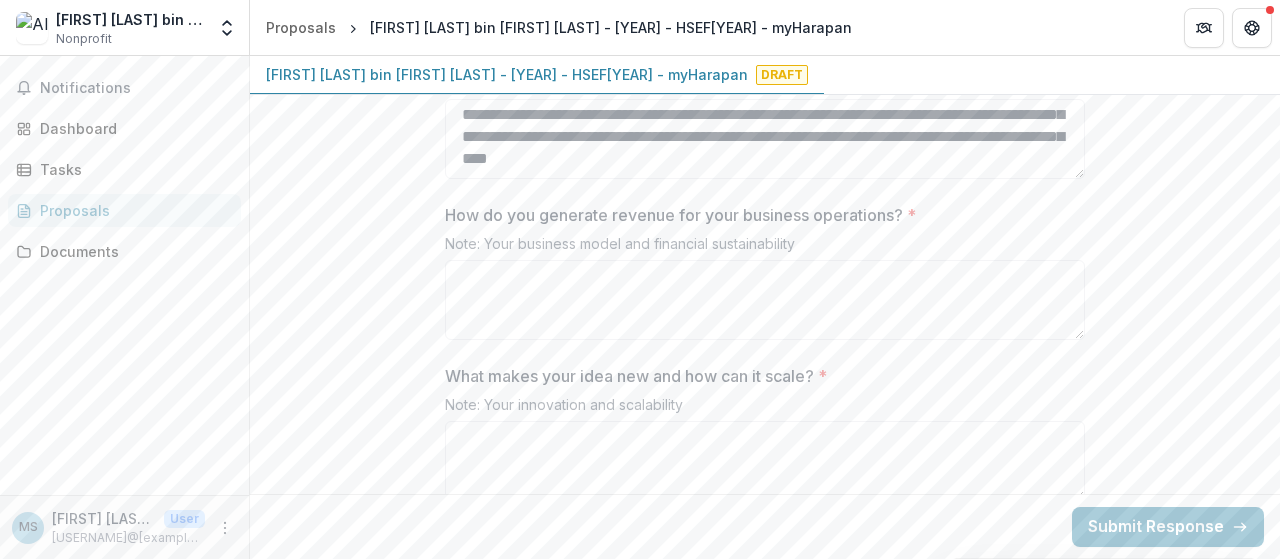 type on "**********" 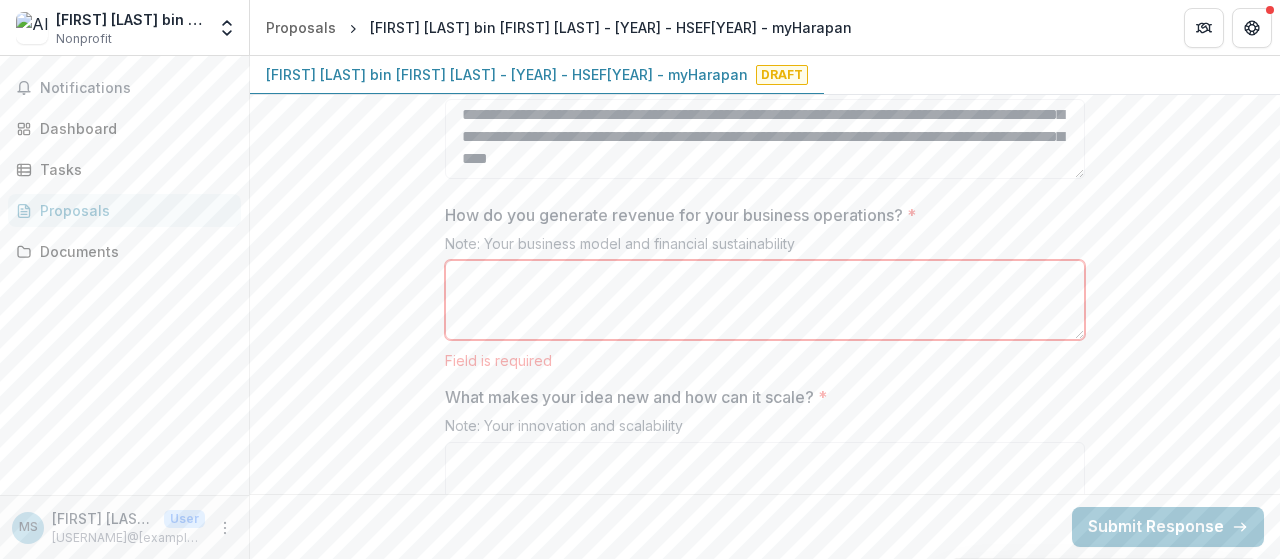 click on "How do you generate revenue for your business operations? *" at bounding box center (759, 215) 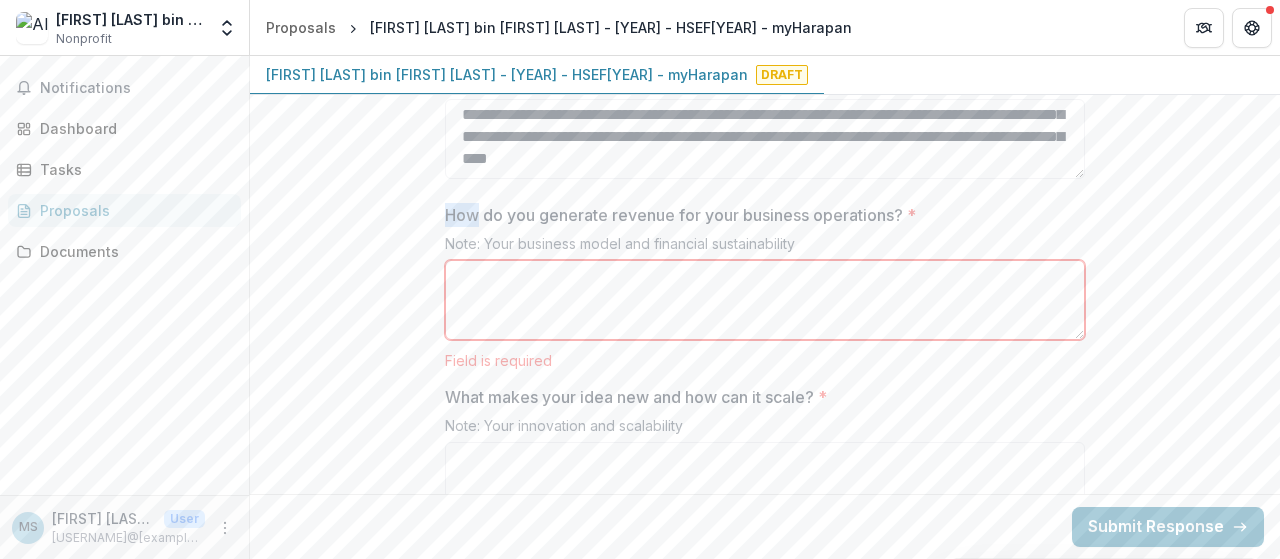 click on "How do you generate revenue for your business operations? *" at bounding box center [759, 215] 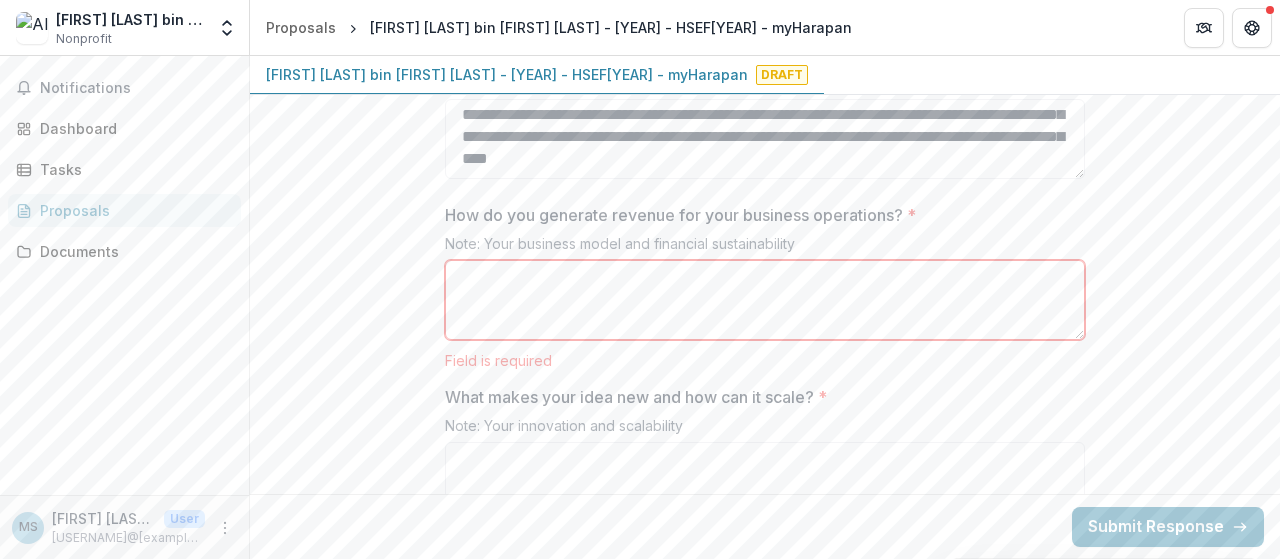 drag, startPoint x: 449, startPoint y: 207, endPoint x: 422, endPoint y: 208, distance: 27.018513 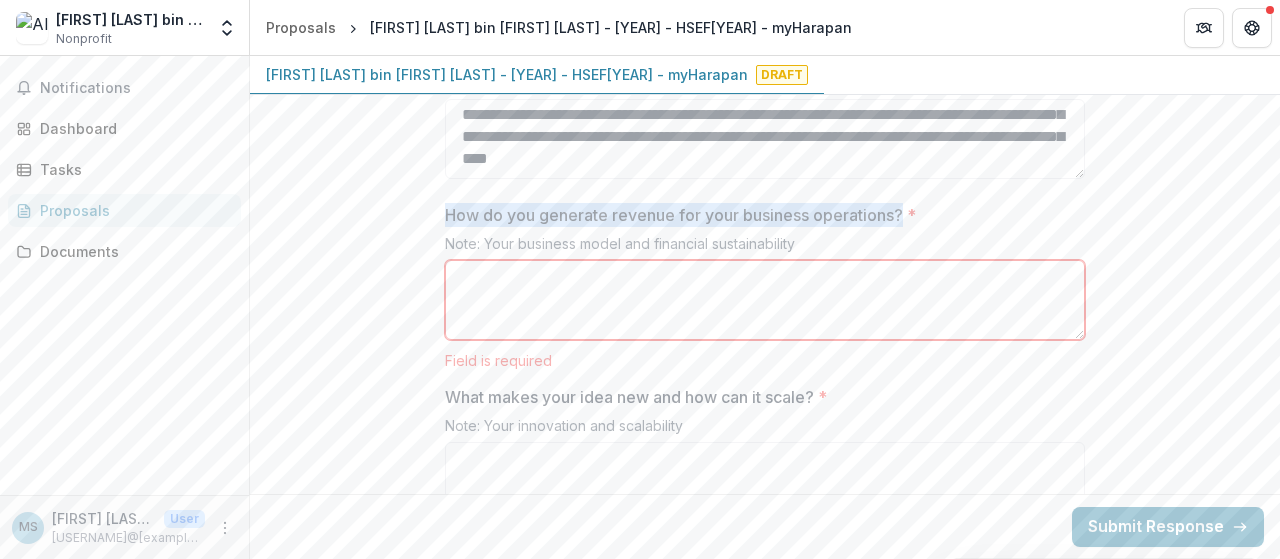 drag, startPoint x: 446, startPoint y: 206, endPoint x: 904, endPoint y: 212, distance: 458.0393 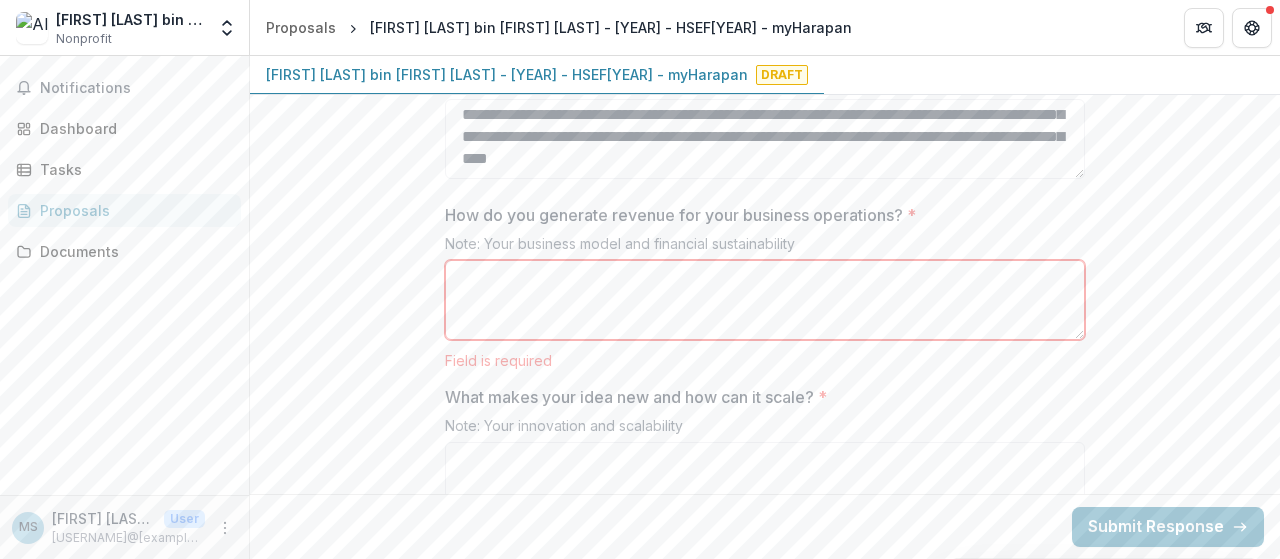 click on "How do you generate revenue for your business operations? *" at bounding box center (765, 300) 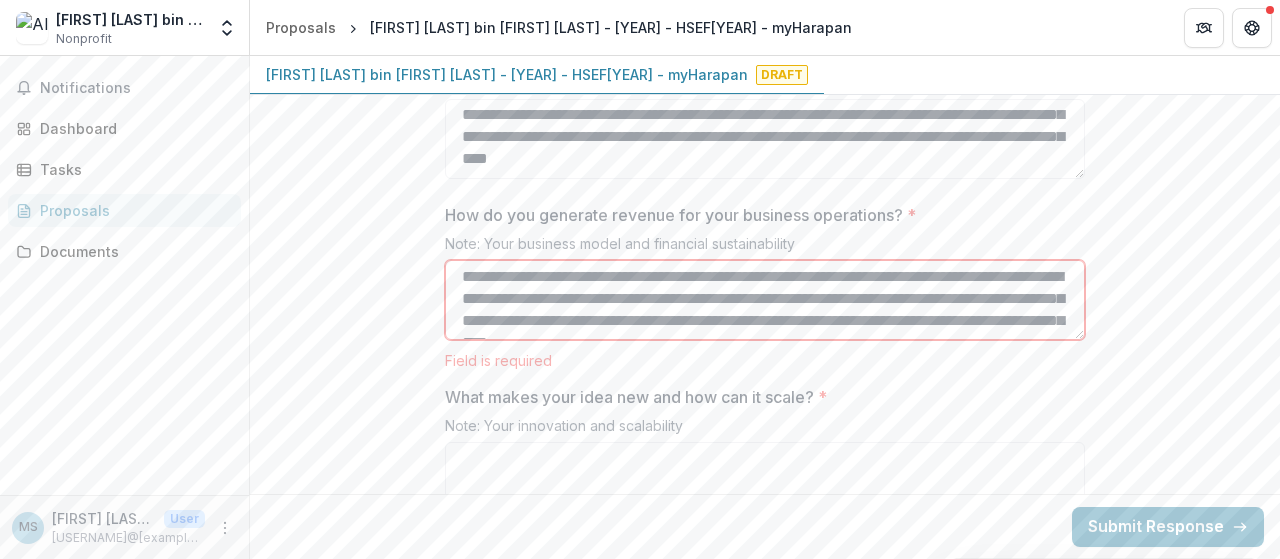 scroll, scrollTop: 0, scrollLeft: 0, axis: both 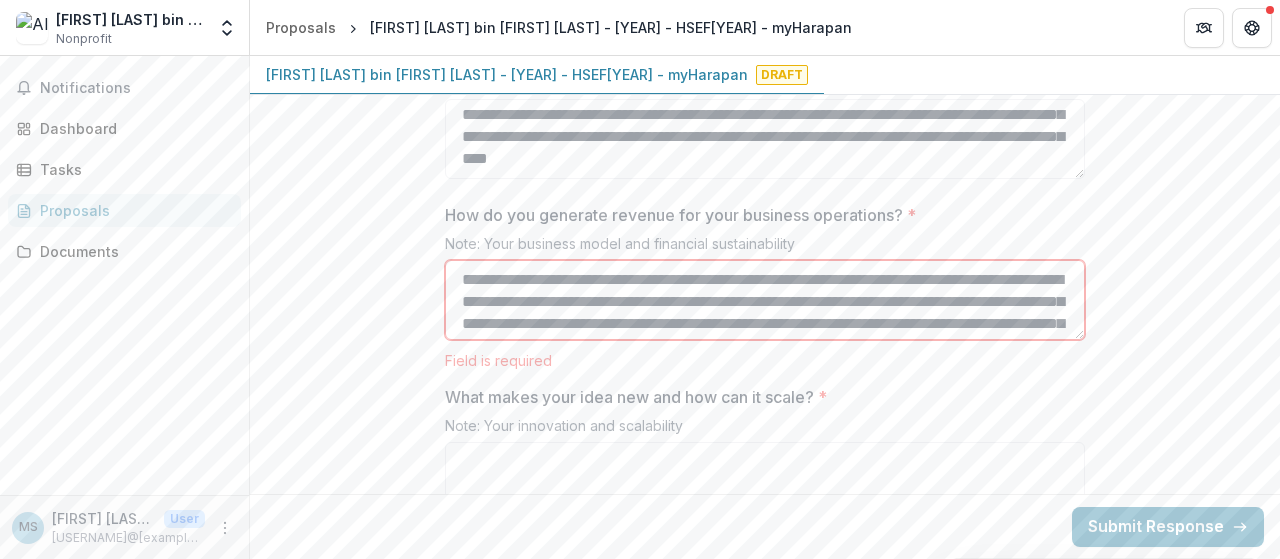 click on "**********" at bounding box center (765, 300) 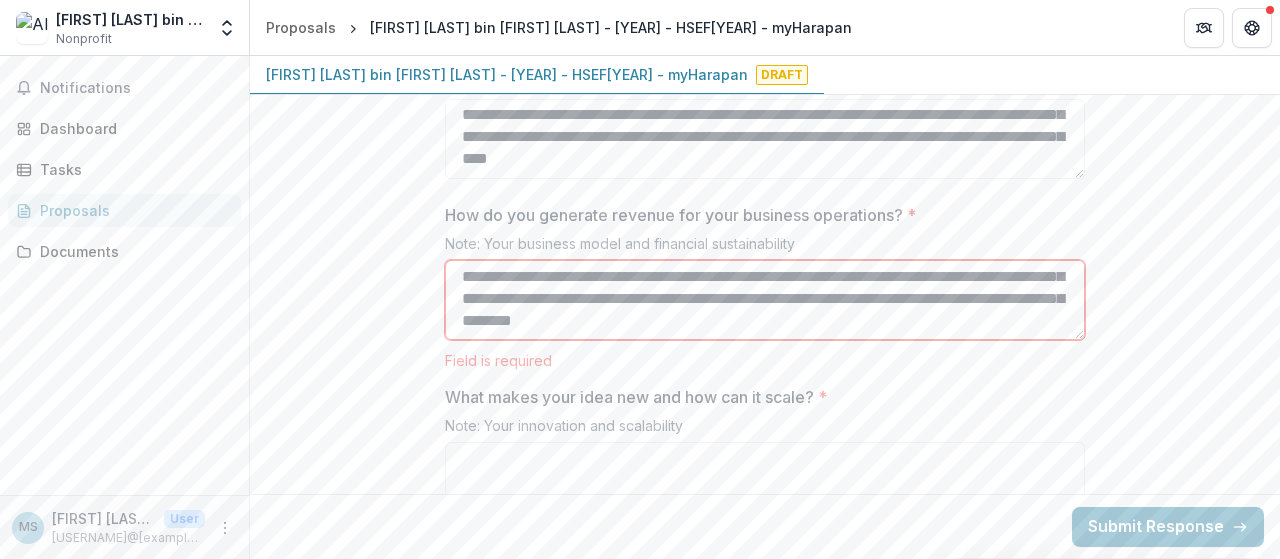 scroll, scrollTop: 2591, scrollLeft: 0, axis: vertical 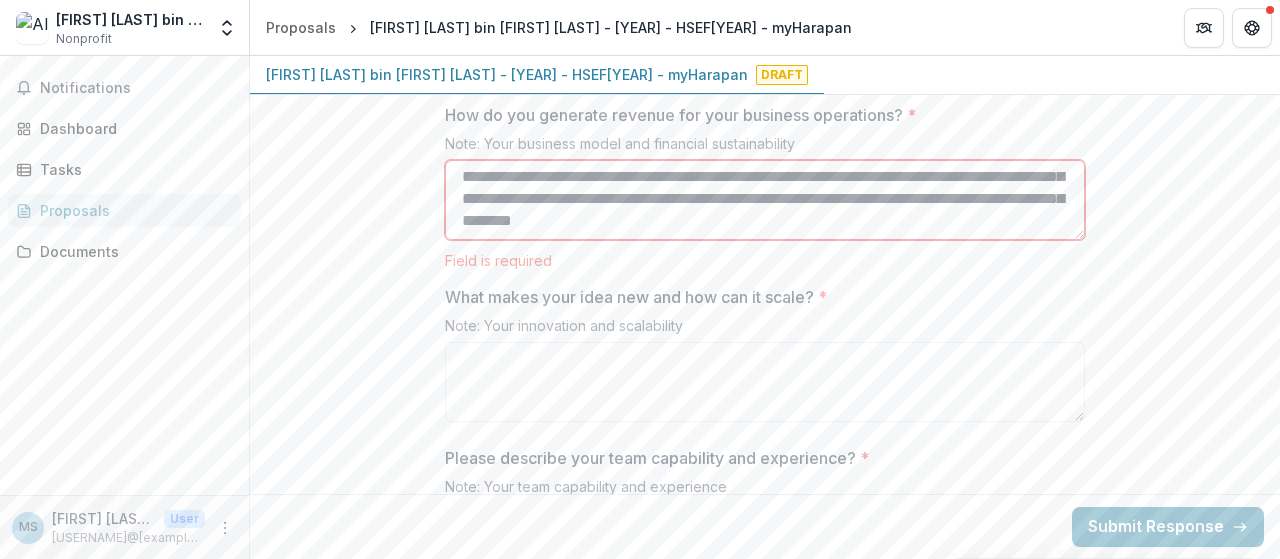 click on "**********" at bounding box center [765, 200] 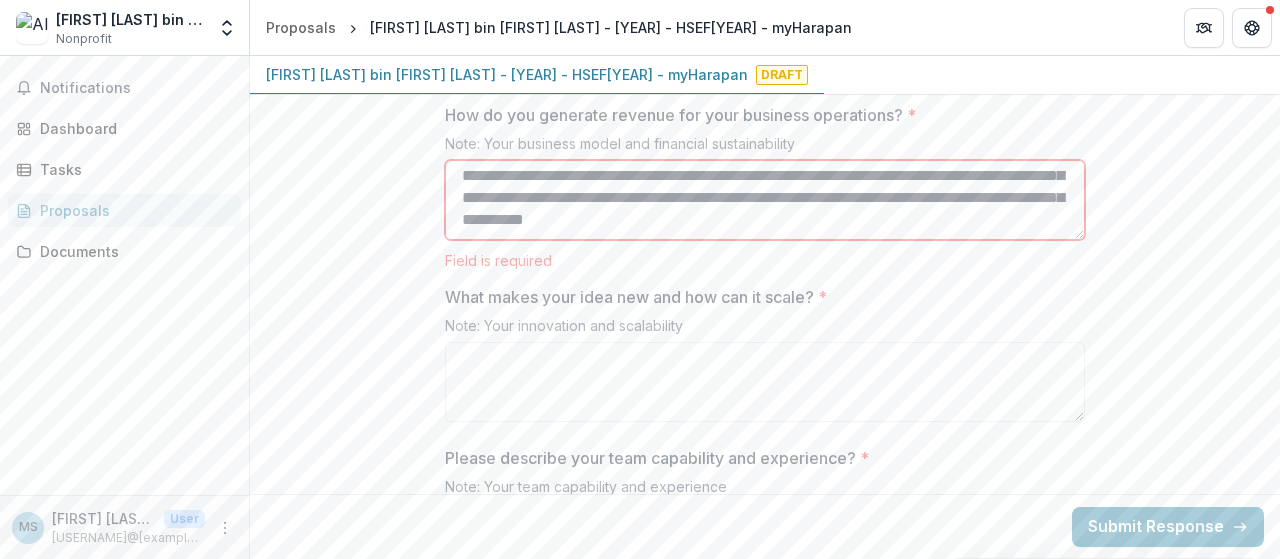 scroll, scrollTop: 60, scrollLeft: 0, axis: vertical 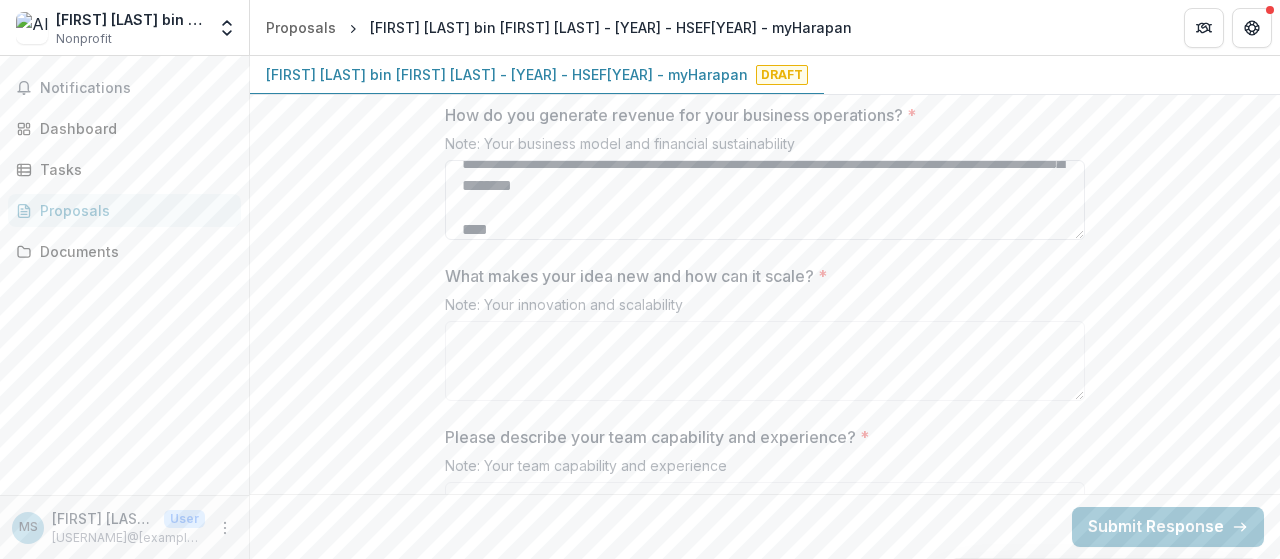 paste on "**********" 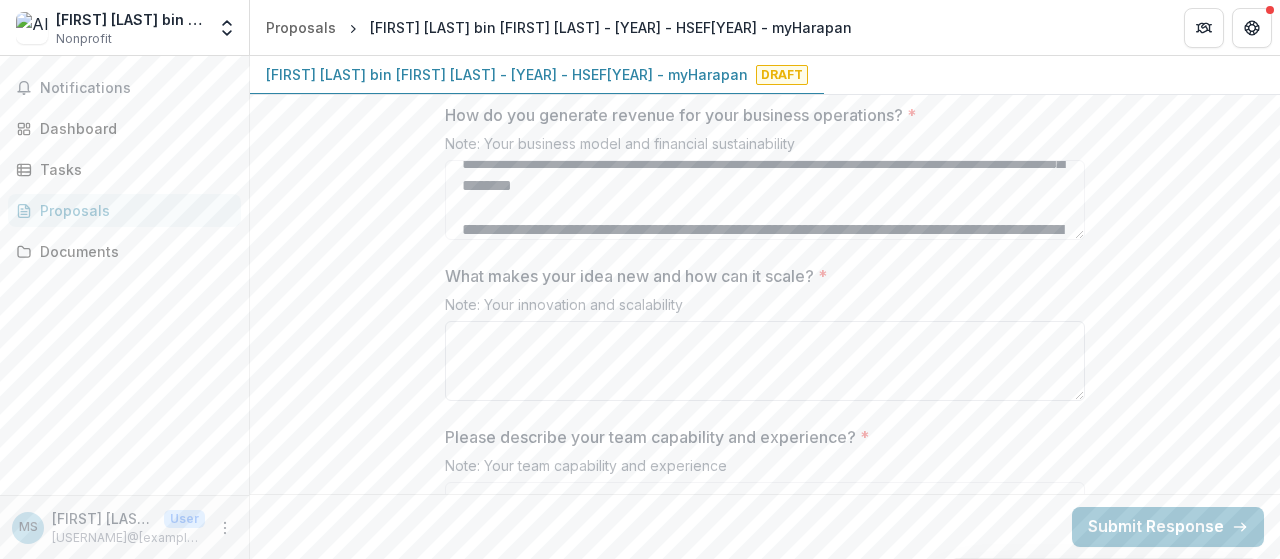 scroll, scrollTop: 126, scrollLeft: 0, axis: vertical 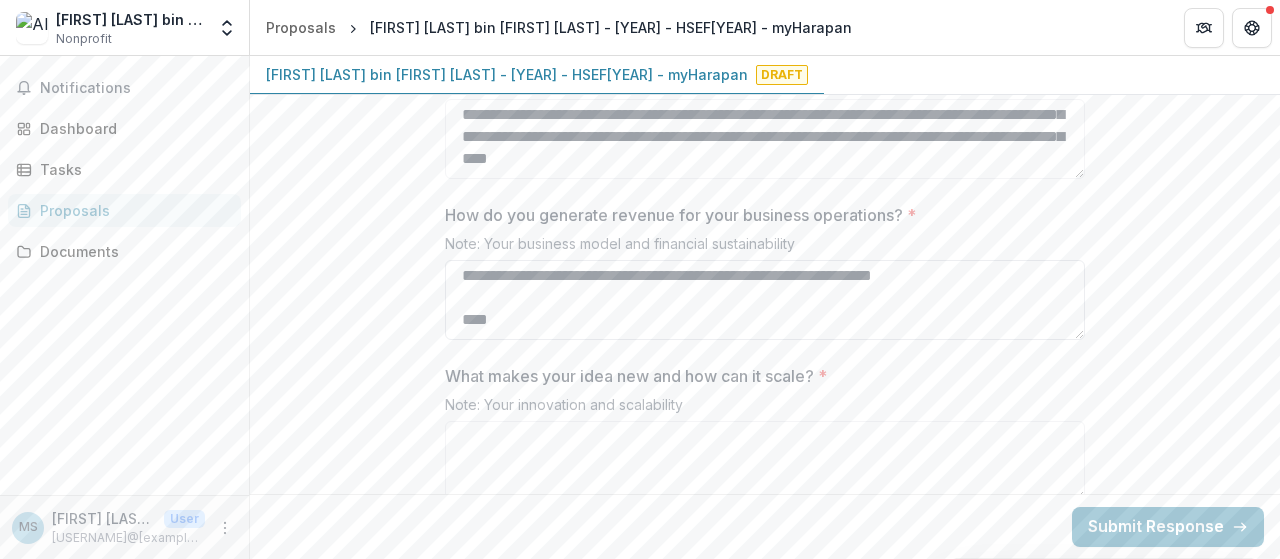 click on "**********" at bounding box center [765, 300] 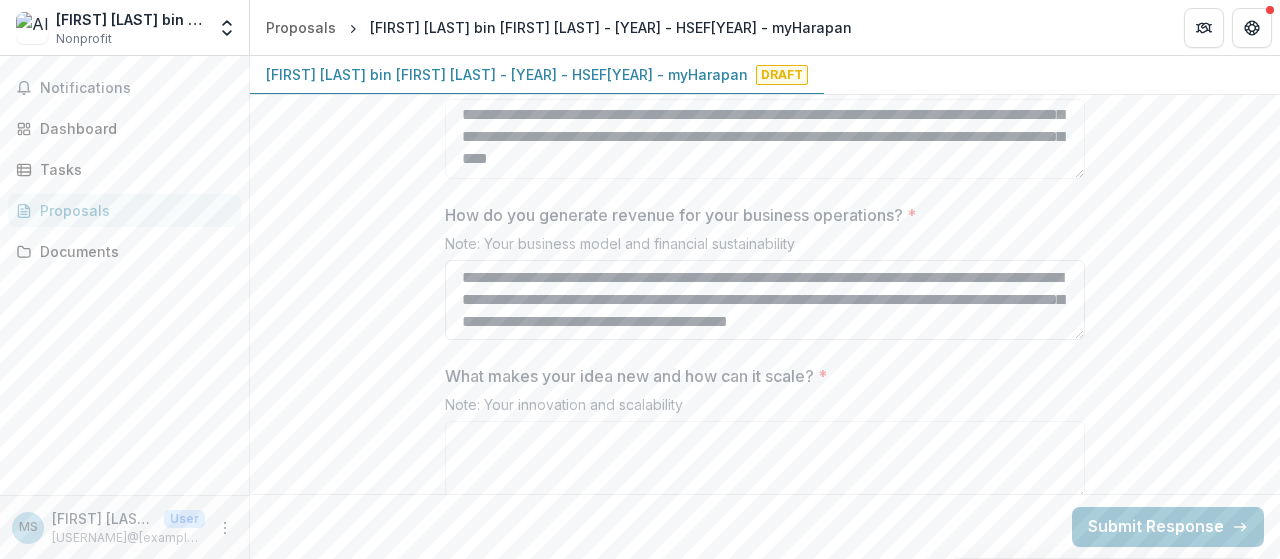 scroll, scrollTop: 245, scrollLeft: 0, axis: vertical 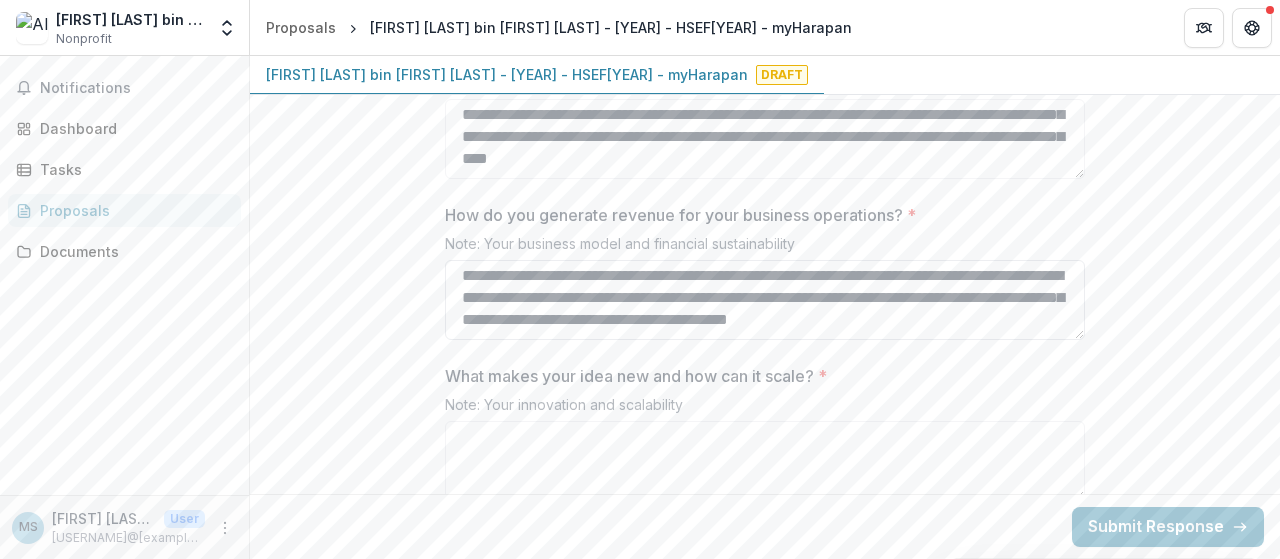 drag, startPoint x: 658, startPoint y: 315, endPoint x: 467, endPoint y: 277, distance: 194.74342 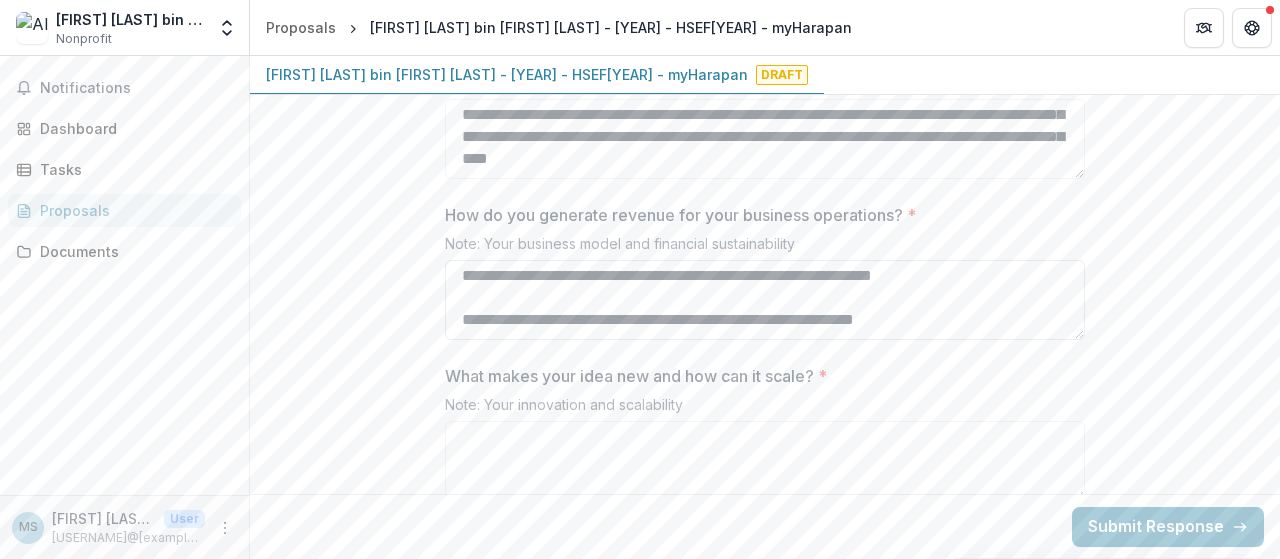 scroll, scrollTop: 179, scrollLeft: 0, axis: vertical 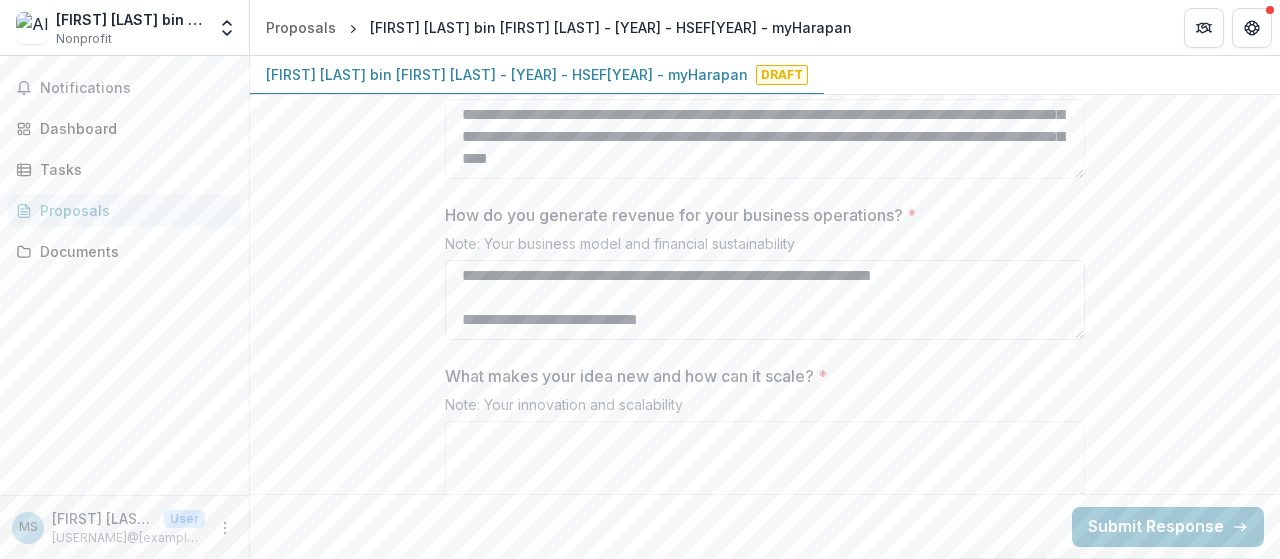 drag, startPoint x: 705, startPoint y: 315, endPoint x: 484, endPoint y: 317, distance: 221.00905 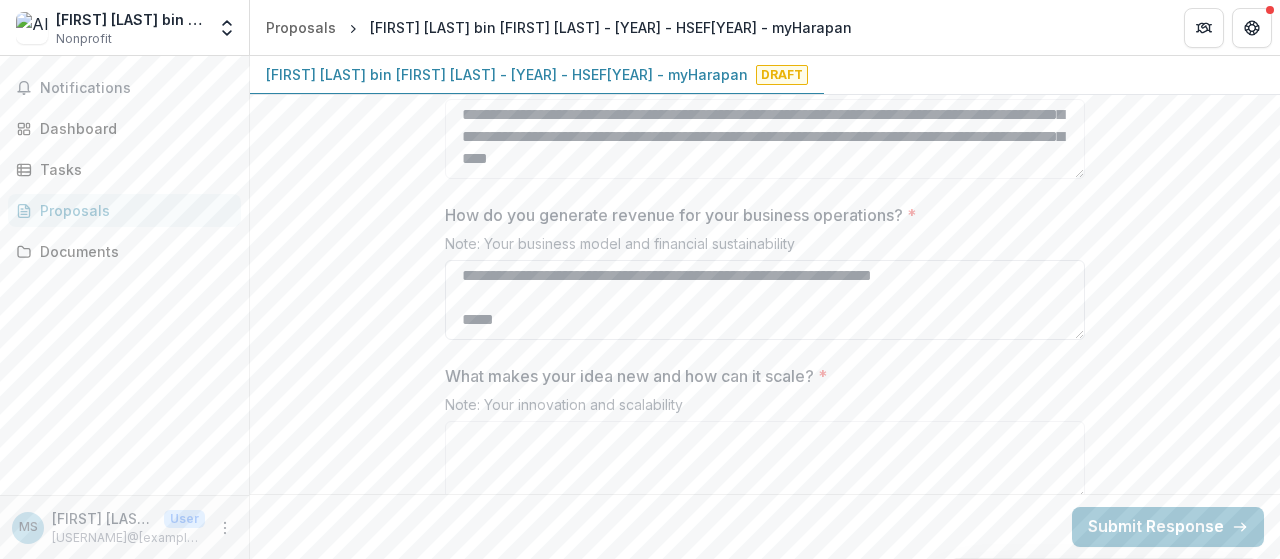 paste on "**********" 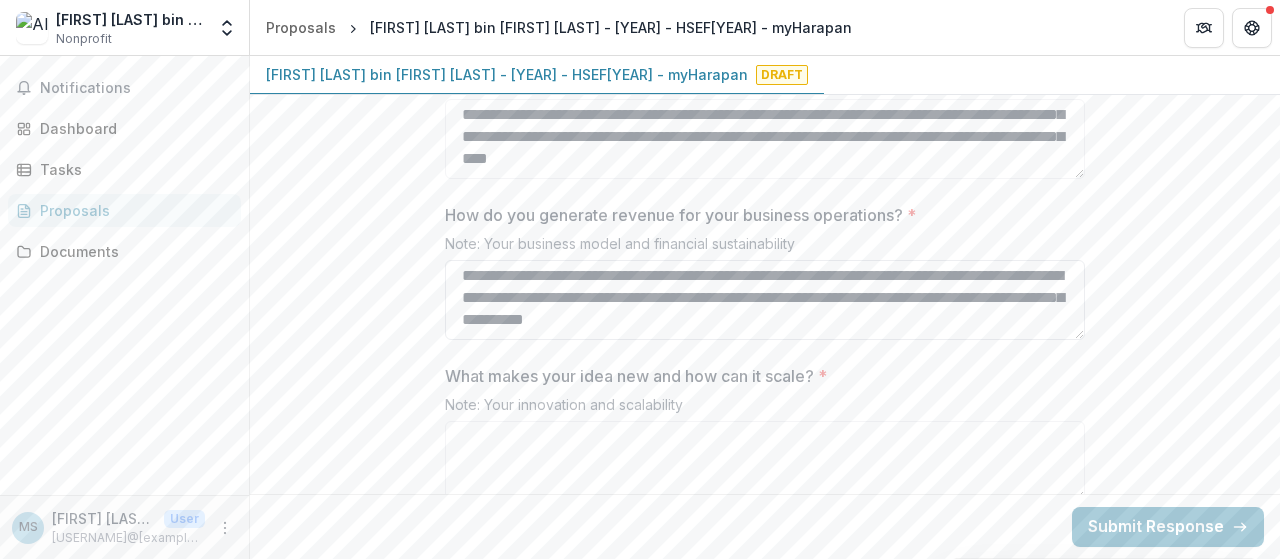 scroll, scrollTop: 223, scrollLeft: 0, axis: vertical 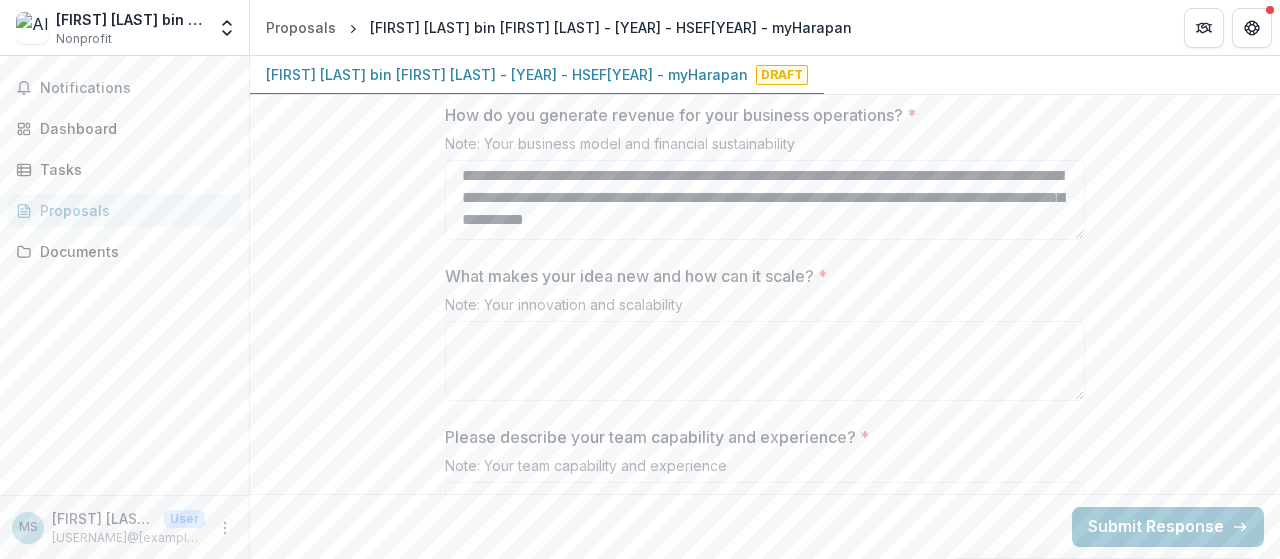 type on "**********" 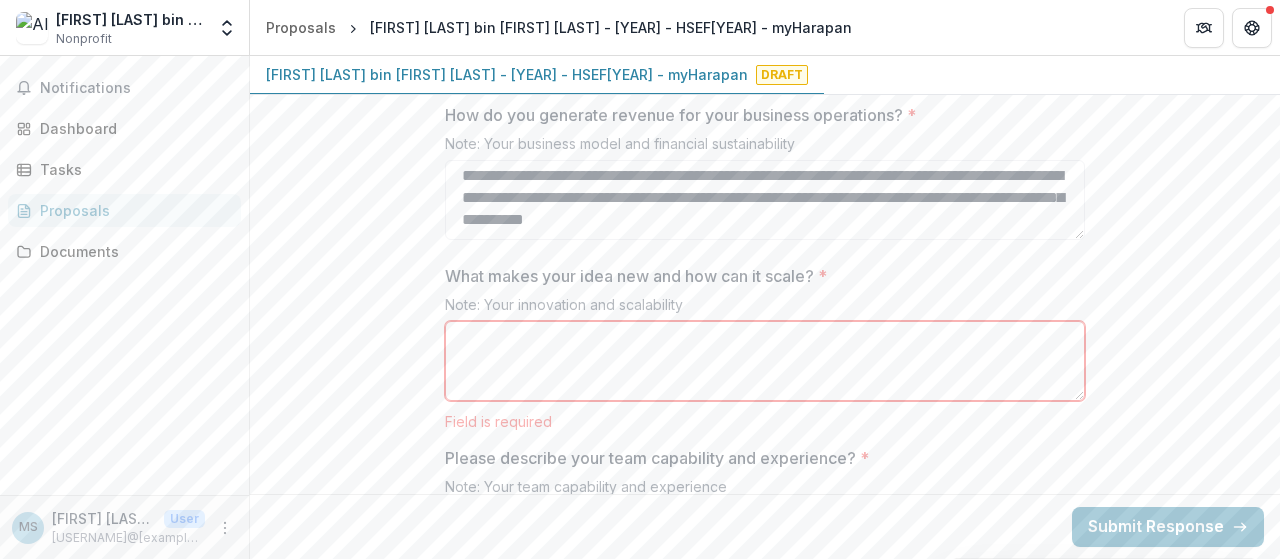 click on "What makes your idea new and how can it scale? *" at bounding box center (759, 276) 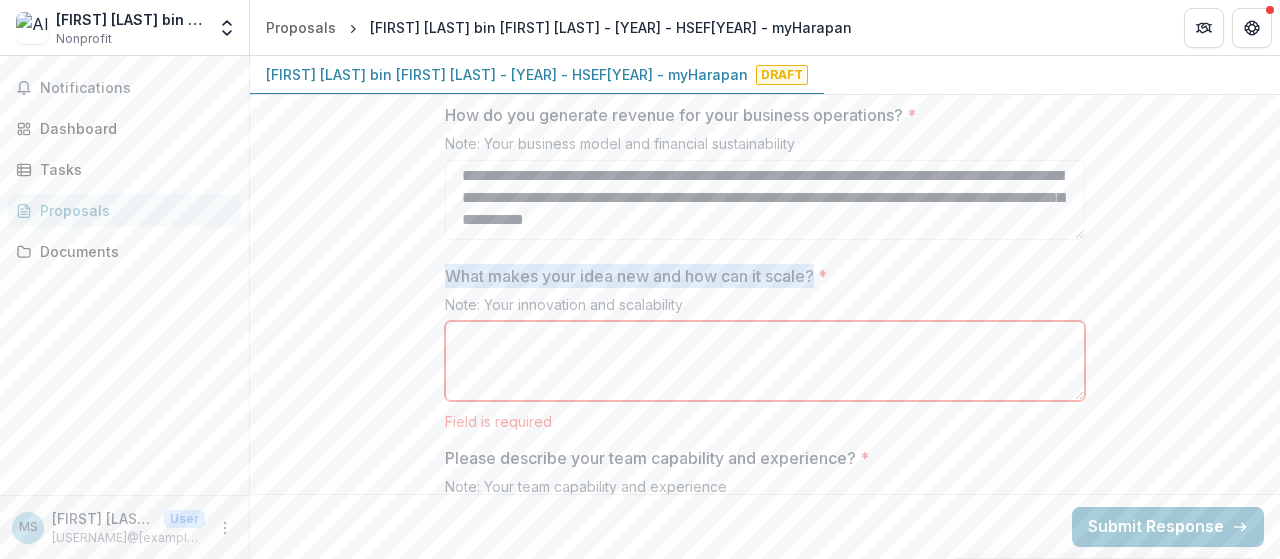 drag, startPoint x: 444, startPoint y: 268, endPoint x: 814, endPoint y: 275, distance: 370.06622 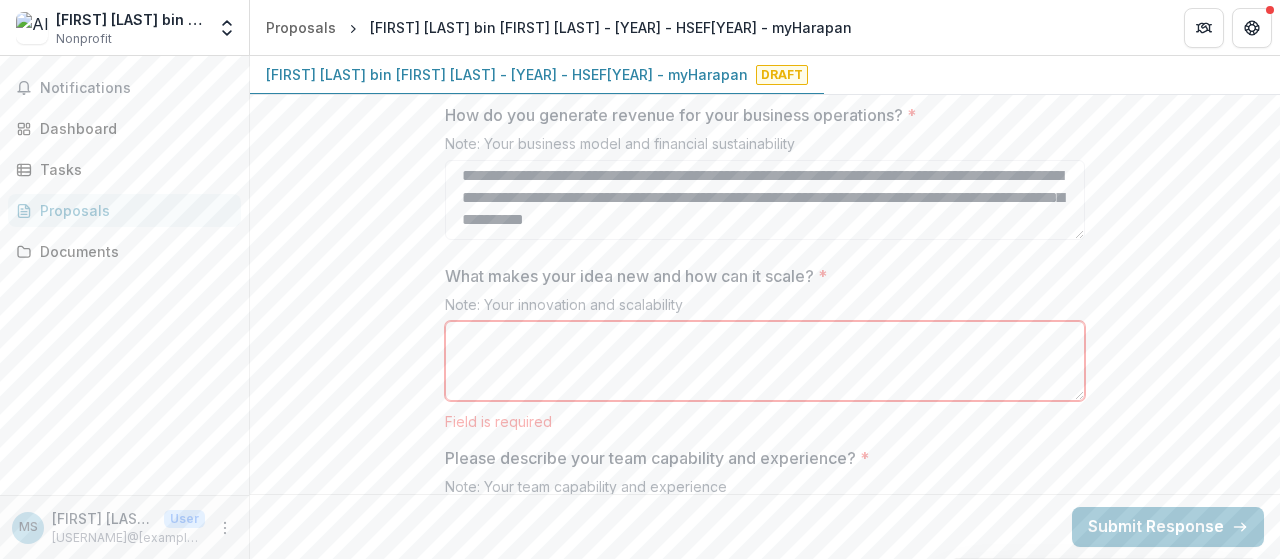 click on "What makes your idea new and how can it scale? *" at bounding box center [765, 361] 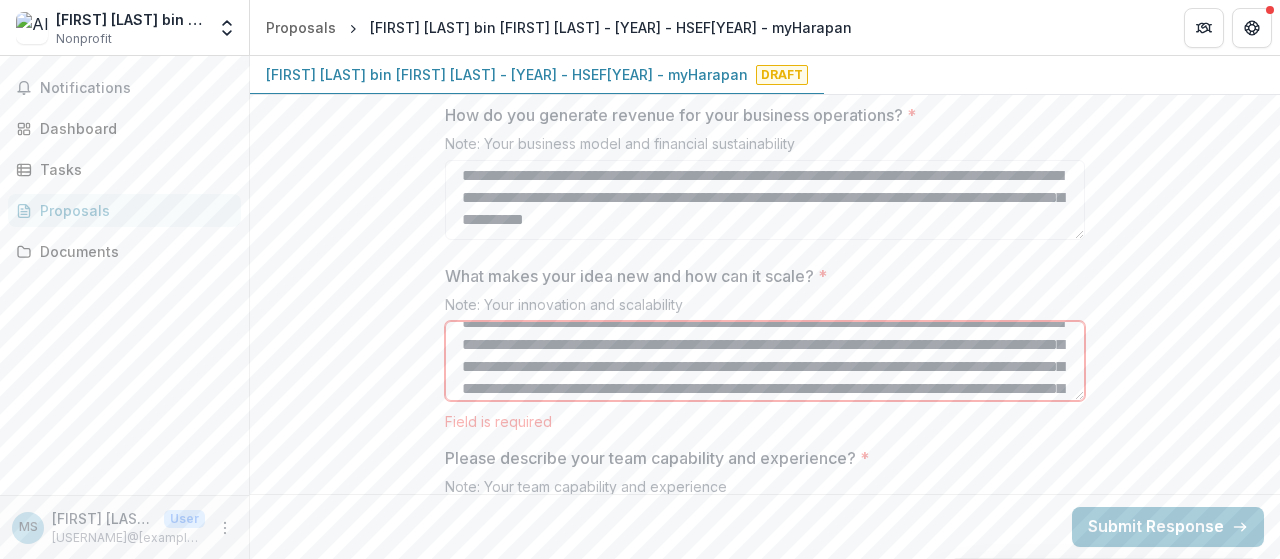 scroll, scrollTop: 0, scrollLeft: 0, axis: both 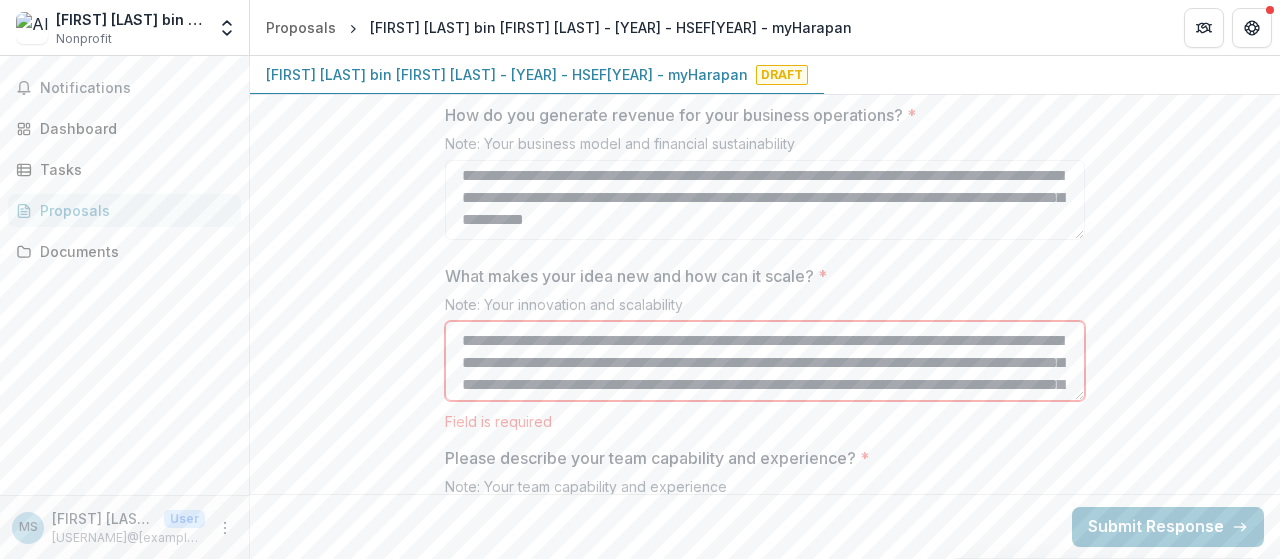 click on "**********" at bounding box center (765, 361) 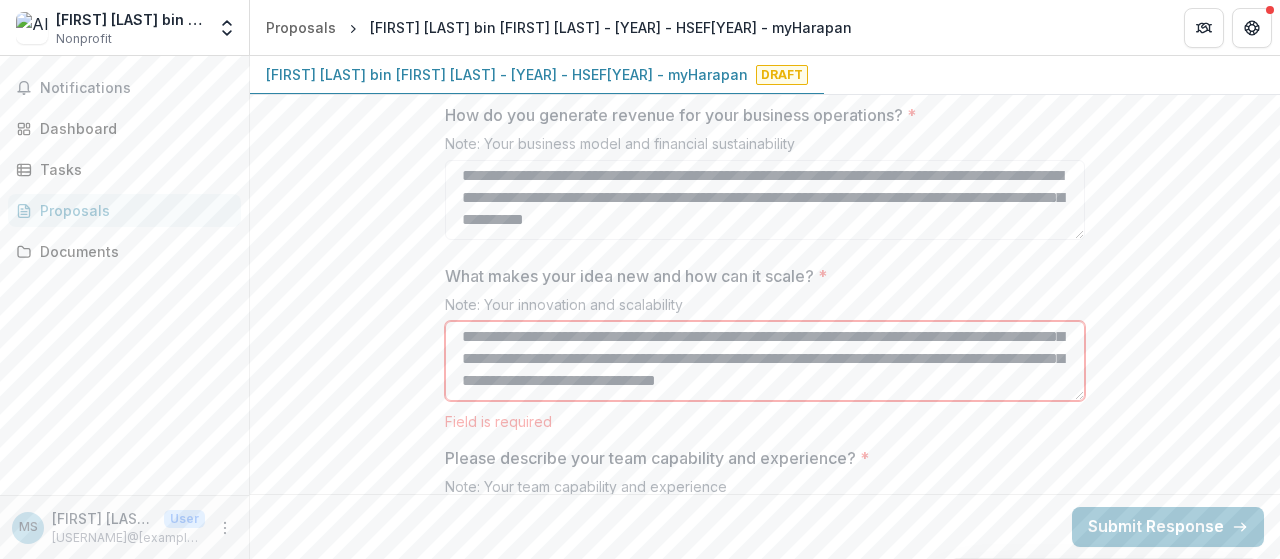 scroll, scrollTop: 0, scrollLeft: 0, axis: both 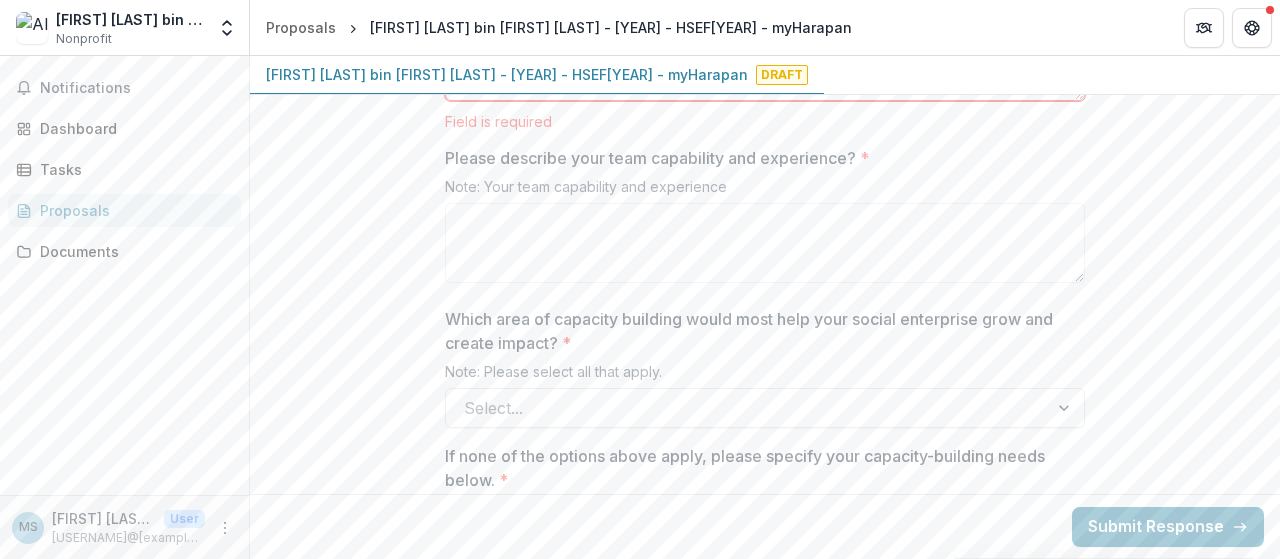 type on "**********" 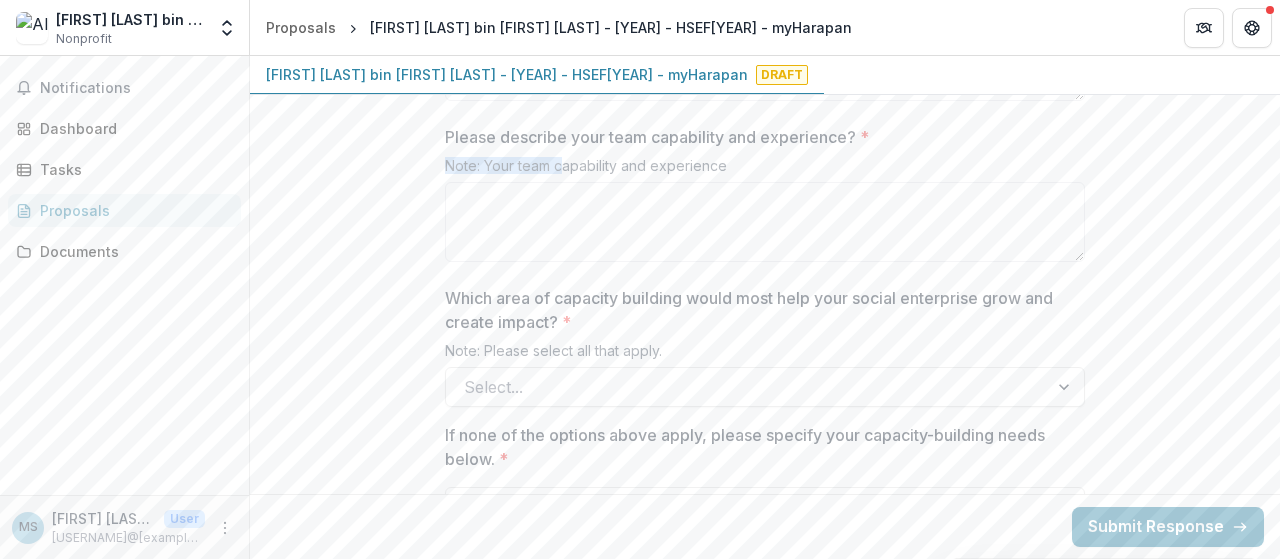 drag, startPoint x: 444, startPoint y: 144, endPoint x: 563, endPoint y: 153, distance: 119.33985 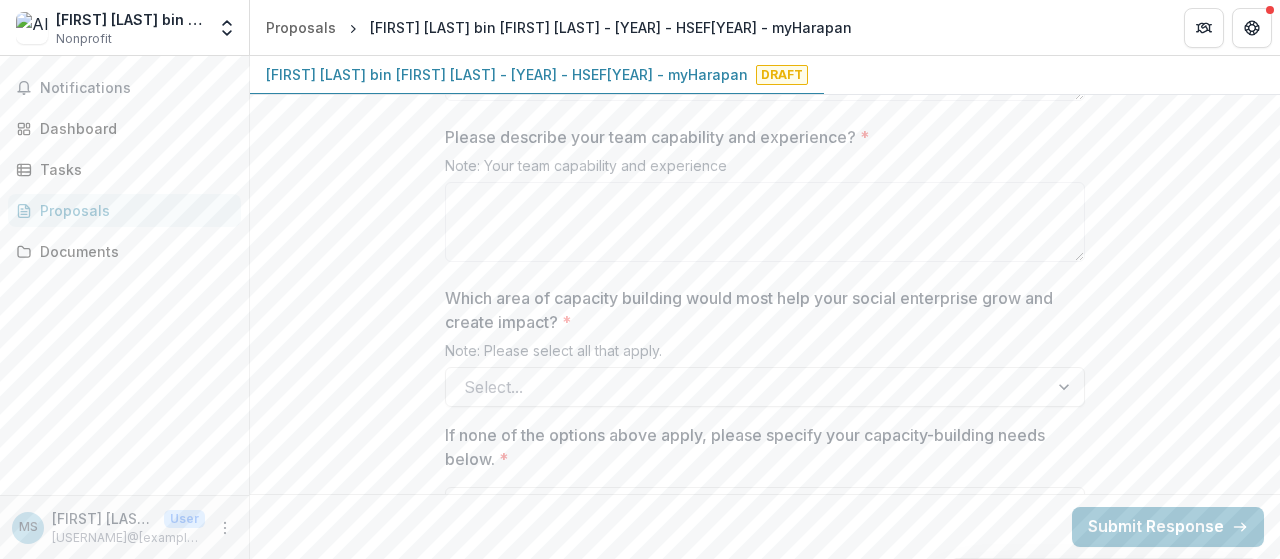 click on "Please describe your team capability and experience? *" at bounding box center [759, 137] 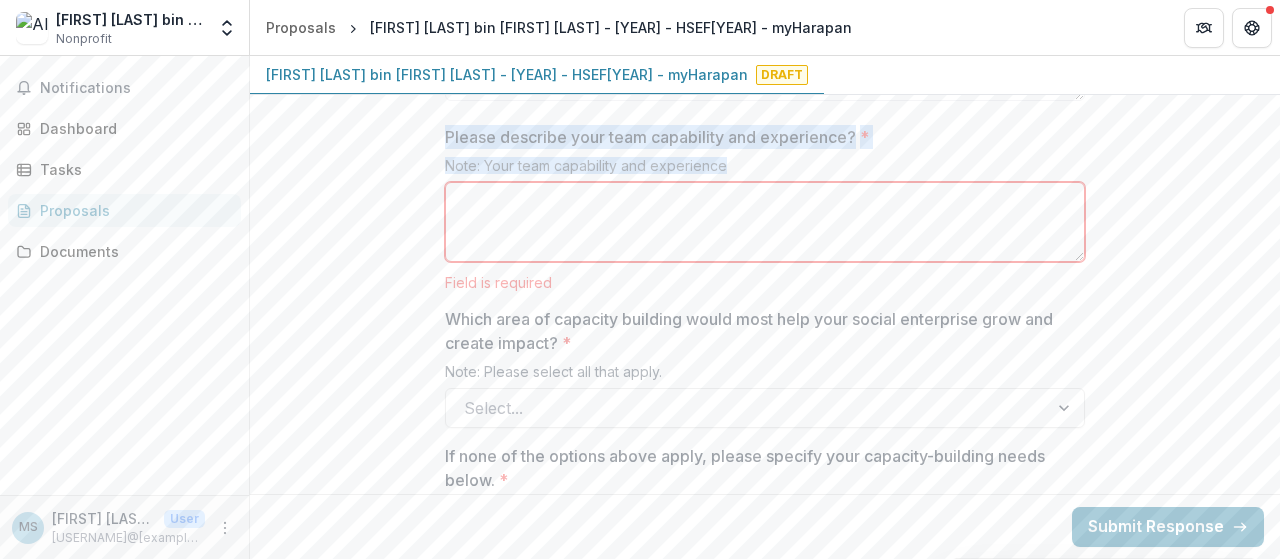 drag, startPoint x: 444, startPoint y: 126, endPoint x: 900, endPoint y: 154, distance: 456.85883 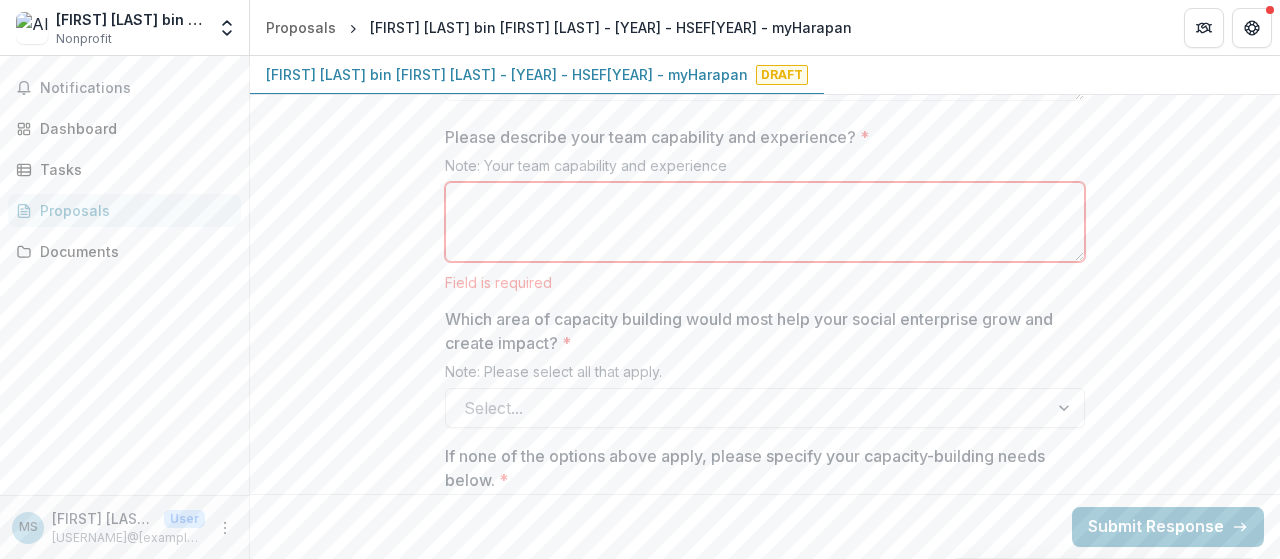 click on "Please describe your team capability and experience? *" at bounding box center (765, 222) 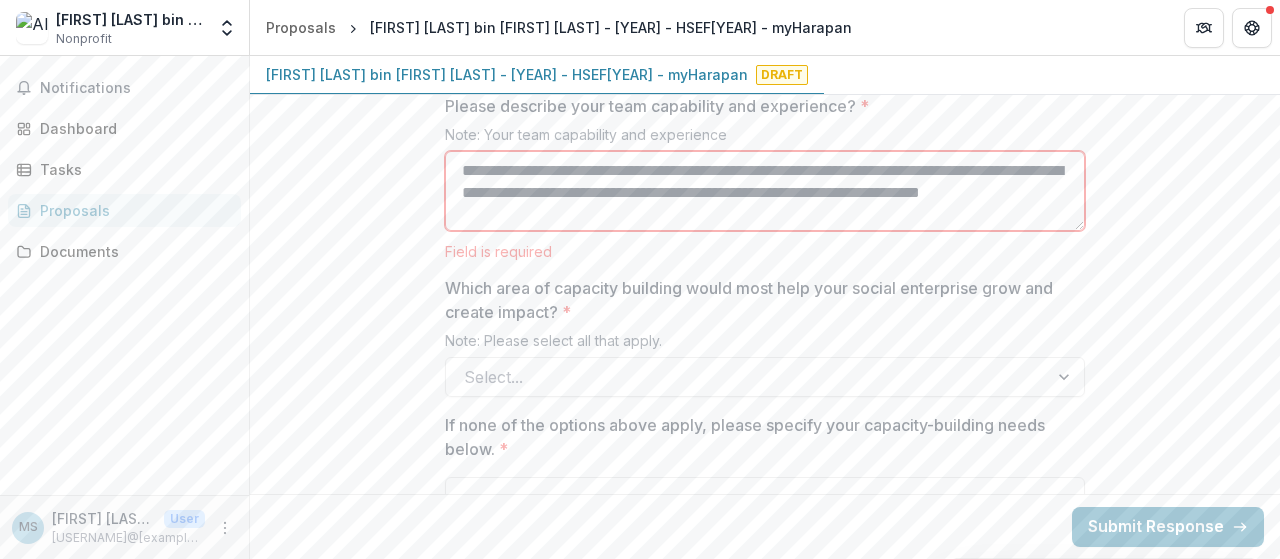 scroll, scrollTop: 2891, scrollLeft: 0, axis: vertical 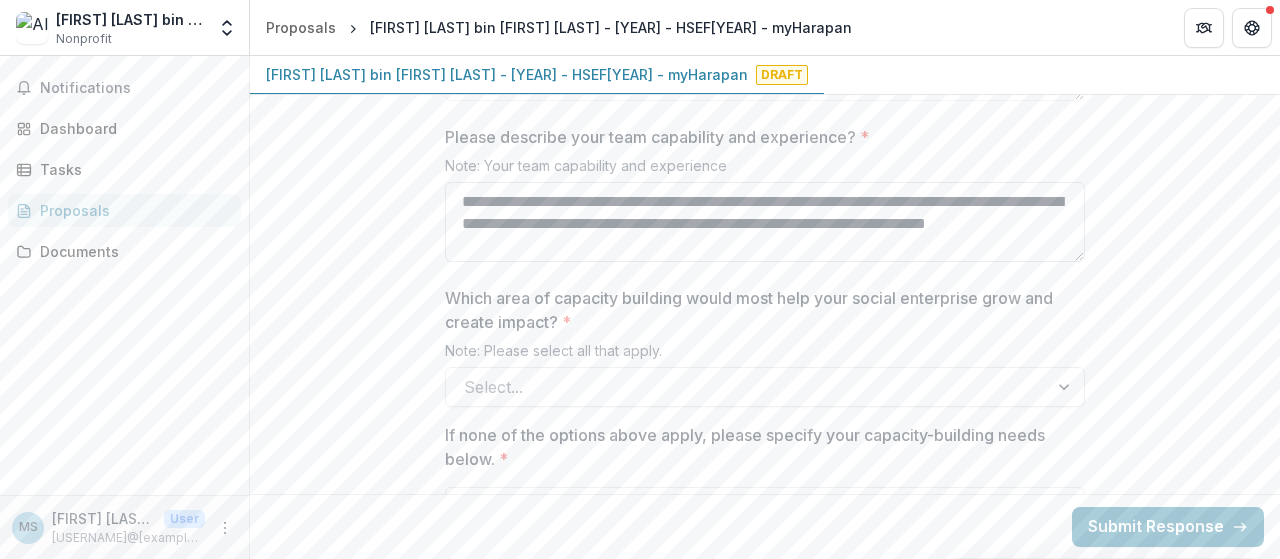 paste on "**********" 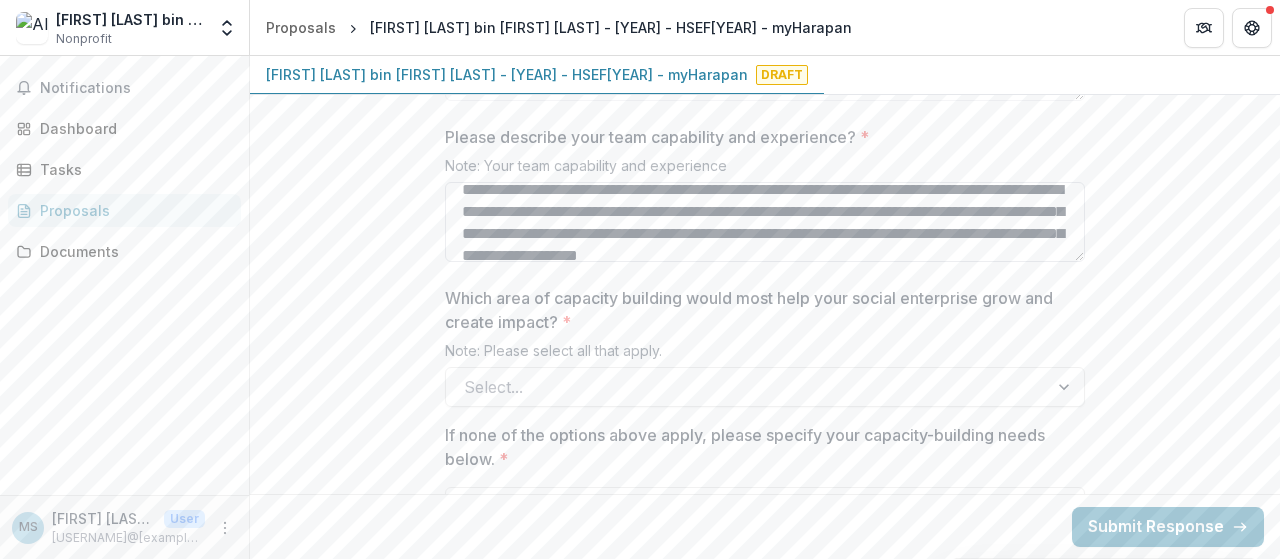 scroll, scrollTop: 0, scrollLeft: 0, axis: both 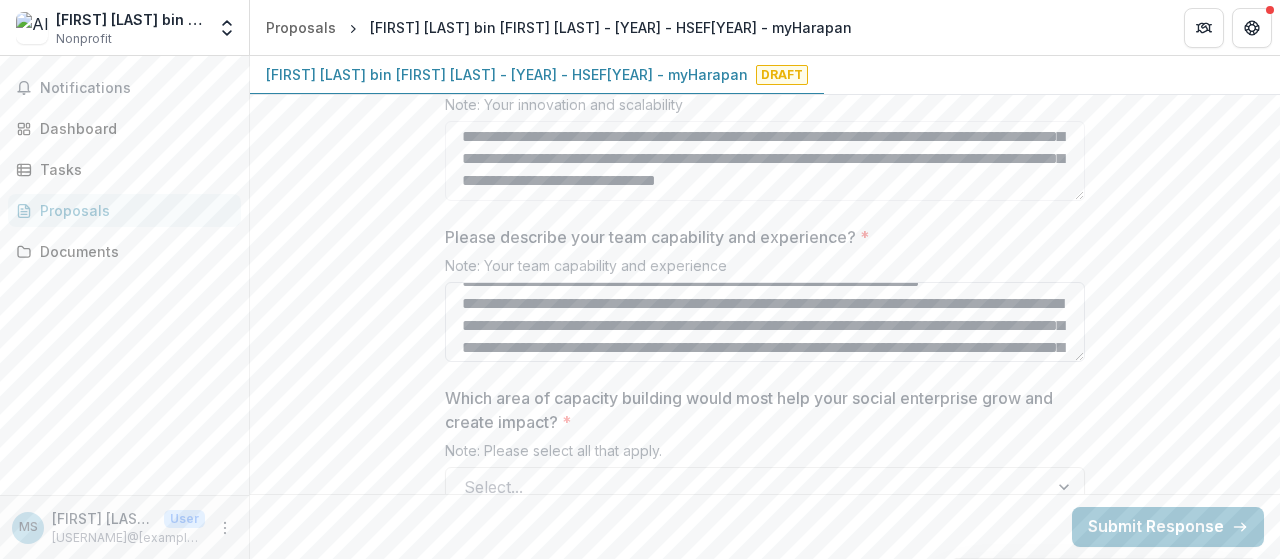 click on "**********" at bounding box center [765, 322] 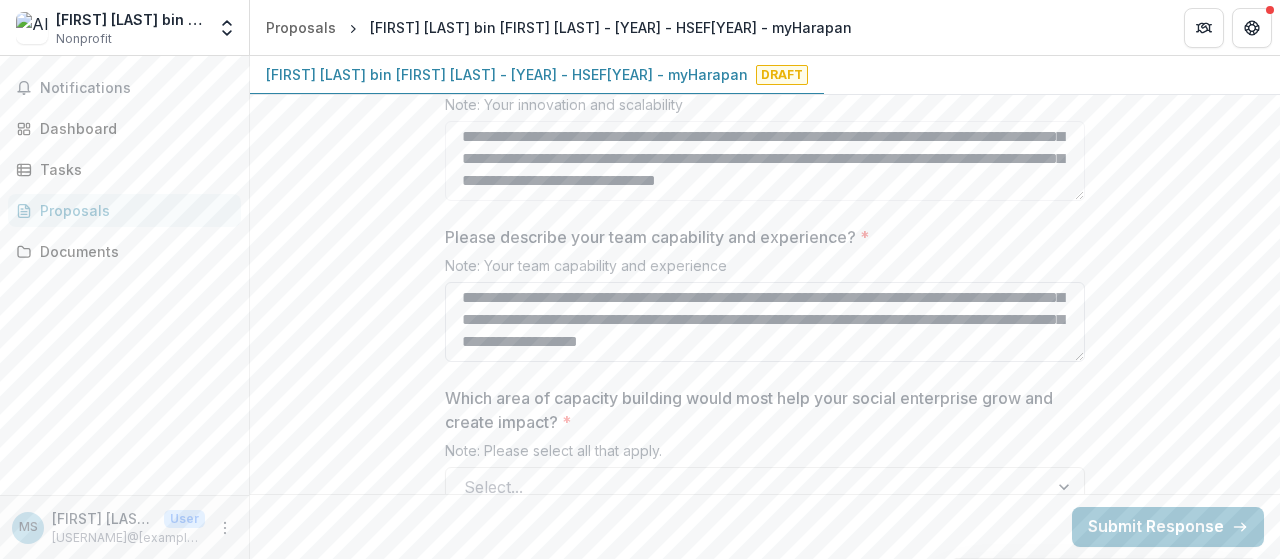 scroll, scrollTop: 113, scrollLeft: 0, axis: vertical 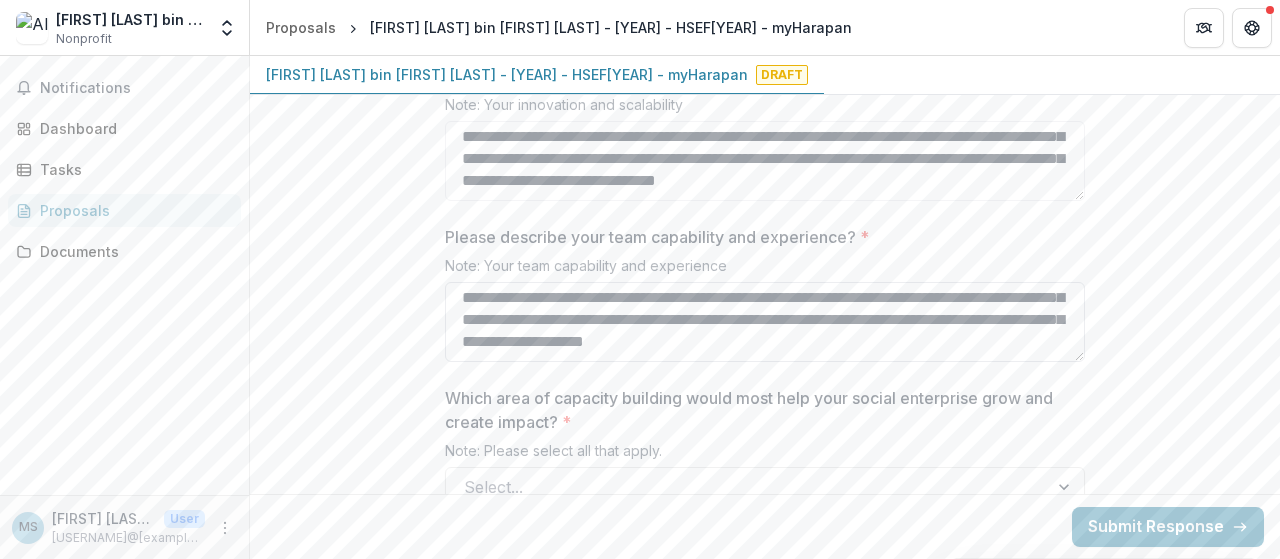 paste on "**********" 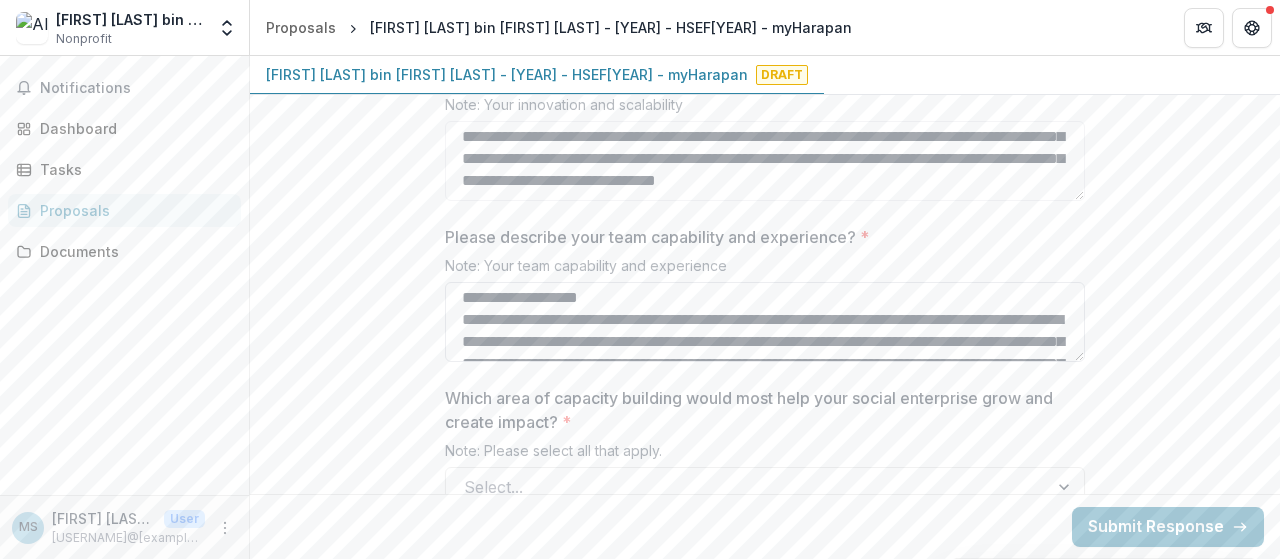 scroll, scrollTop: 14, scrollLeft: 0, axis: vertical 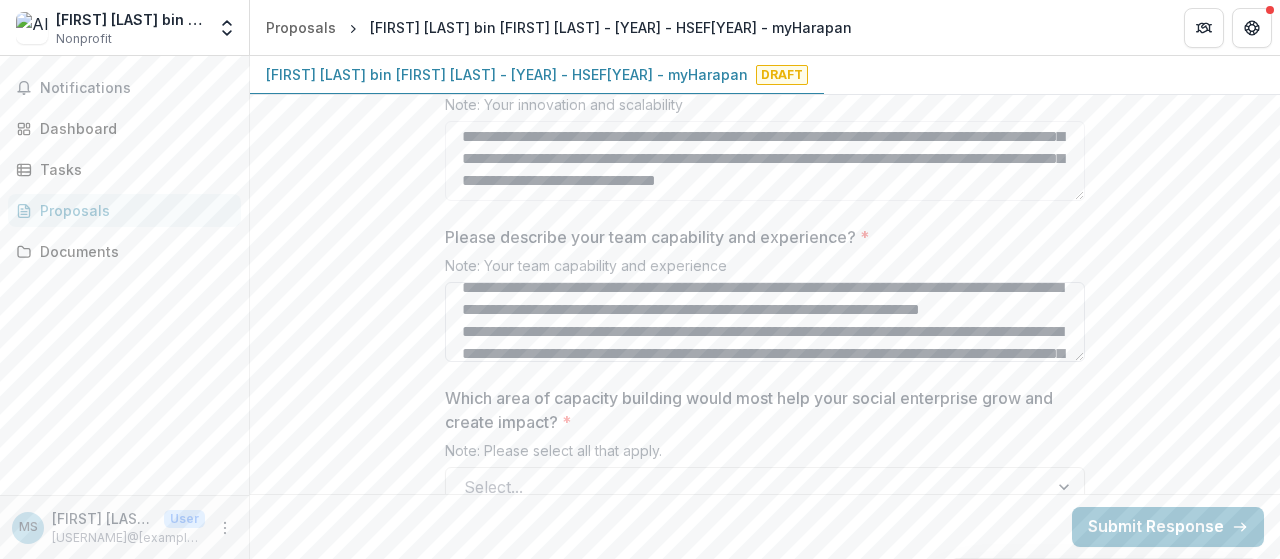 click on "**********" at bounding box center (765, 322) 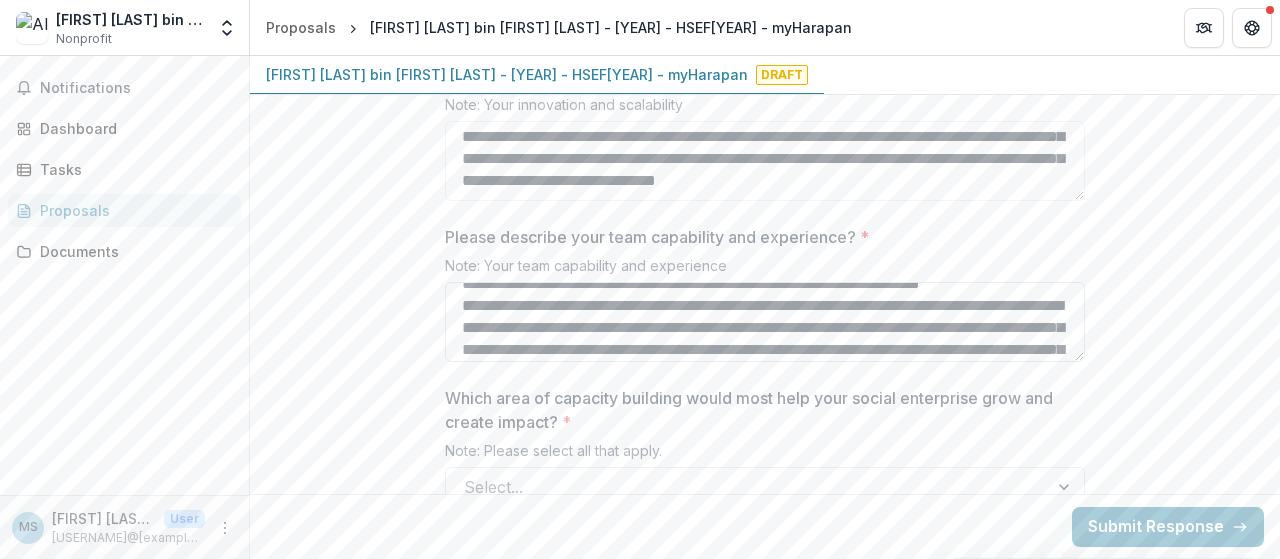 scroll, scrollTop: 14, scrollLeft: 0, axis: vertical 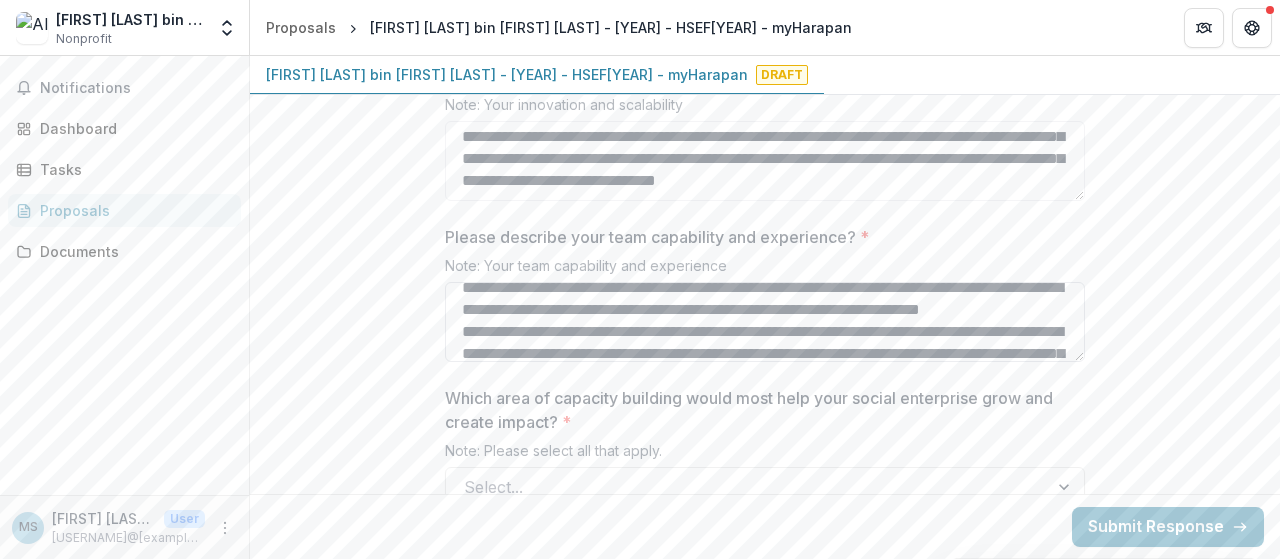 click on "**********" at bounding box center [765, 322] 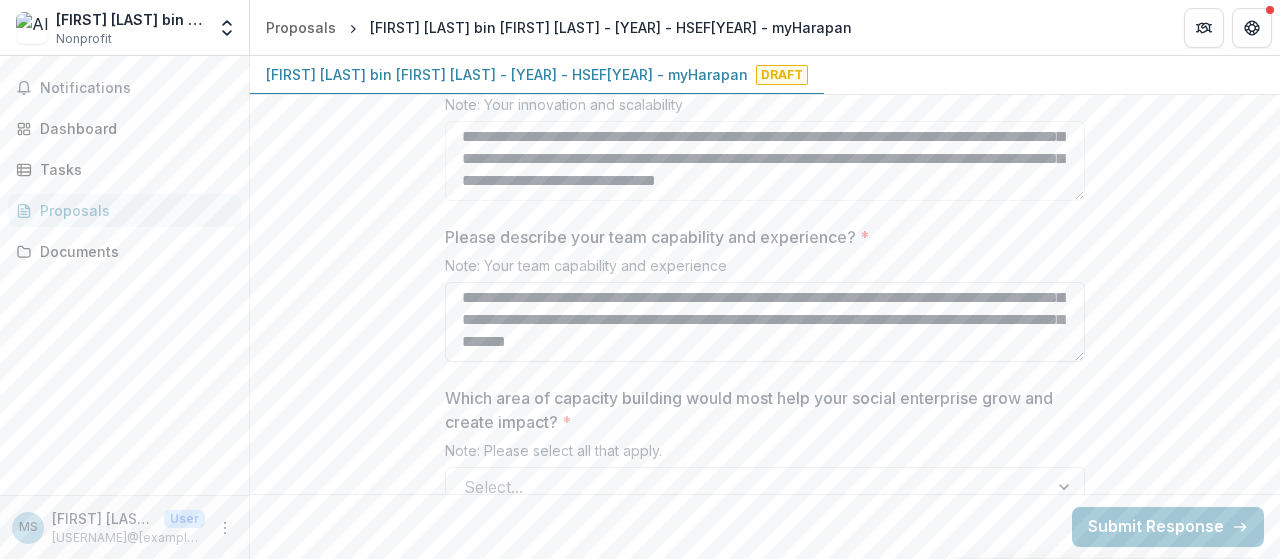 scroll, scrollTop: 145, scrollLeft: 0, axis: vertical 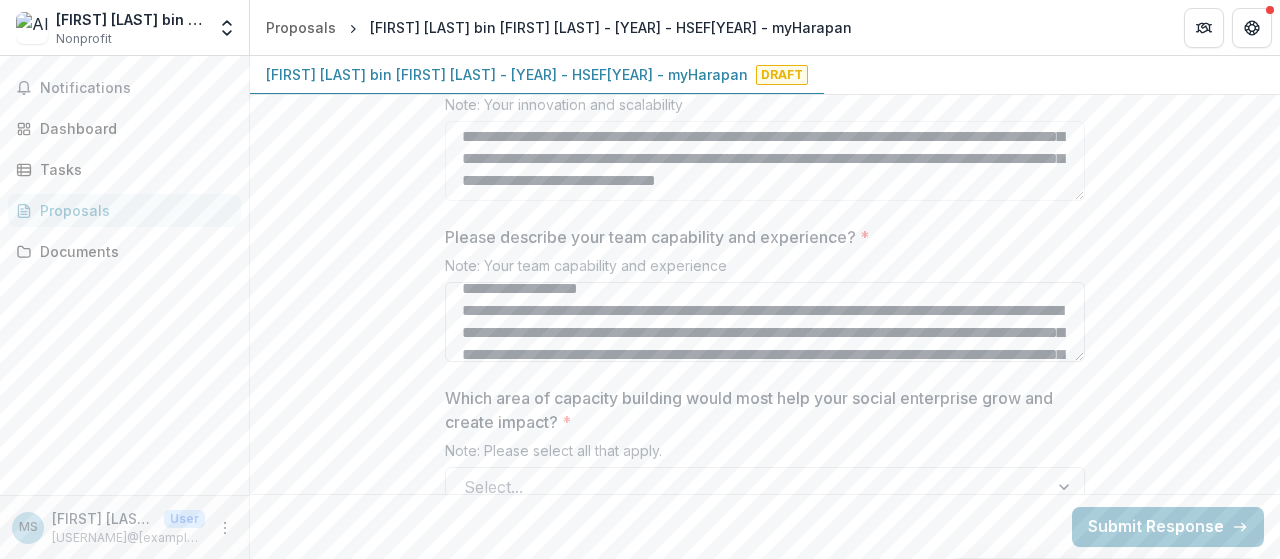 click on "**********" at bounding box center [765, 322] 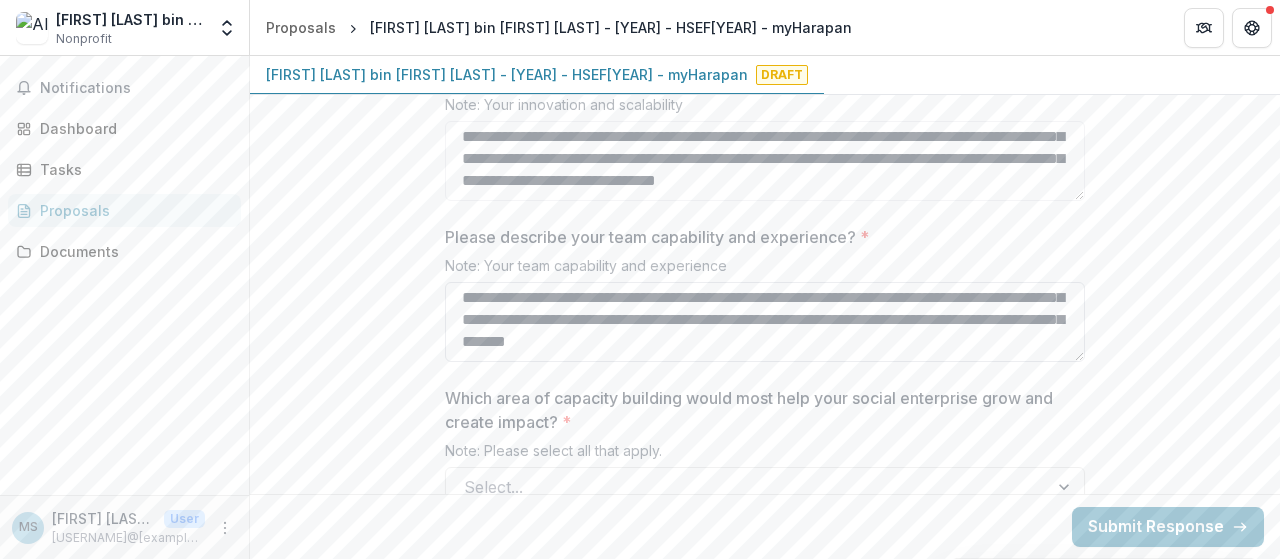 scroll, scrollTop: 267, scrollLeft: 0, axis: vertical 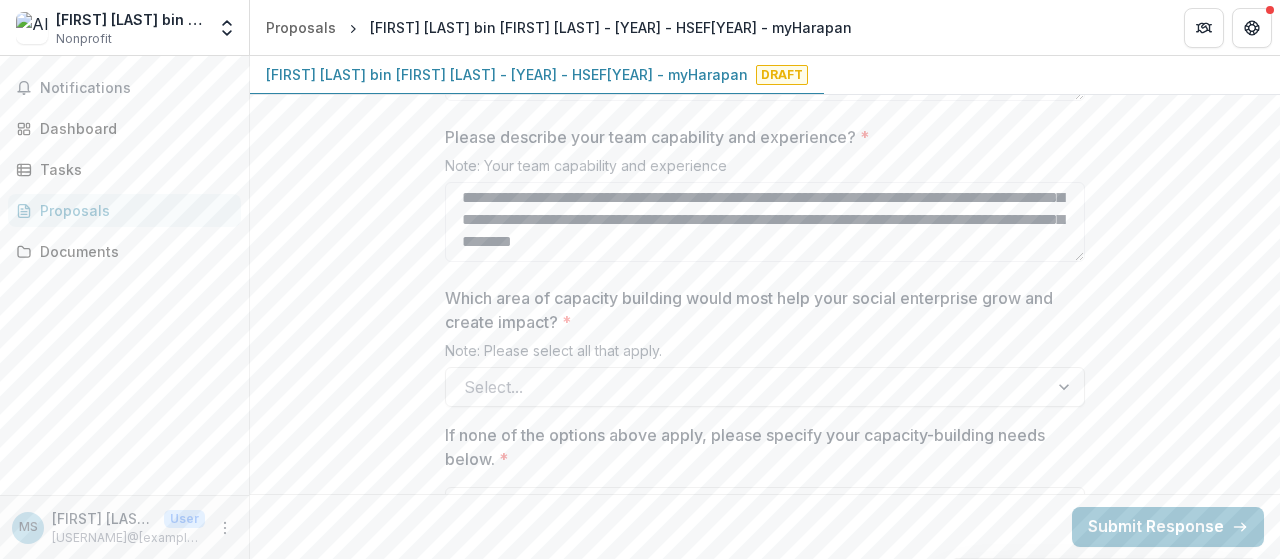 type on "**********" 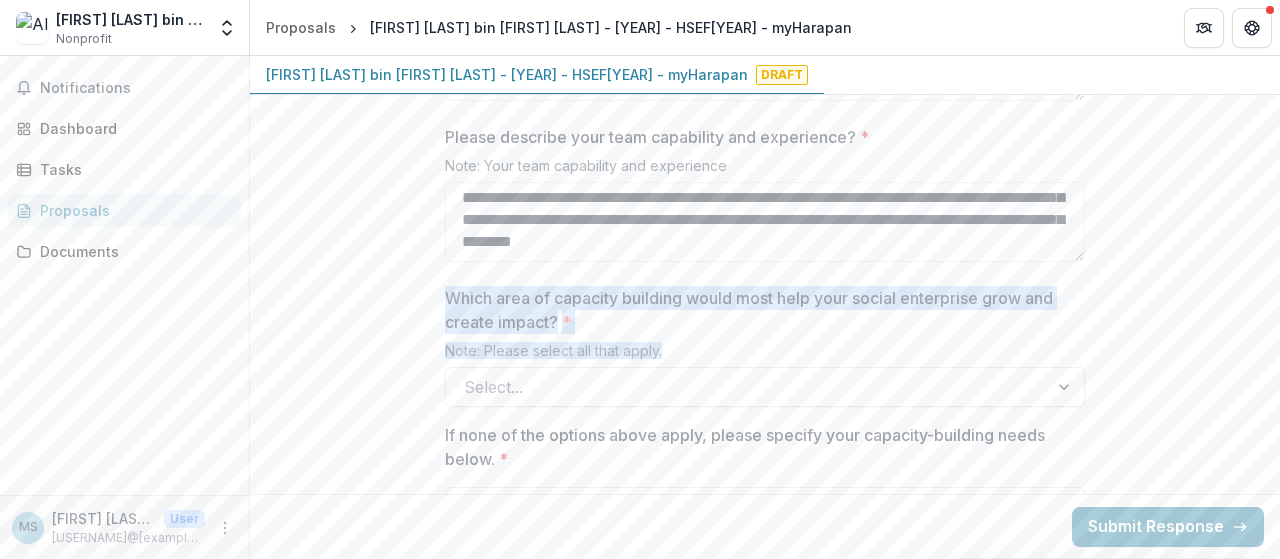 drag, startPoint x: 446, startPoint y: 286, endPoint x: 679, endPoint y: 341, distance: 239.40343 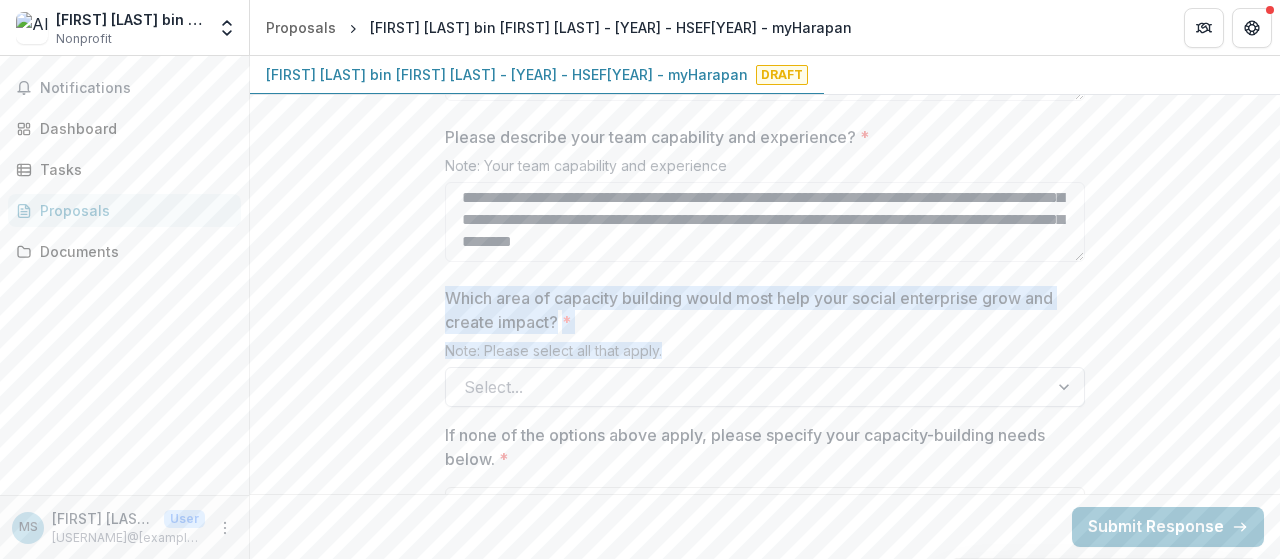 click at bounding box center (1066, 387) 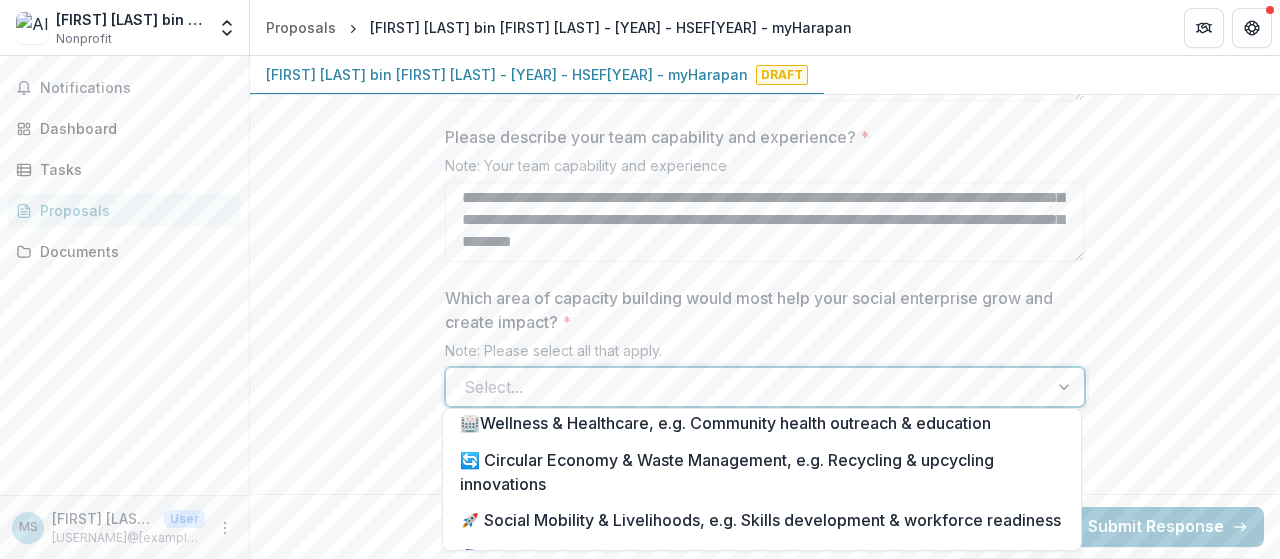 scroll, scrollTop: 100, scrollLeft: 0, axis: vertical 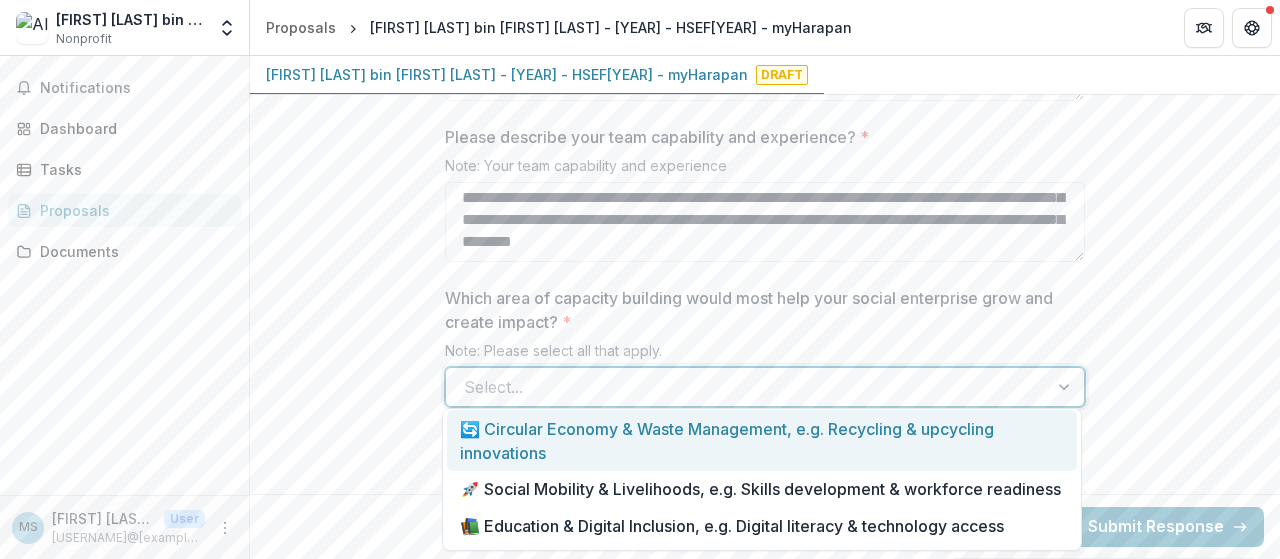 click on "🔄 Circular Economy & Waste Management, e.g. Recycling & upcycling innovations" at bounding box center (762, 440) 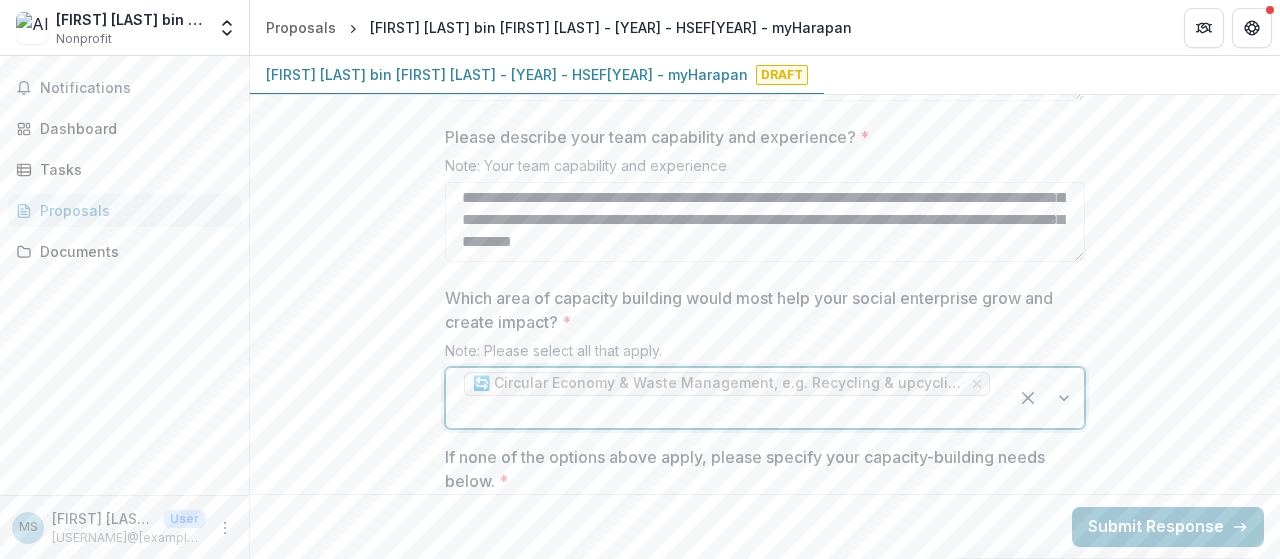 click at bounding box center [1046, 398] 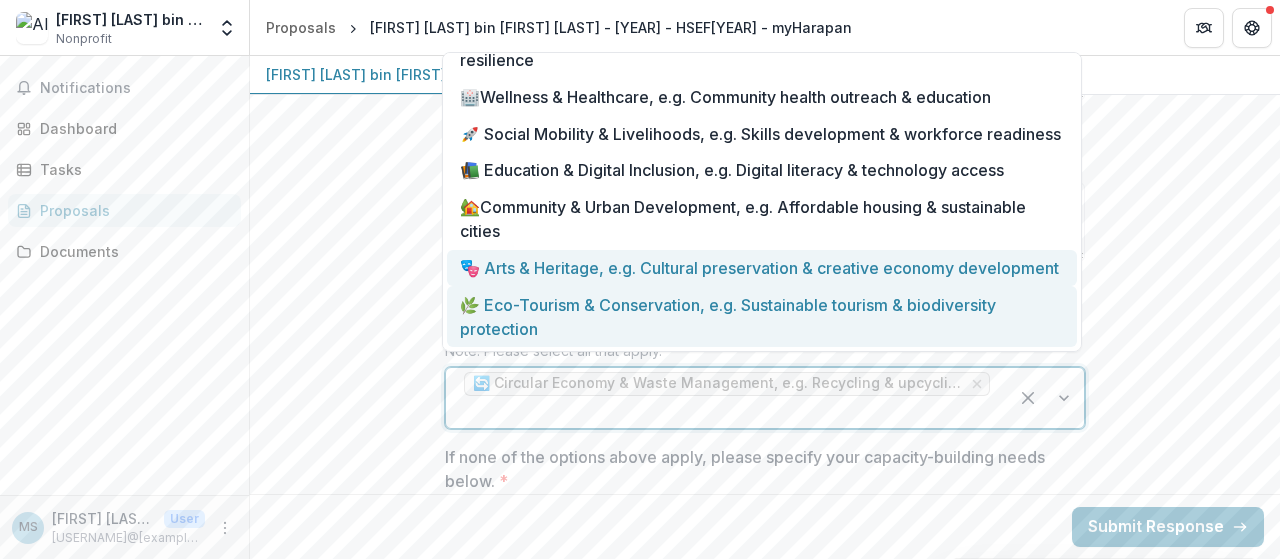 scroll, scrollTop: 0, scrollLeft: 0, axis: both 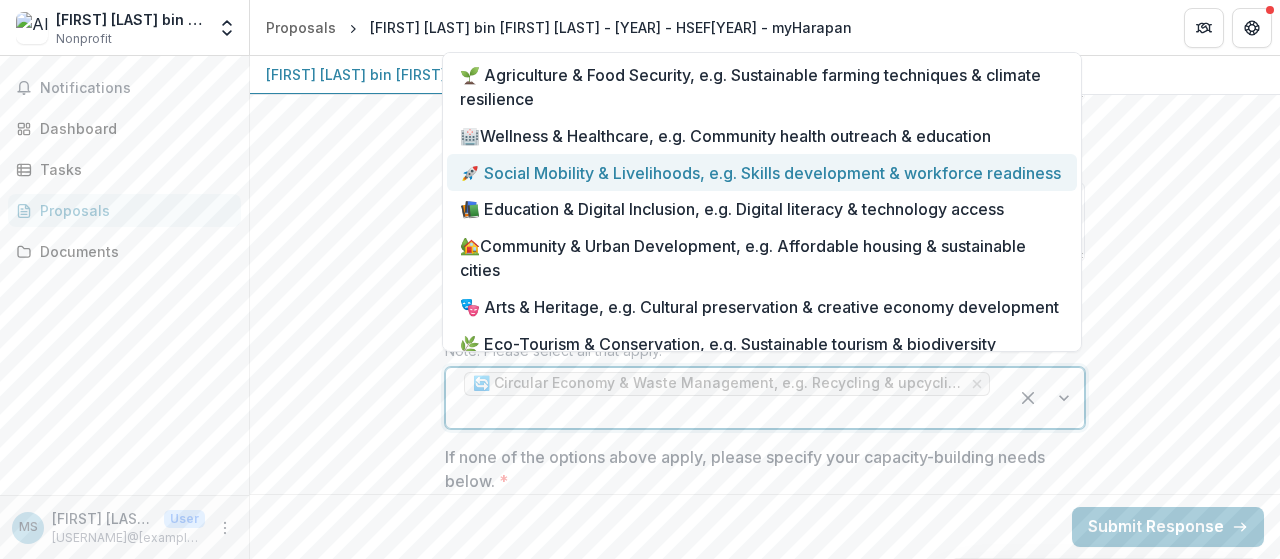 click on "🚀 Social Mobility & Livelihoods, e.g. Skills development & workforce readiness" at bounding box center [762, 172] 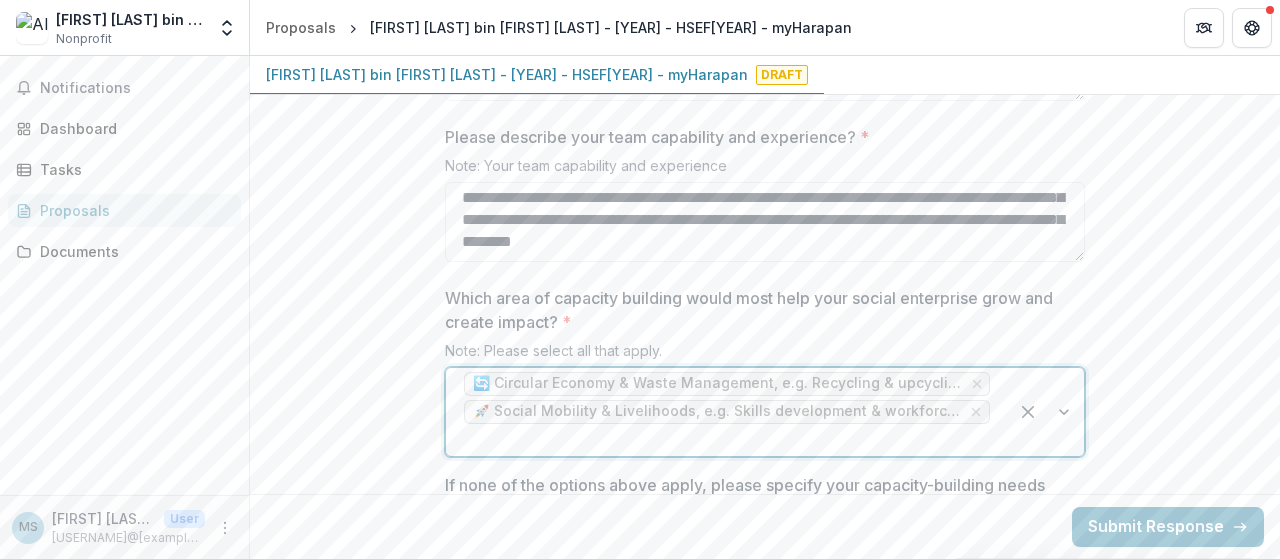 click at bounding box center (1046, 412) 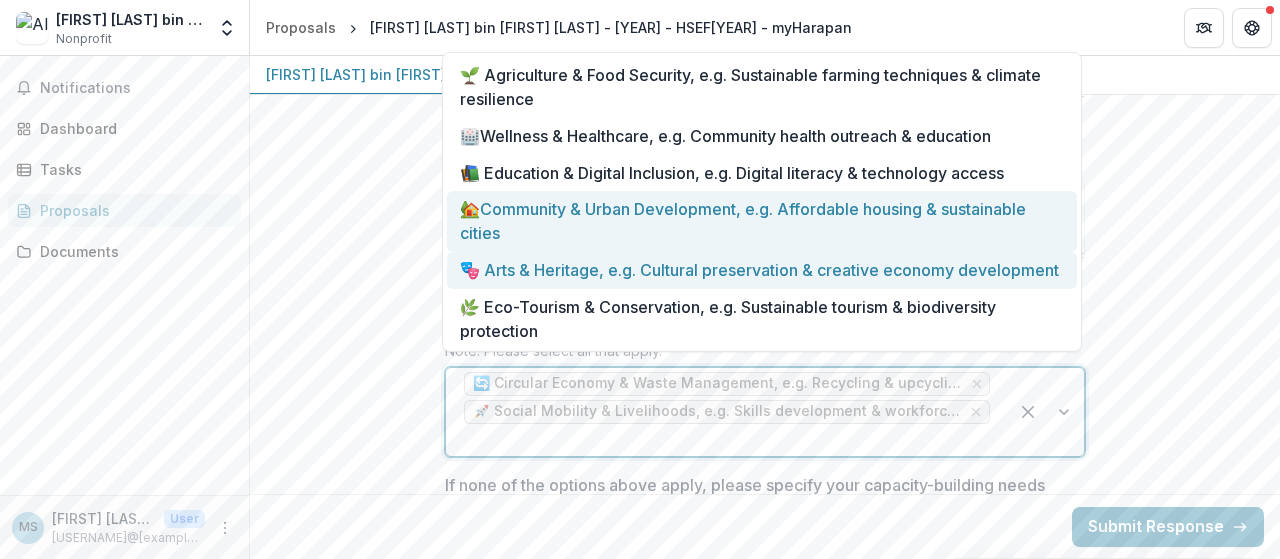 scroll, scrollTop: 26, scrollLeft: 0, axis: vertical 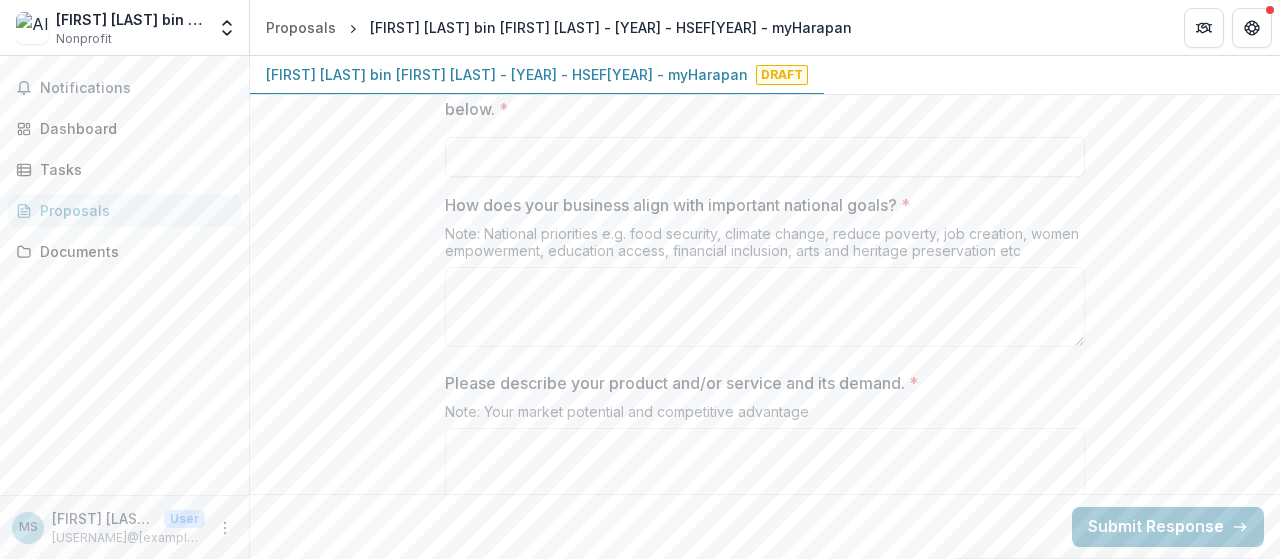 click on "How does your business align with important national goals?  *" at bounding box center (759, 205) 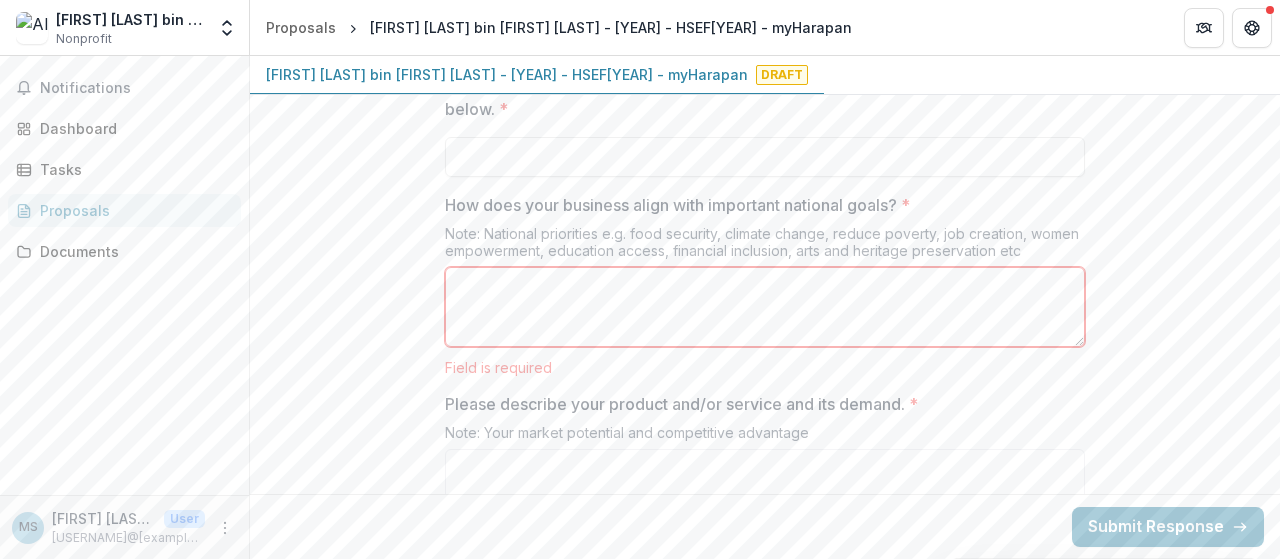 click on "How does your business align with important national goals?  *" at bounding box center [759, 205] 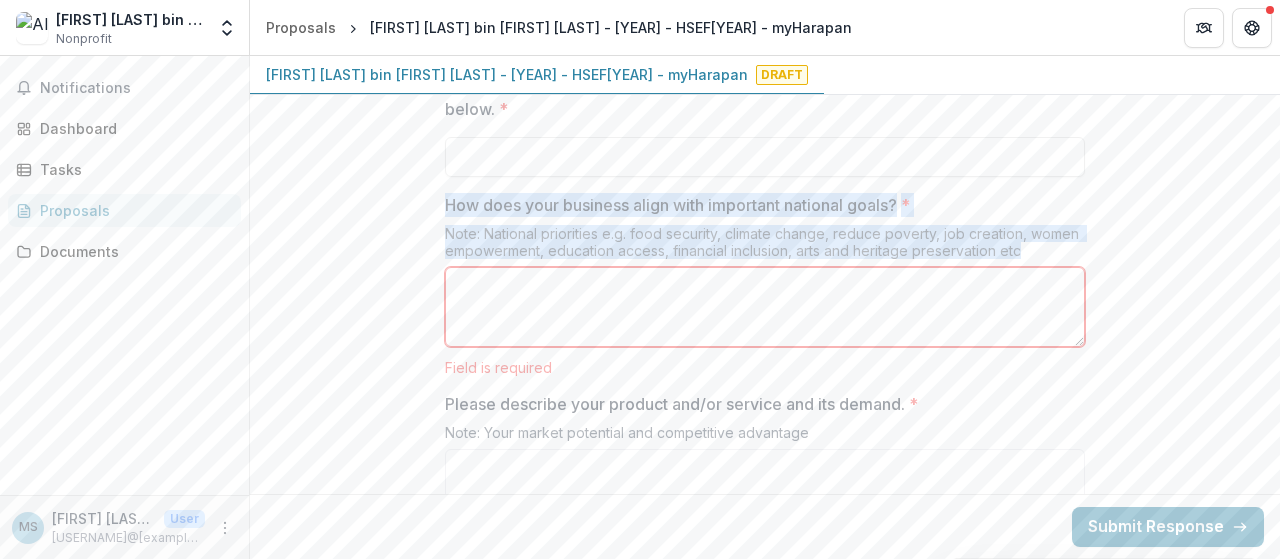 drag, startPoint x: 444, startPoint y: 191, endPoint x: 1087, endPoint y: 243, distance: 645.09924 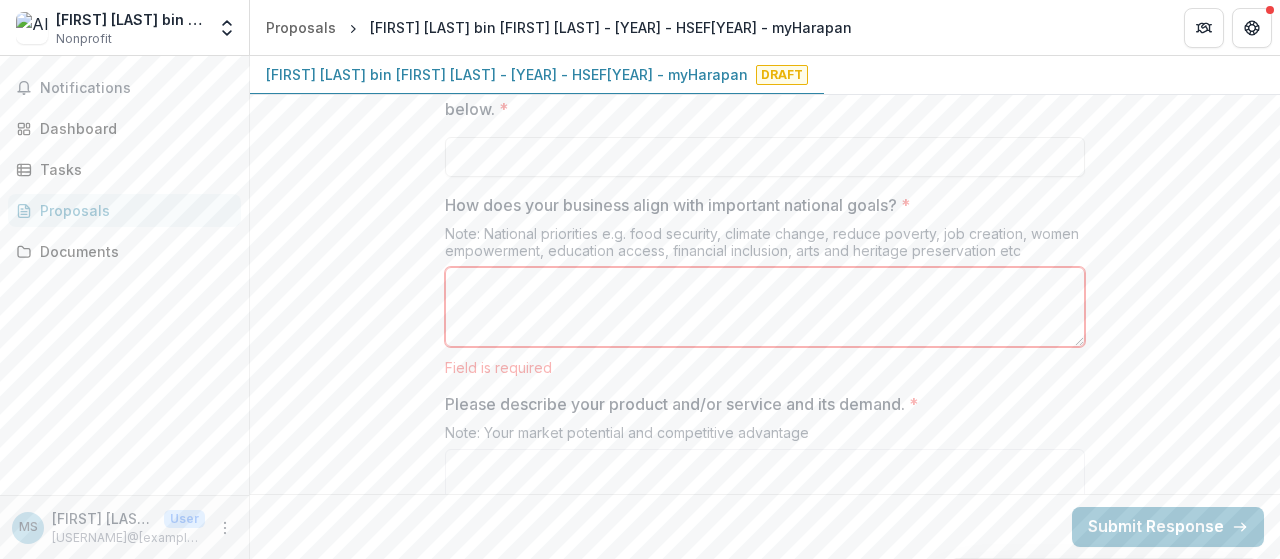 click on "How does your business align with important national goals?  *" at bounding box center (765, 307) 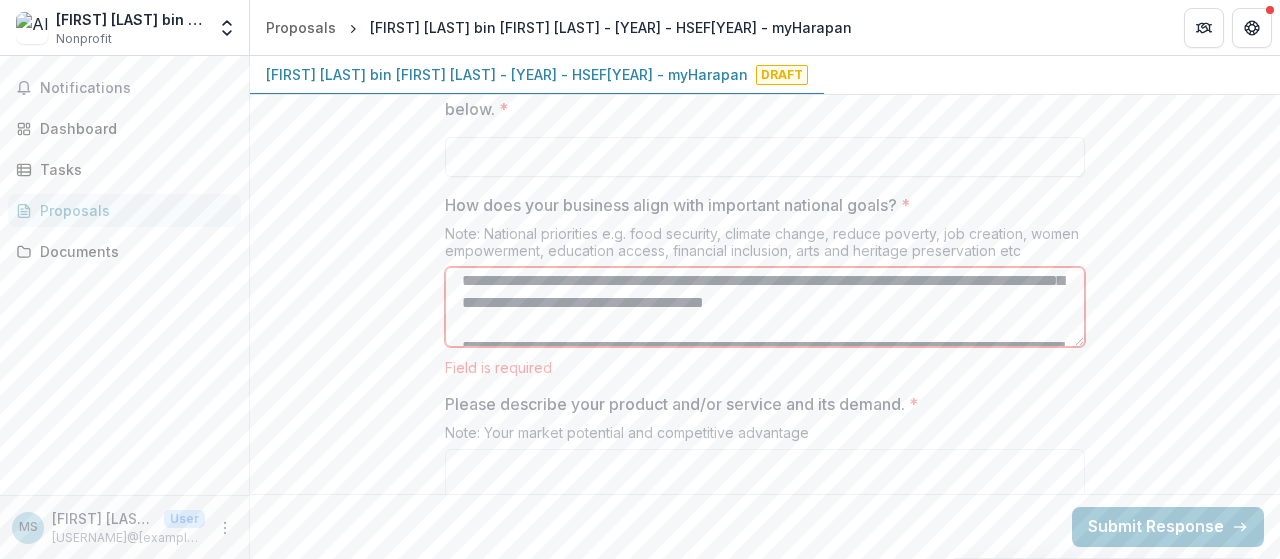 scroll, scrollTop: 0, scrollLeft: 0, axis: both 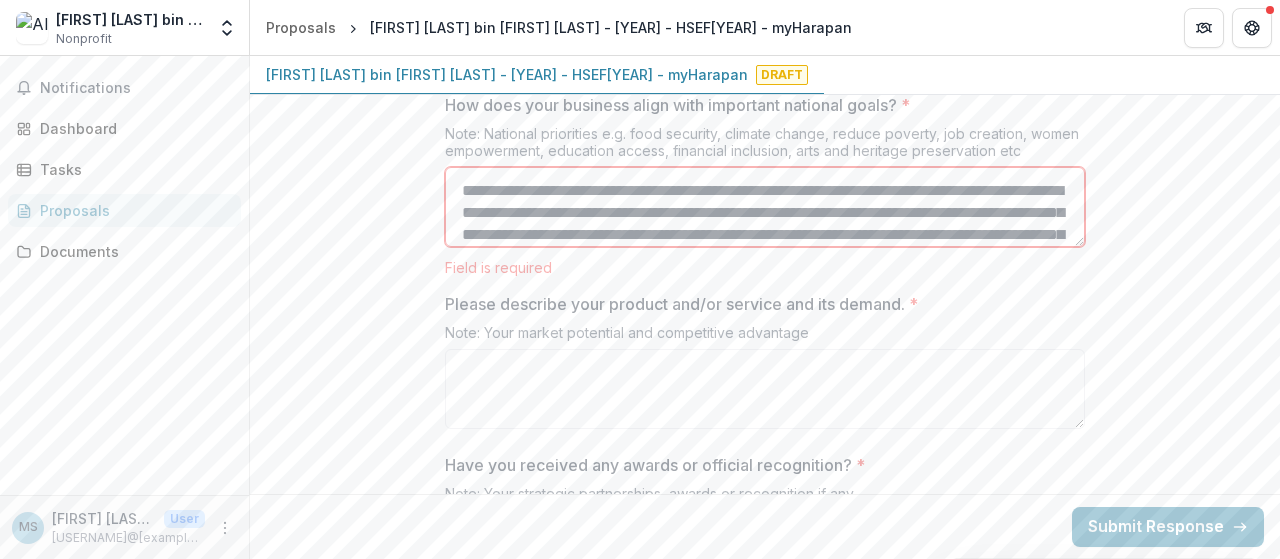 click on "**********" at bounding box center (765, 207) 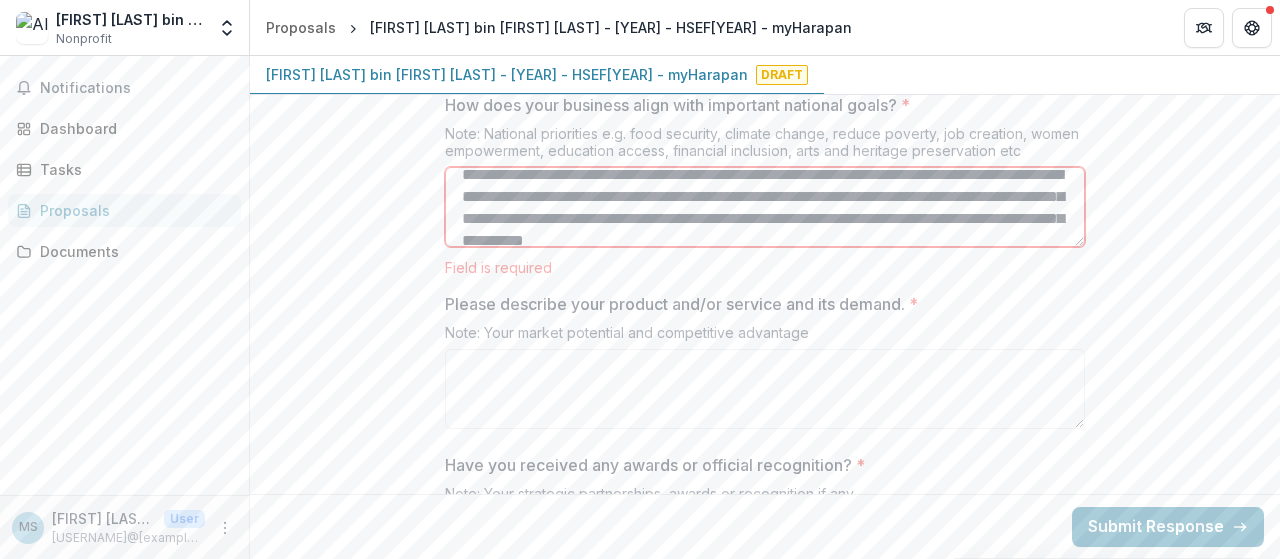 scroll, scrollTop: 192, scrollLeft: 0, axis: vertical 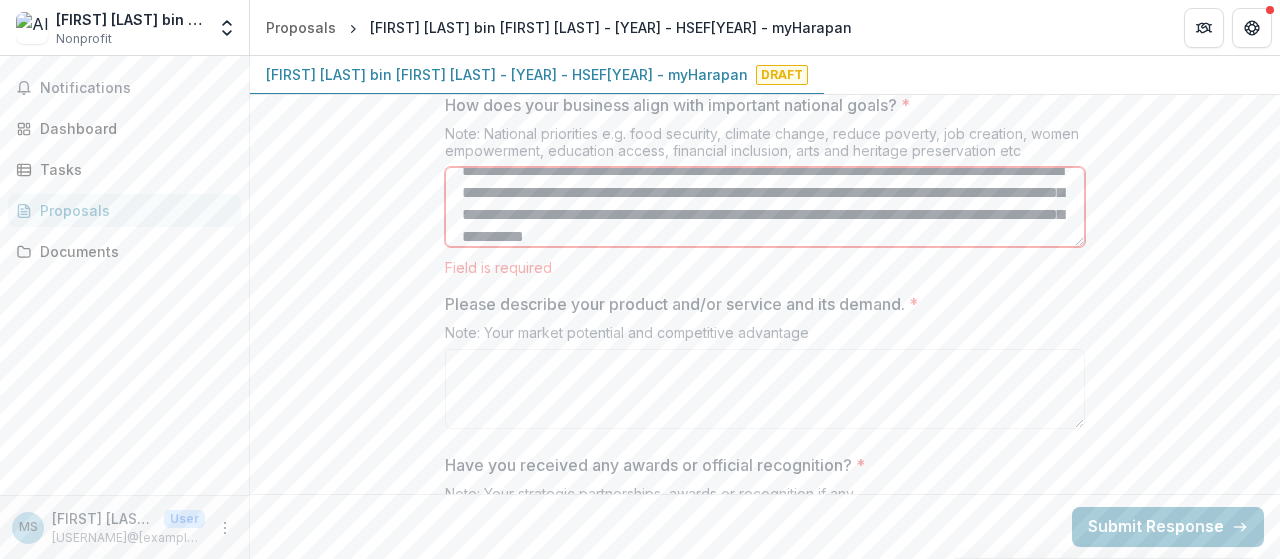 click on "**********" at bounding box center (765, 207) 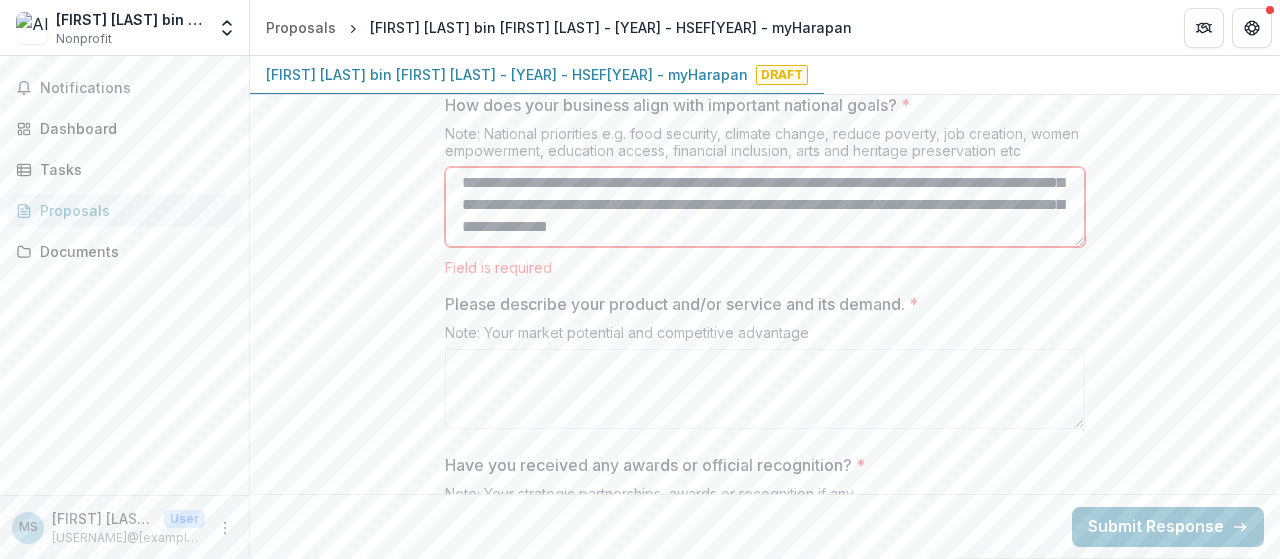 scroll, scrollTop: 245, scrollLeft: 0, axis: vertical 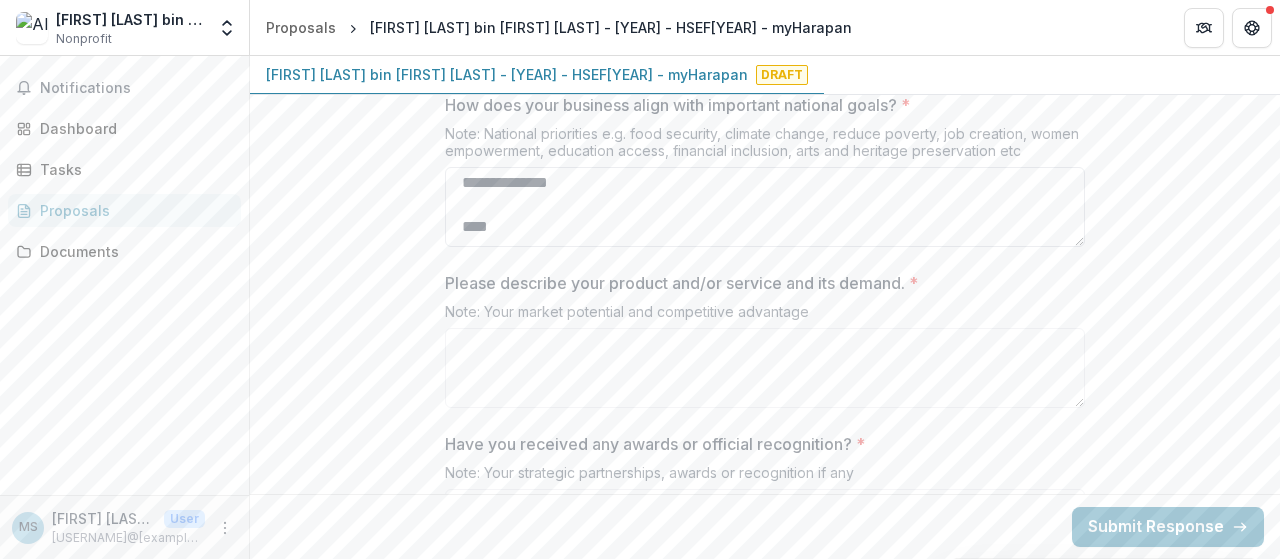 paste on "**********" 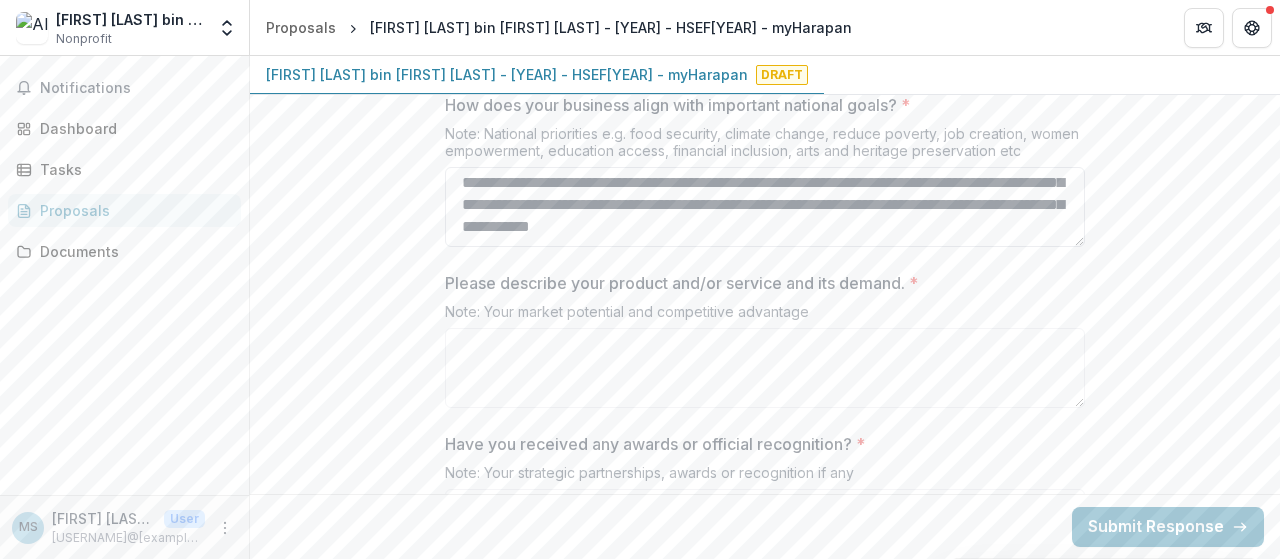 scroll, scrollTop: 412, scrollLeft: 0, axis: vertical 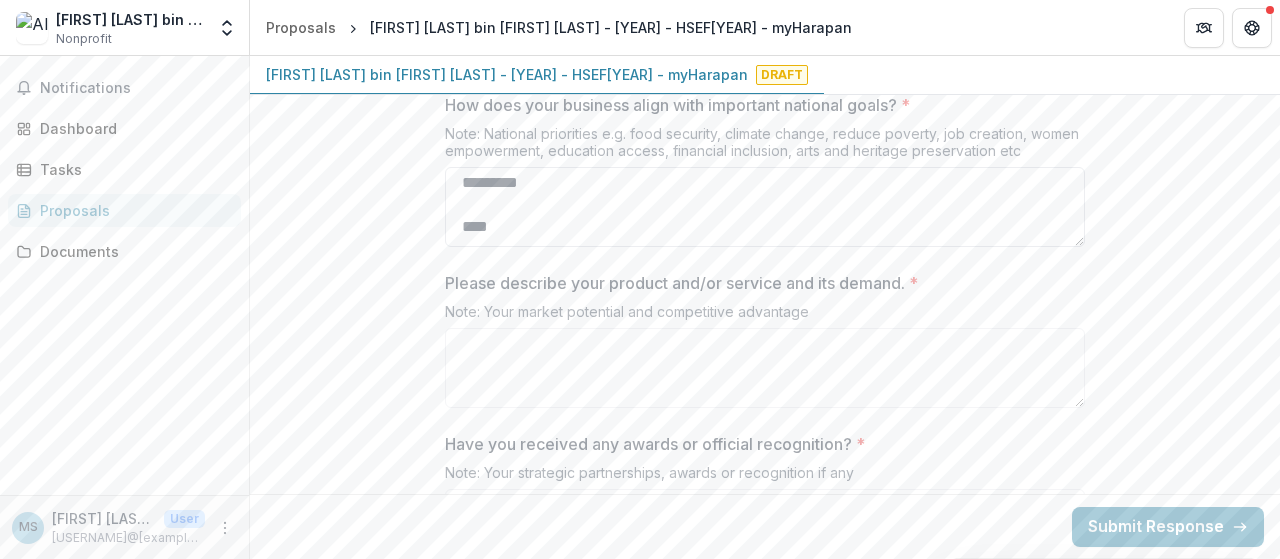 paste on "**********" 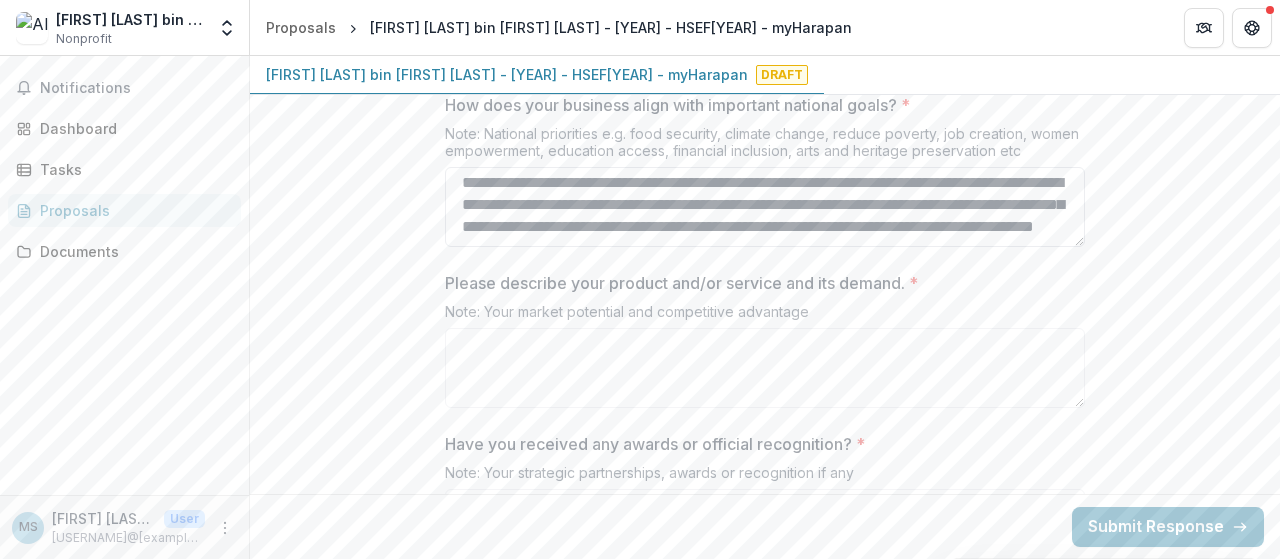 scroll, scrollTop: 522, scrollLeft: 0, axis: vertical 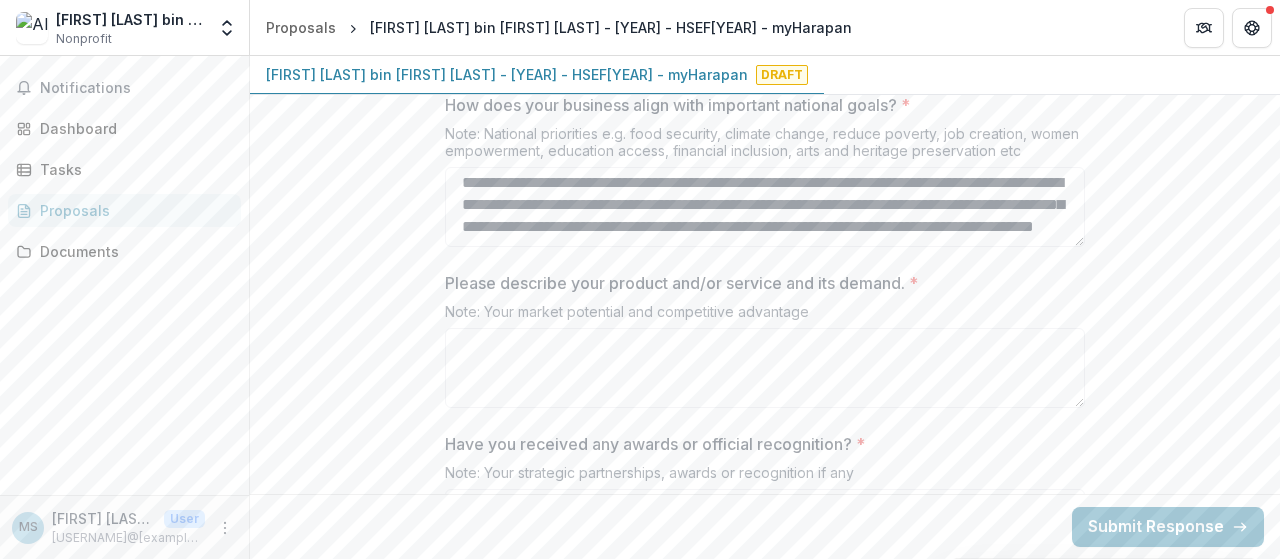 type on "**********" 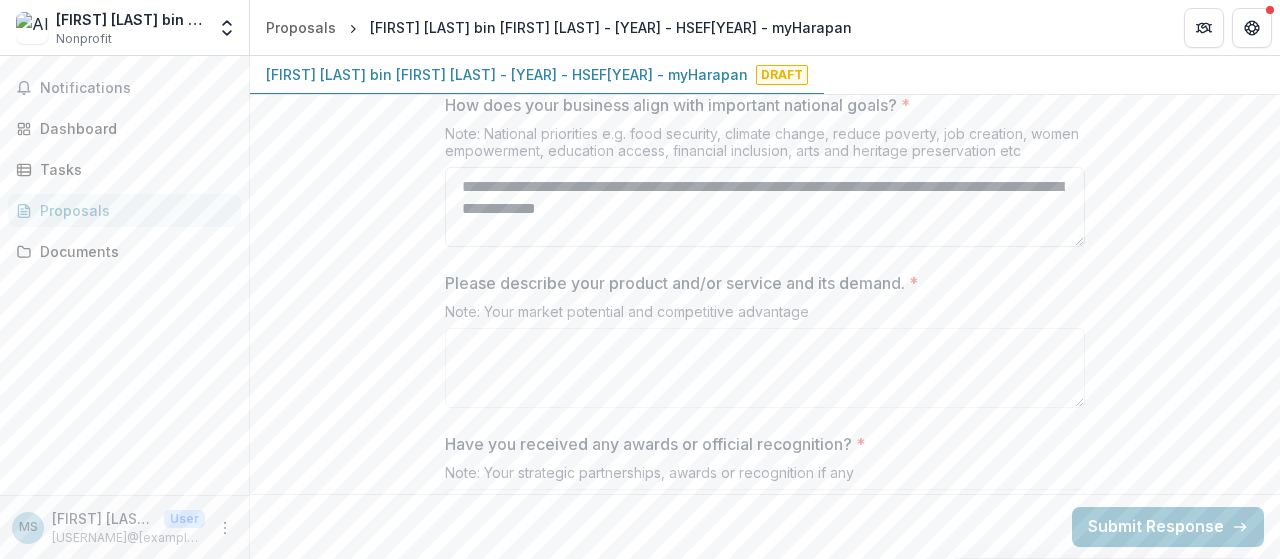 scroll, scrollTop: 0, scrollLeft: 0, axis: both 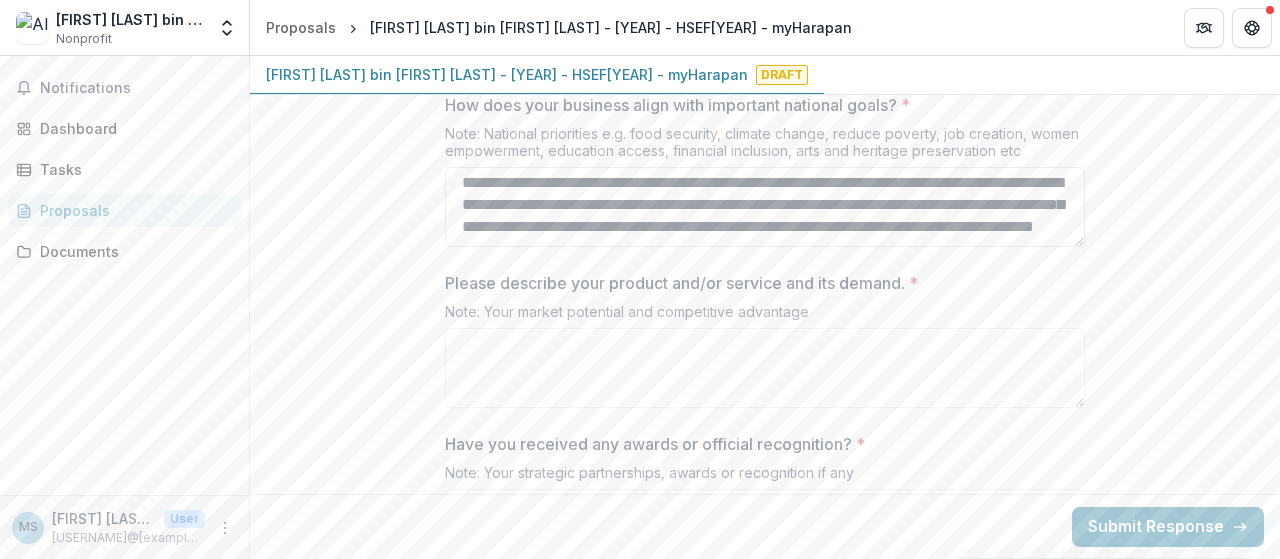 drag, startPoint x: 452, startPoint y: 171, endPoint x: 721, endPoint y: 237, distance: 276.97833 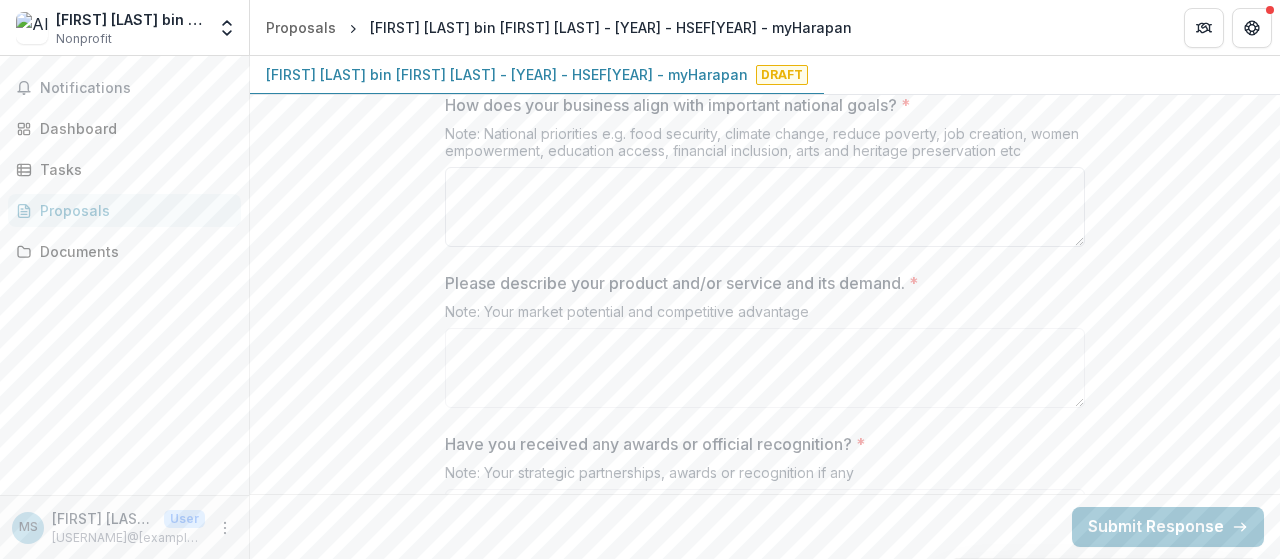 scroll, scrollTop: 0, scrollLeft: 0, axis: both 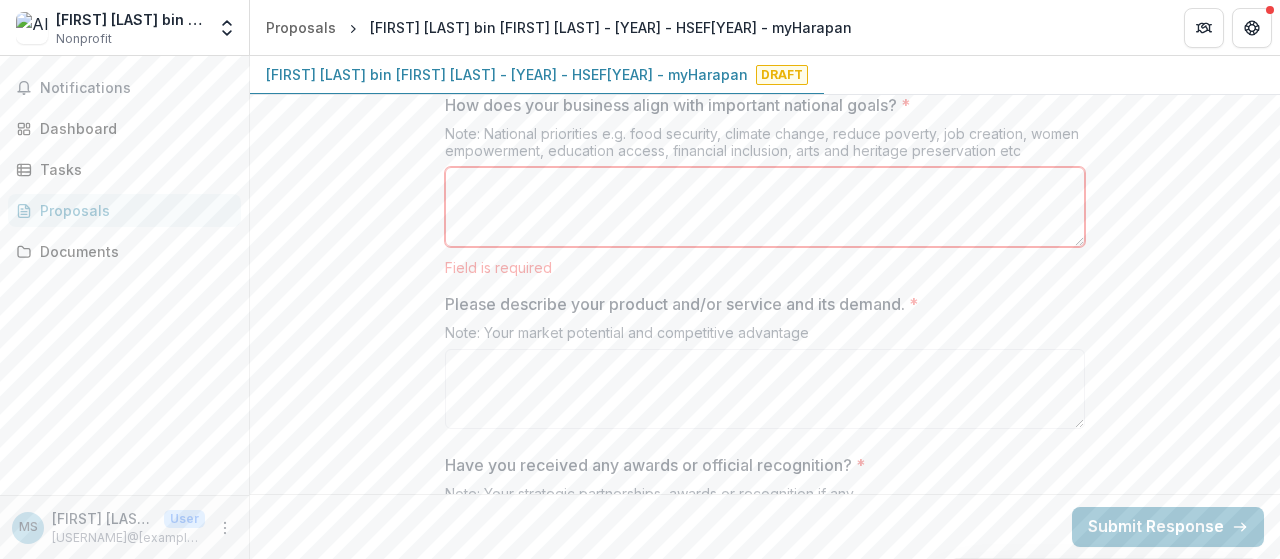 click on "How does your business align with important national goals?  *" at bounding box center (765, 207) 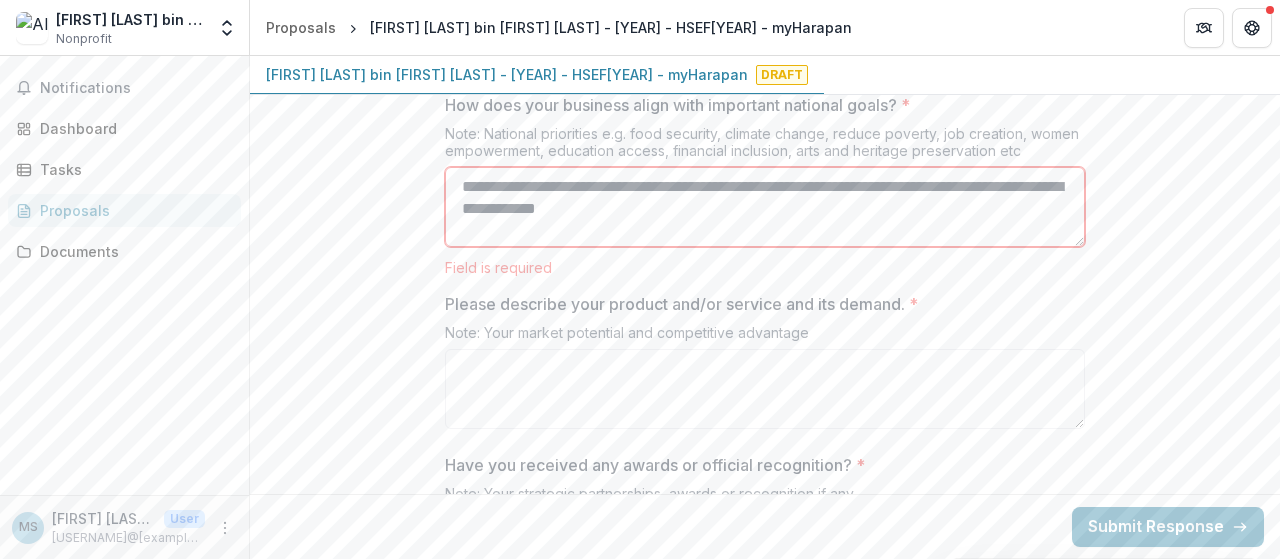 scroll, scrollTop: 100, scrollLeft: 0, axis: vertical 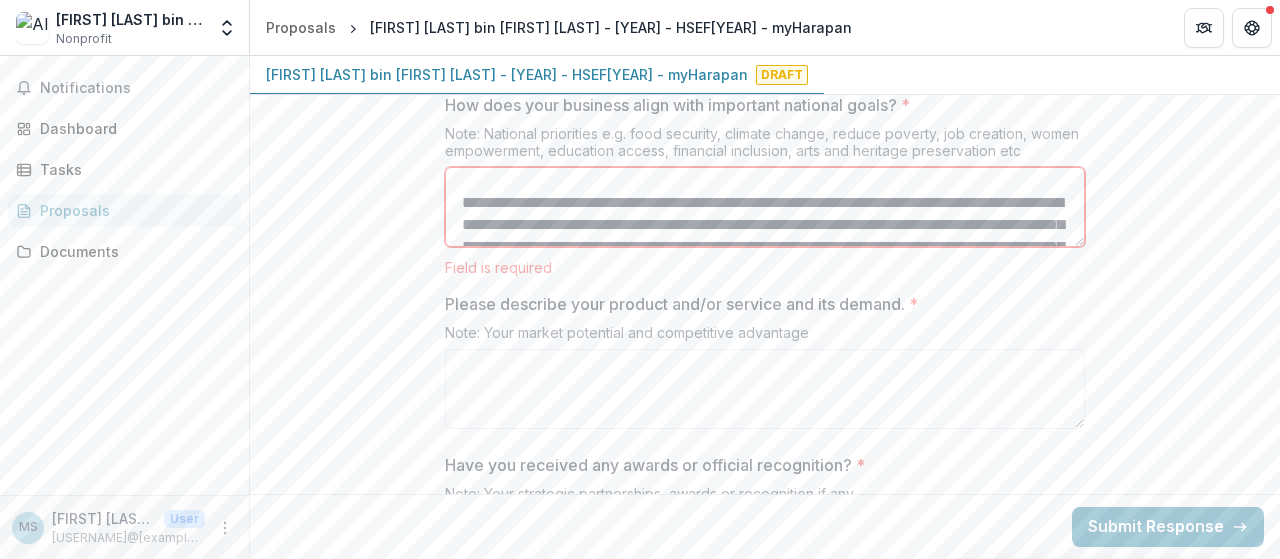 click on "How does your business align with important national goals?  *" at bounding box center [765, 207] 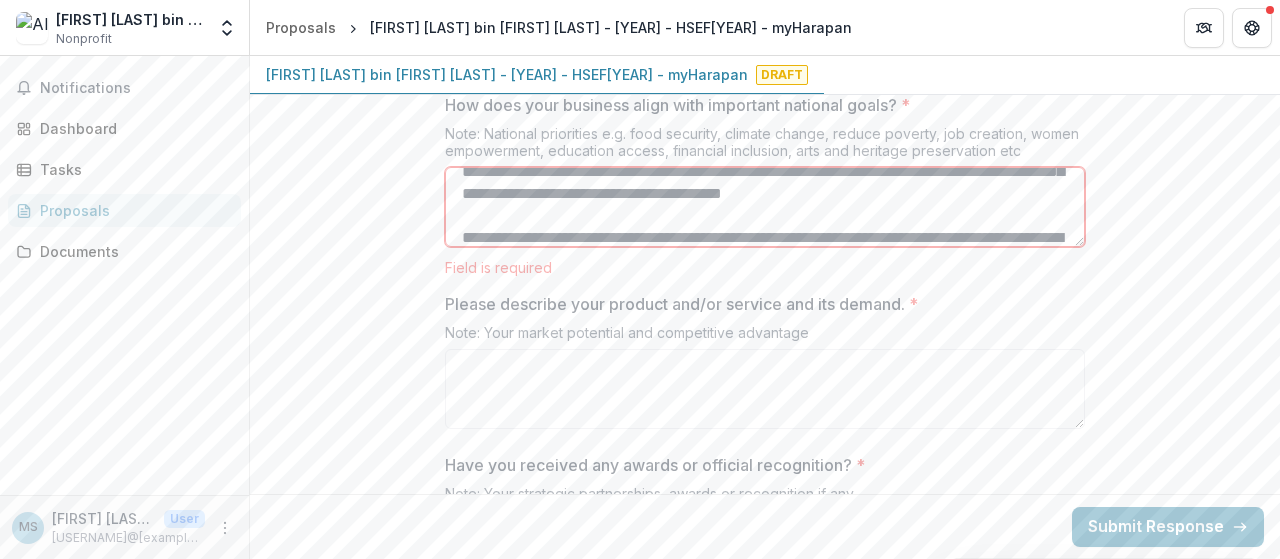 scroll, scrollTop: 163, scrollLeft: 0, axis: vertical 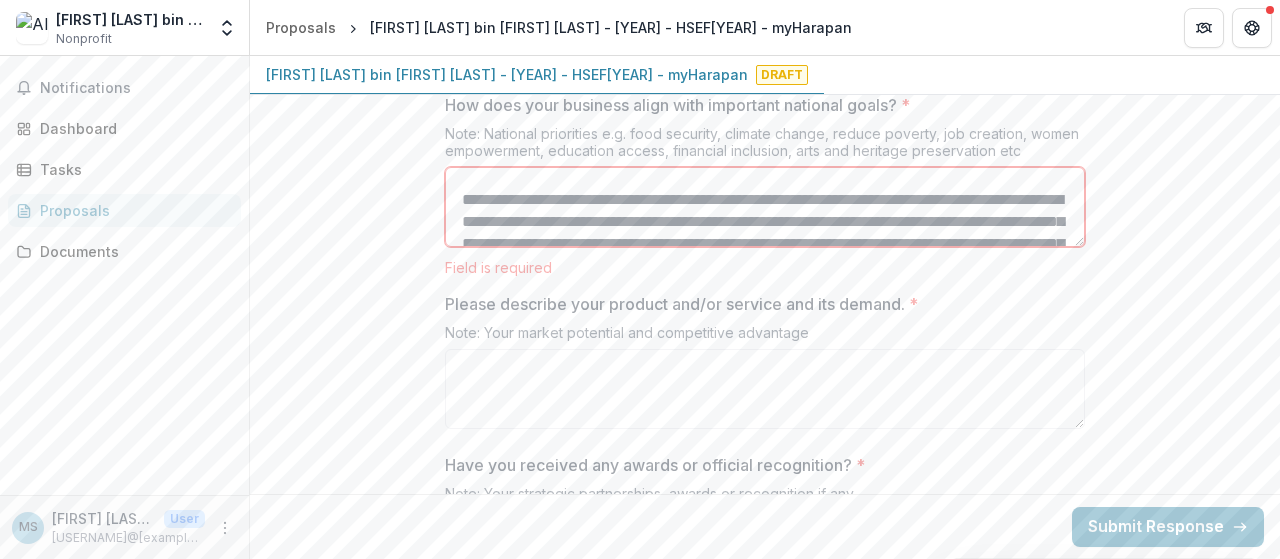 click on "How does your business align with important national goals?  *" at bounding box center [765, 207] 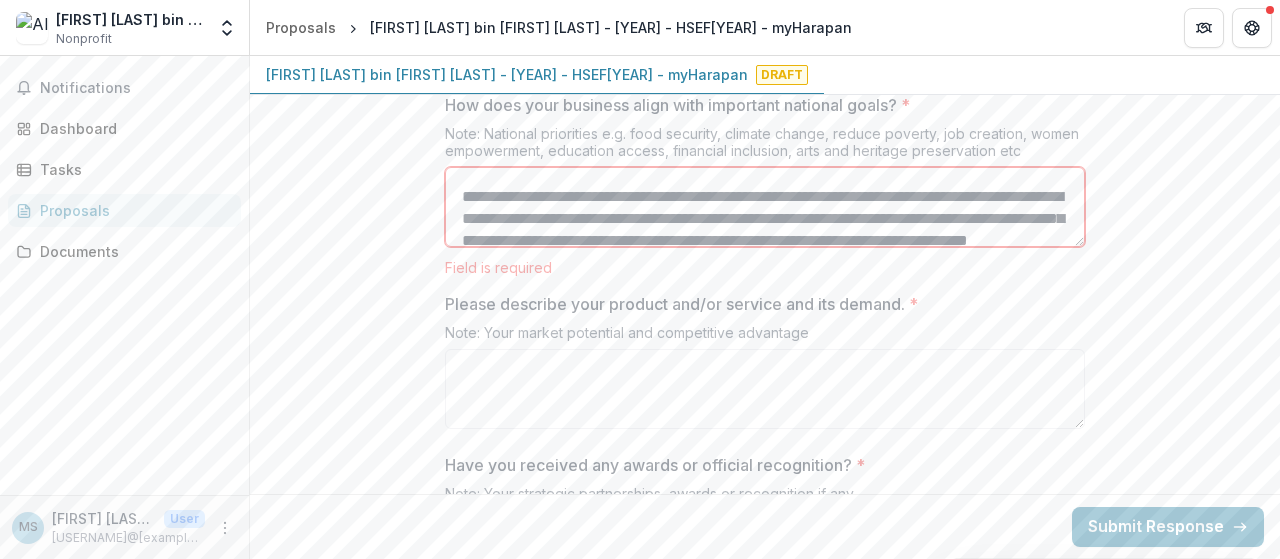 scroll, scrollTop: 289, scrollLeft: 0, axis: vertical 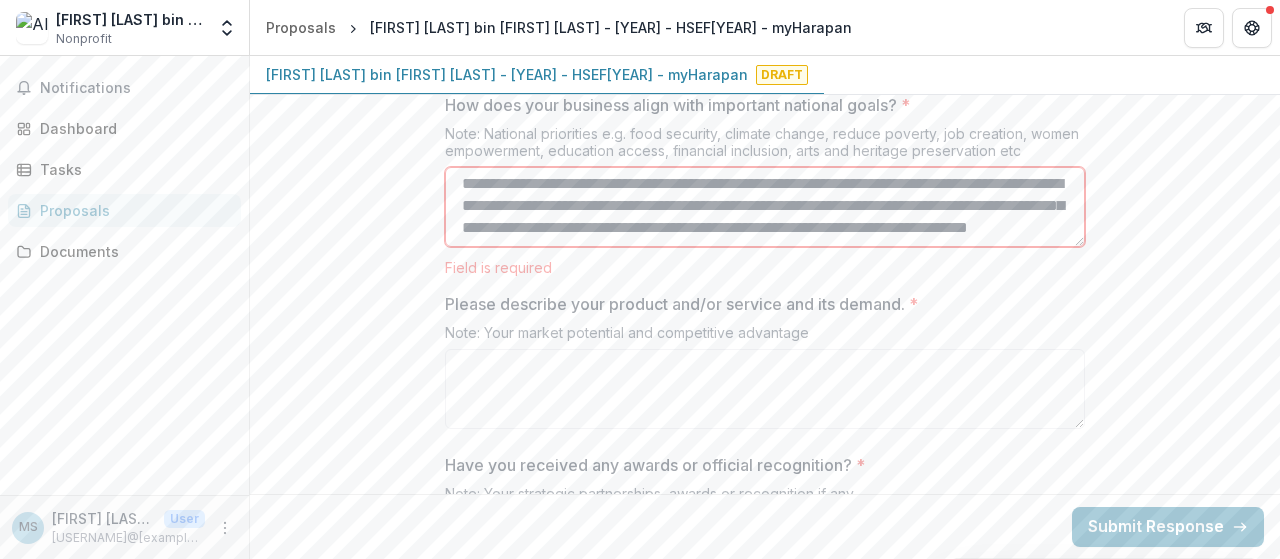 click on "How does your business align with important national goals?  *" at bounding box center (765, 207) 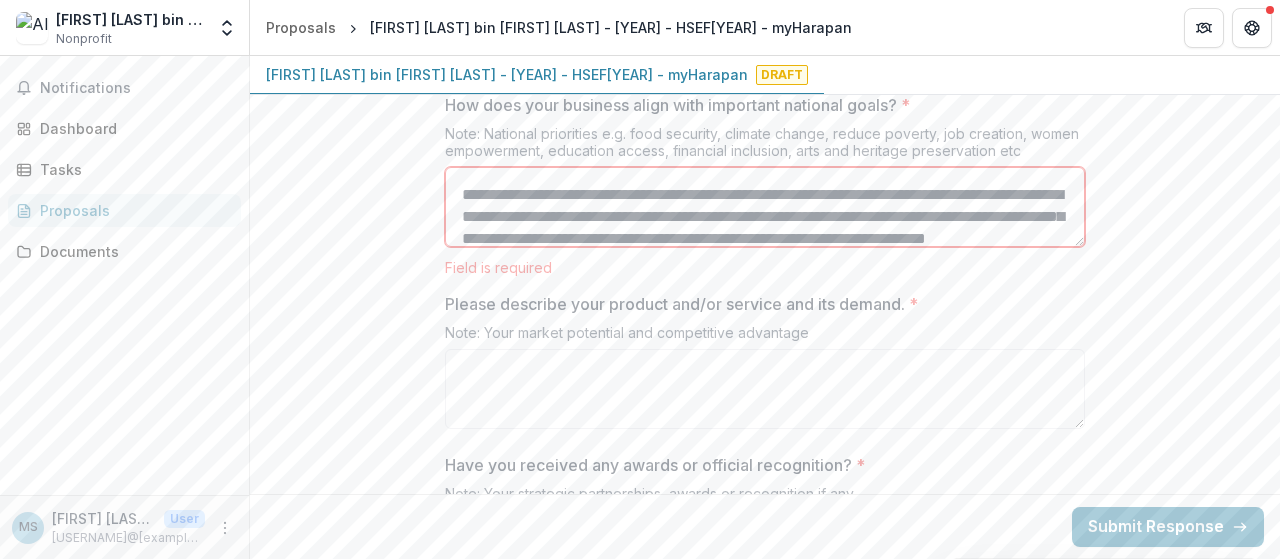 scroll, scrollTop: 389, scrollLeft: 0, axis: vertical 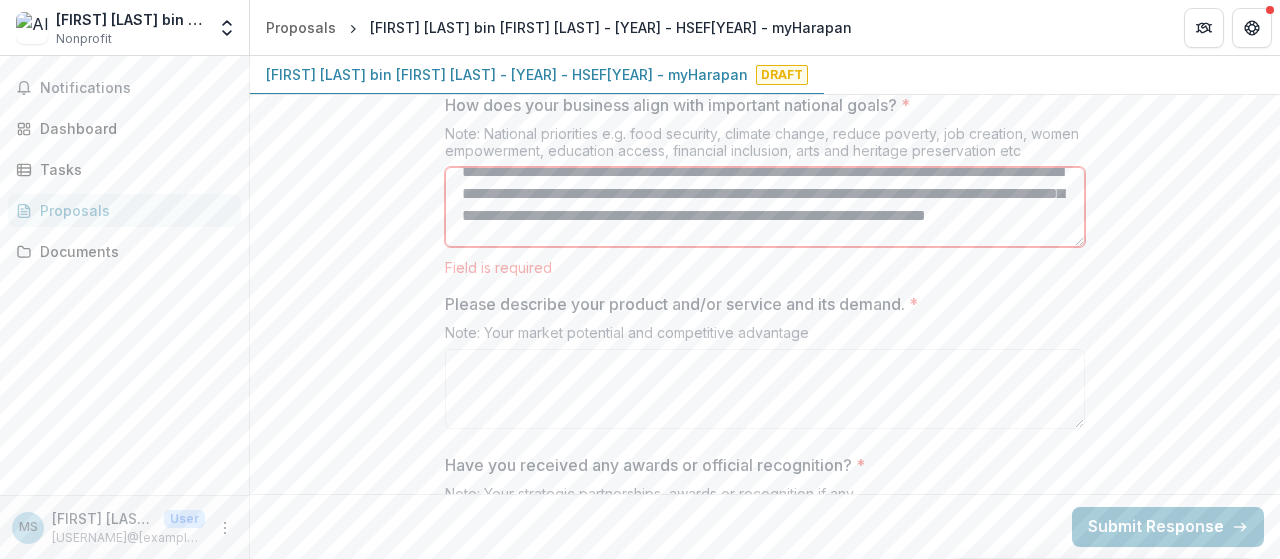 click on "How does your business align with important national goals?  *" at bounding box center (765, 207) 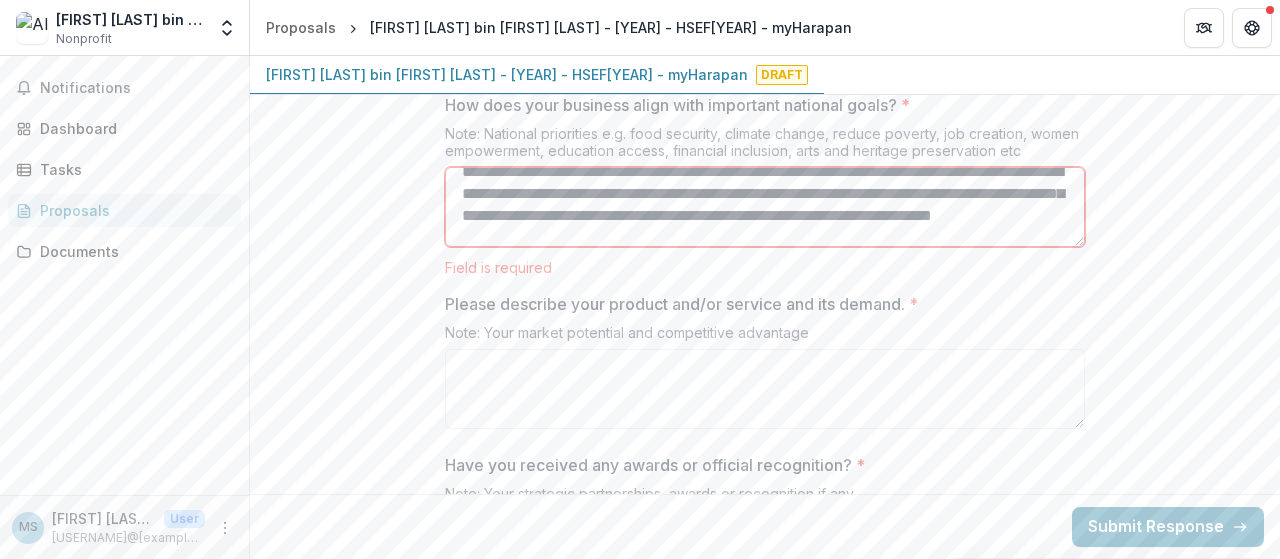 scroll, scrollTop: 390, scrollLeft: 0, axis: vertical 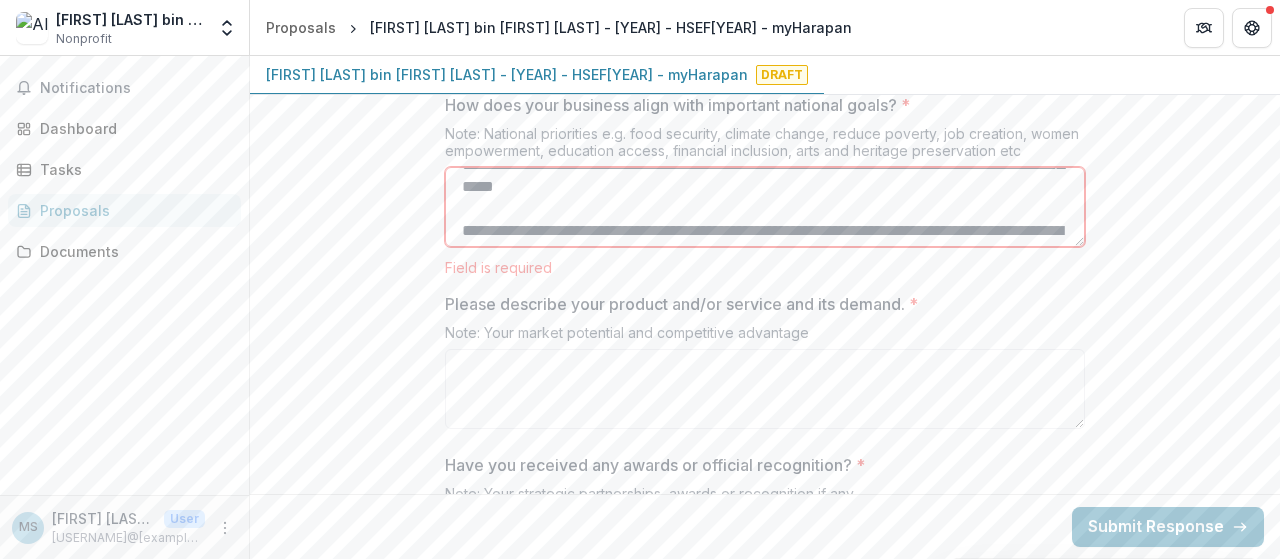 click on "How does your business align with important national goals?  *" at bounding box center (765, 207) 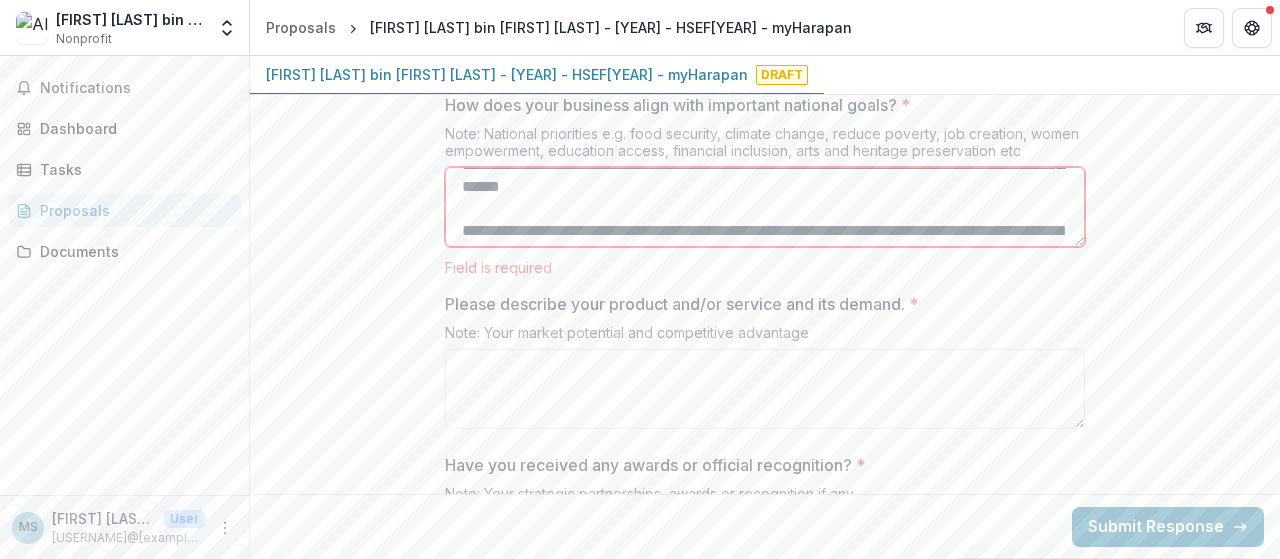 click on "Back Submit Response" at bounding box center [765, 526] 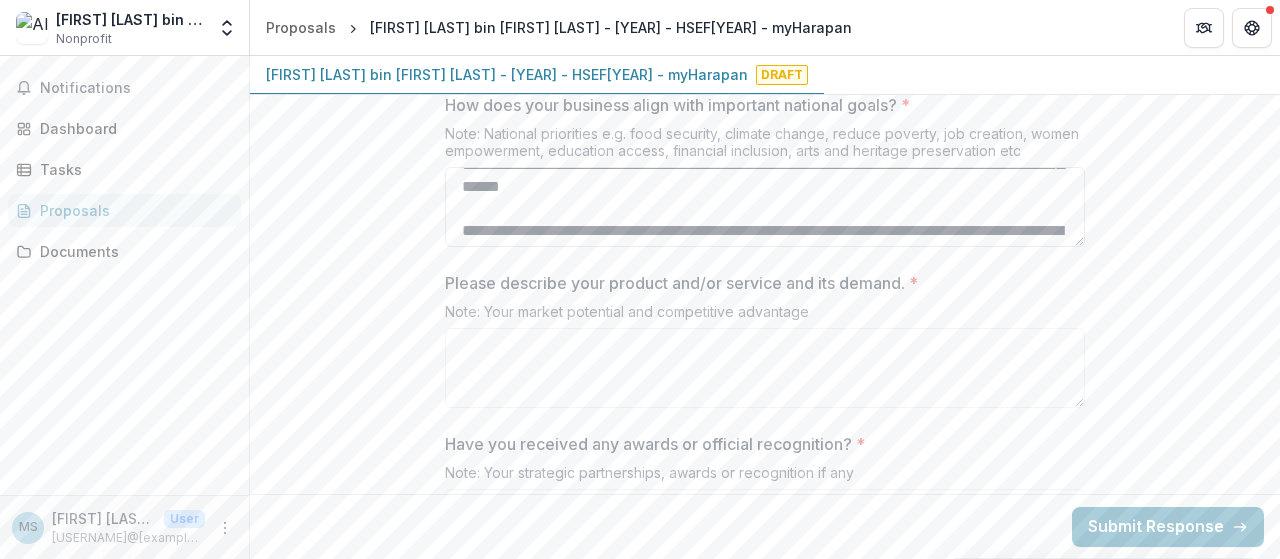 click on "How does your business align with important national goals?  *" at bounding box center [765, 207] 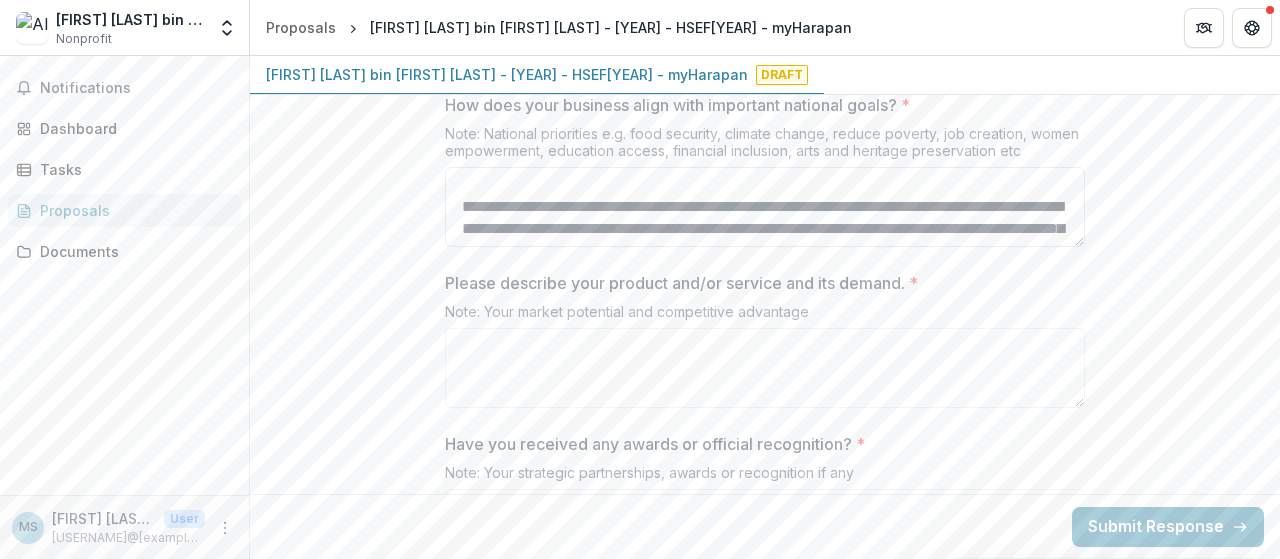 scroll, scrollTop: 628, scrollLeft: 0, axis: vertical 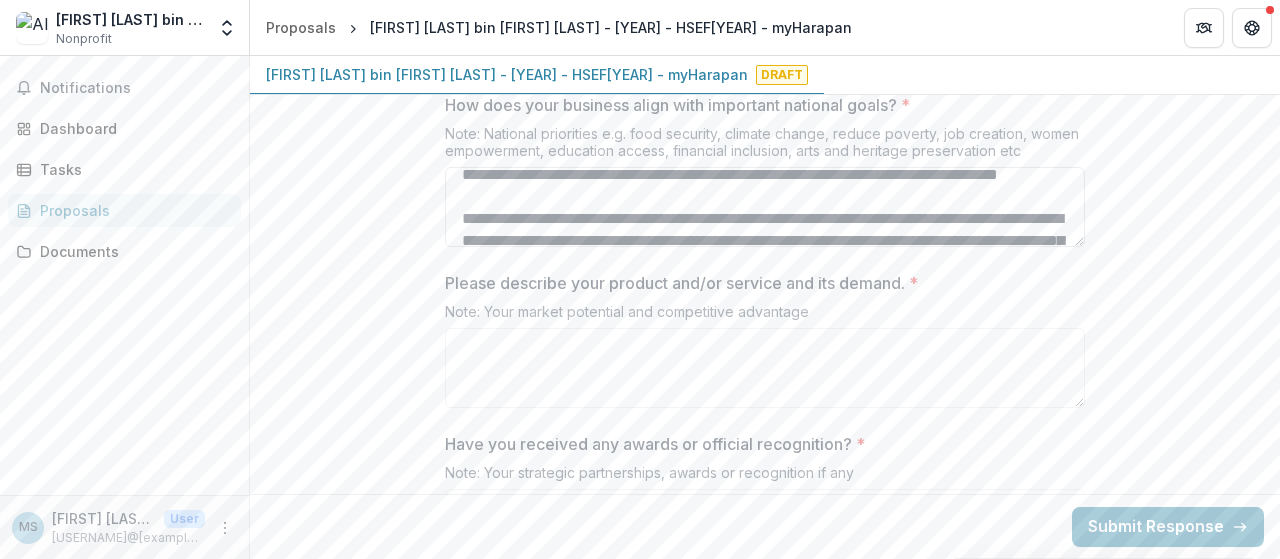 click on "How does your business align with important national goals?  *" at bounding box center [765, 207] 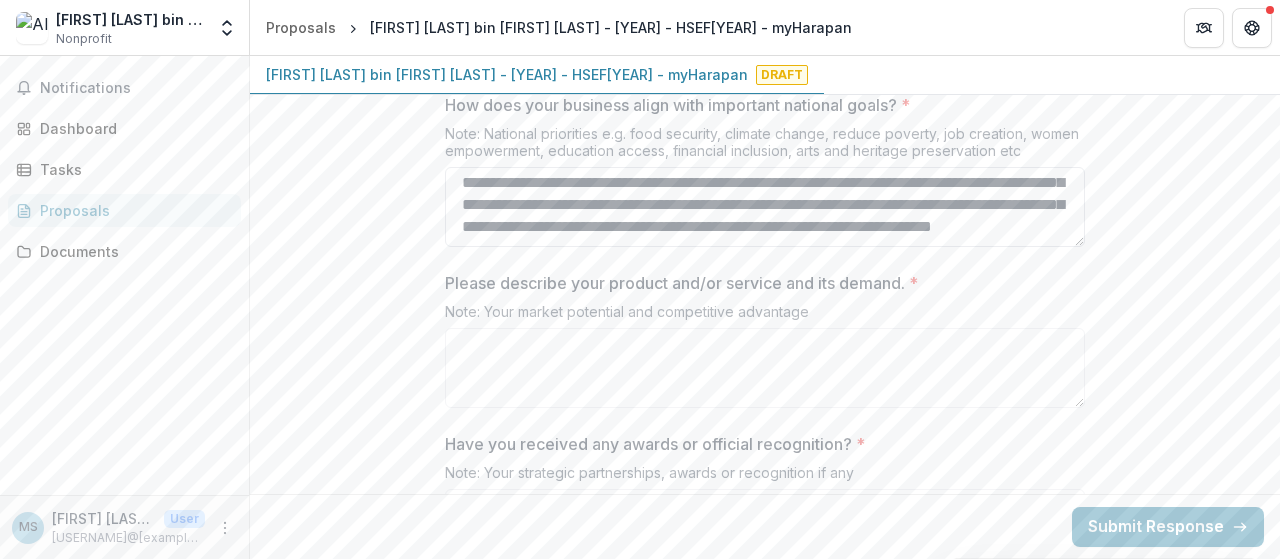 scroll, scrollTop: 732, scrollLeft: 0, axis: vertical 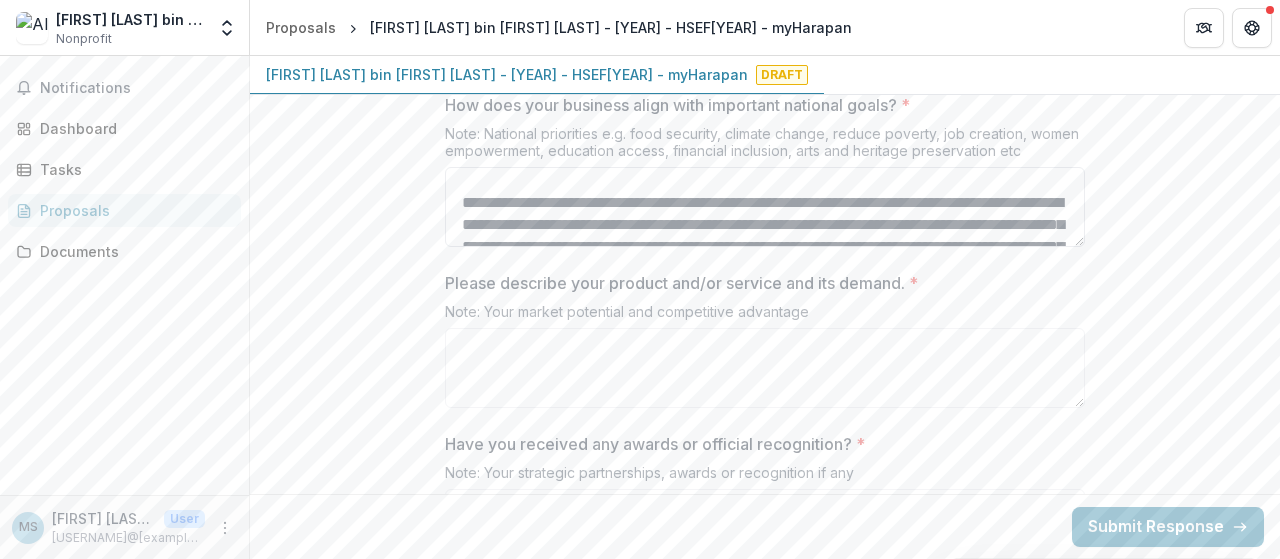click on "How does your business align with important national goals?  *" at bounding box center (765, 207) 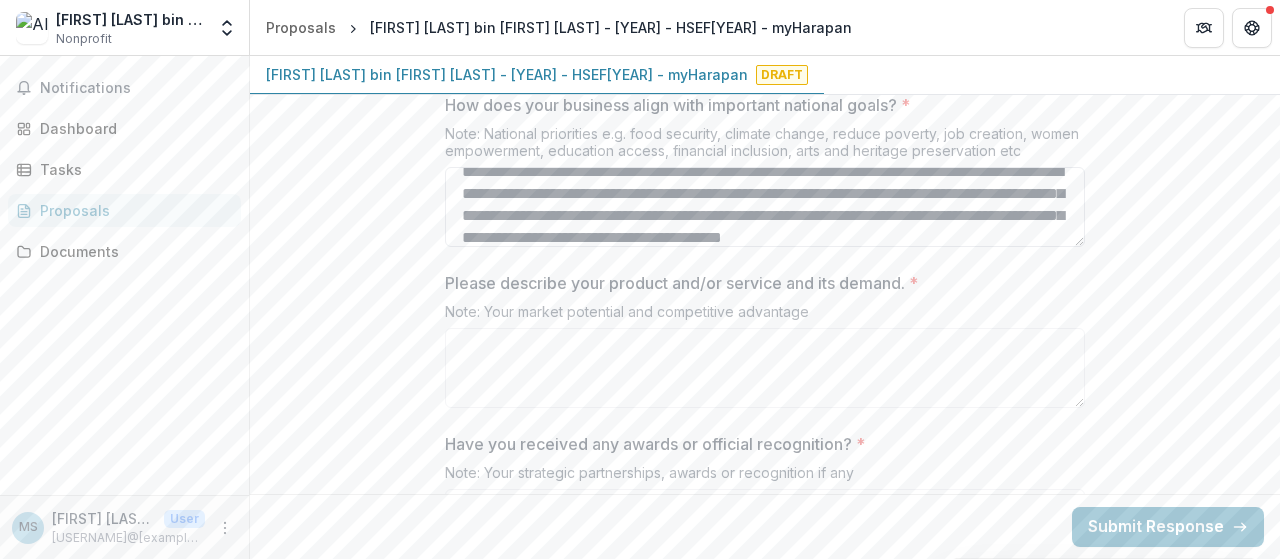 scroll, scrollTop: 481, scrollLeft: 0, axis: vertical 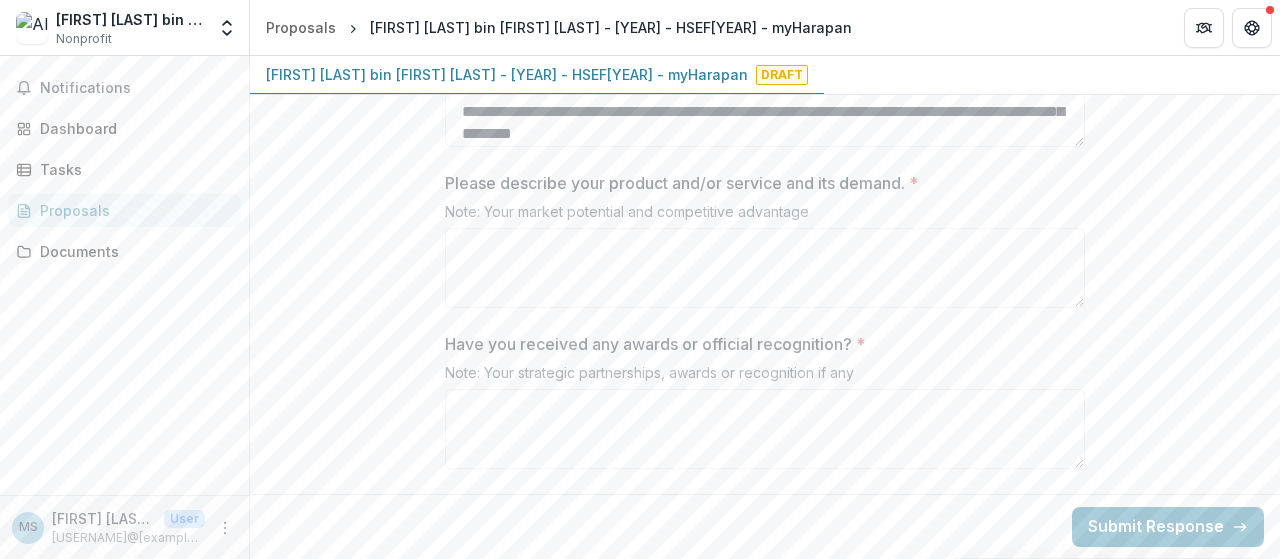 type on "**********" 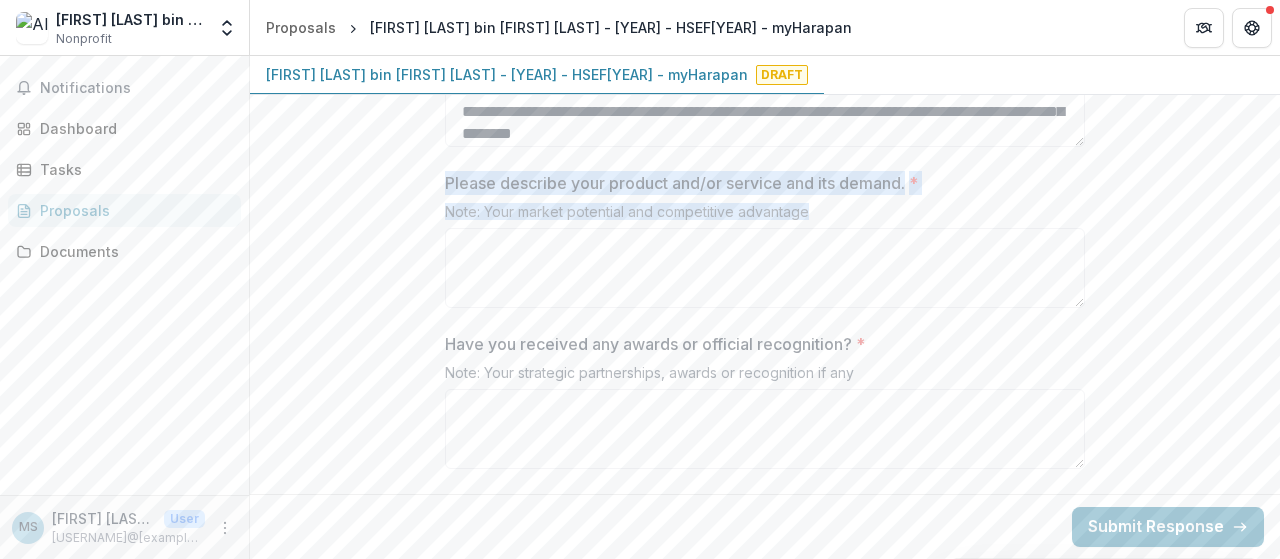 drag, startPoint x: 447, startPoint y: 175, endPoint x: 836, endPoint y: 205, distance: 390.1551 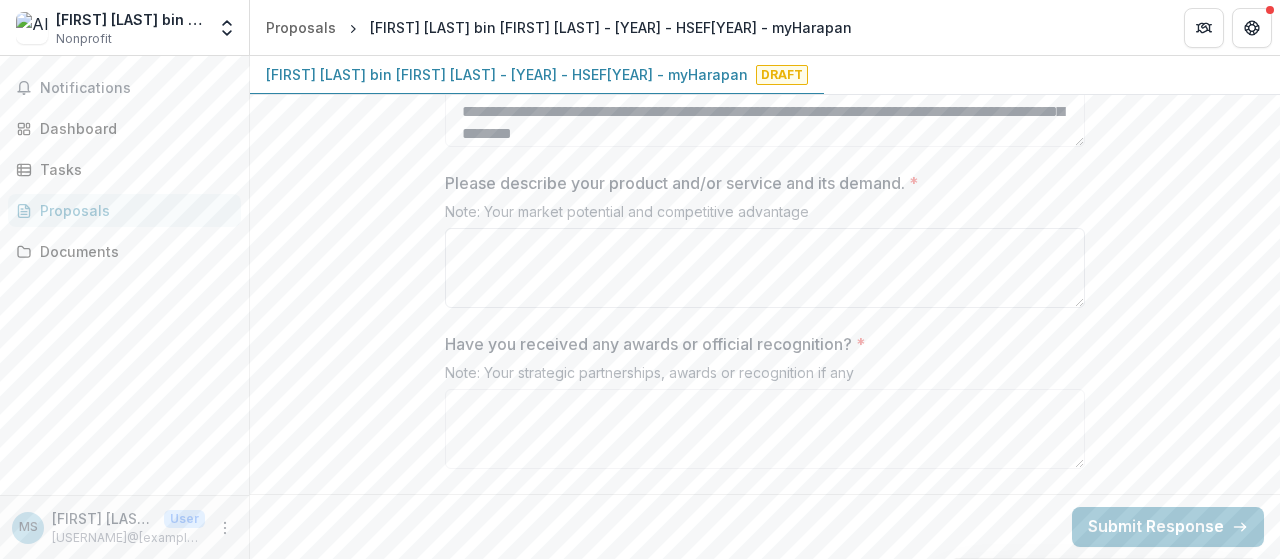 click on "Please describe your product and/or service and its demand. *" at bounding box center [765, 268] 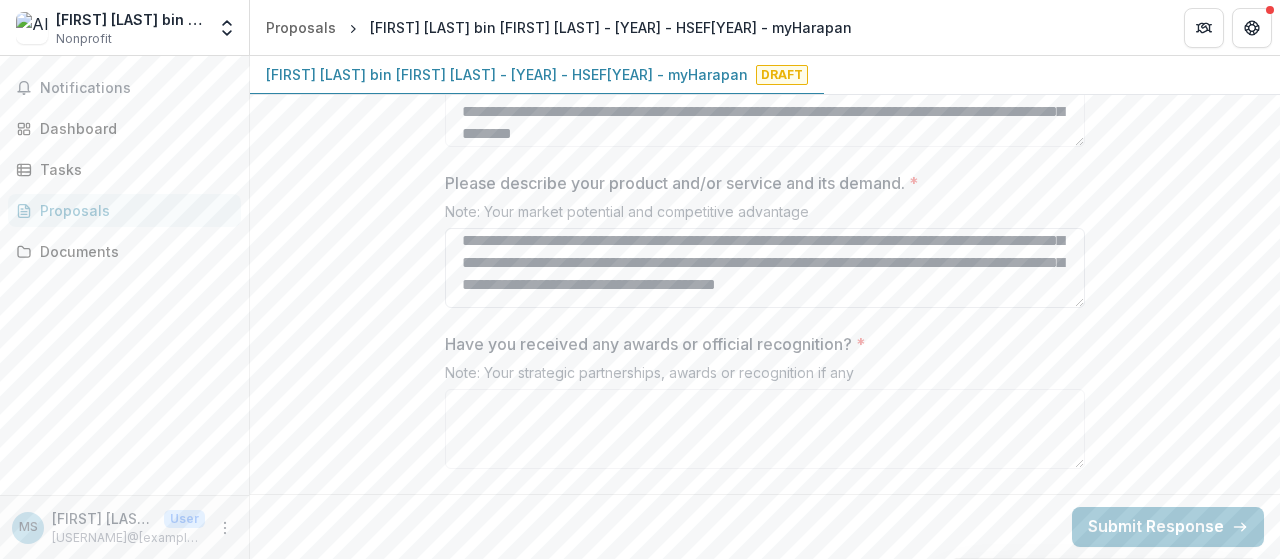 scroll, scrollTop: 0, scrollLeft: 0, axis: both 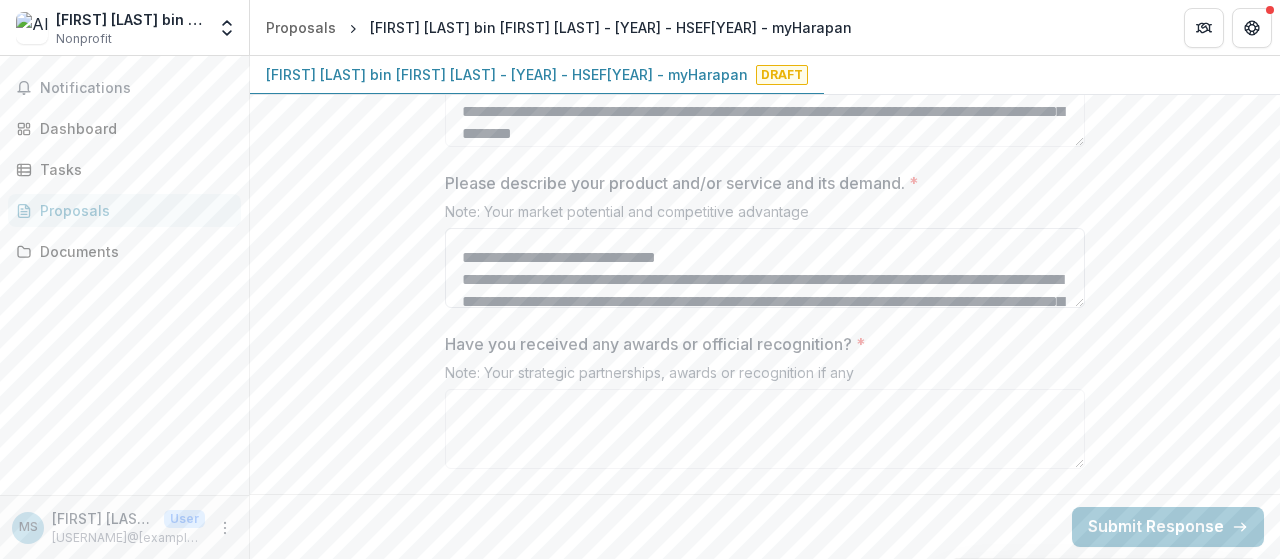 click on "**********" at bounding box center [765, 268] 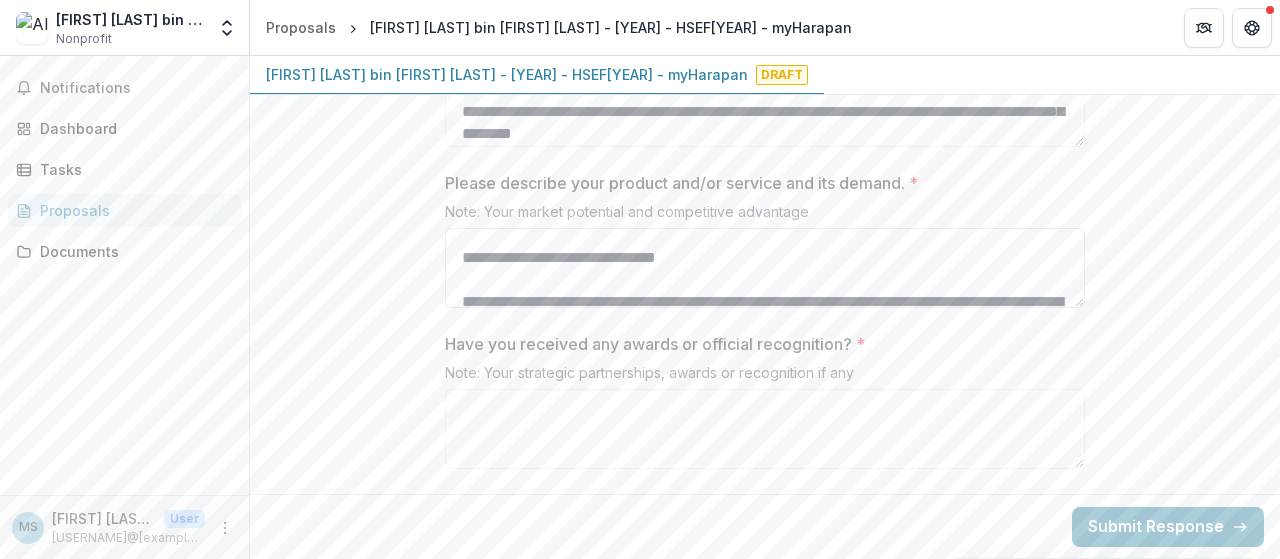 scroll, scrollTop: 163, scrollLeft: 0, axis: vertical 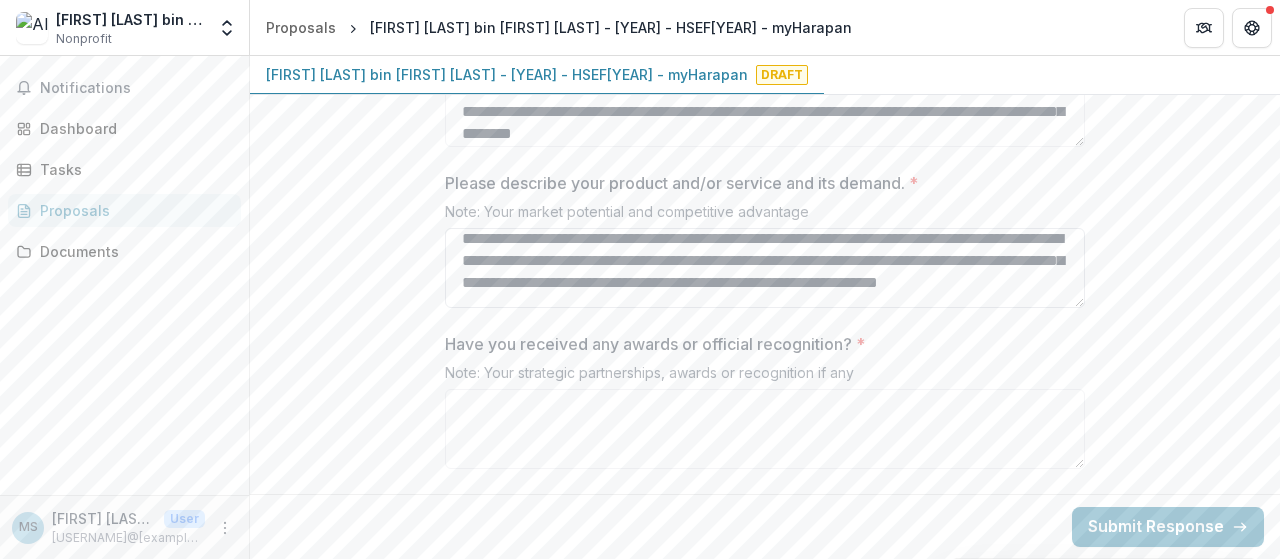 click on "**********" at bounding box center [765, 268] 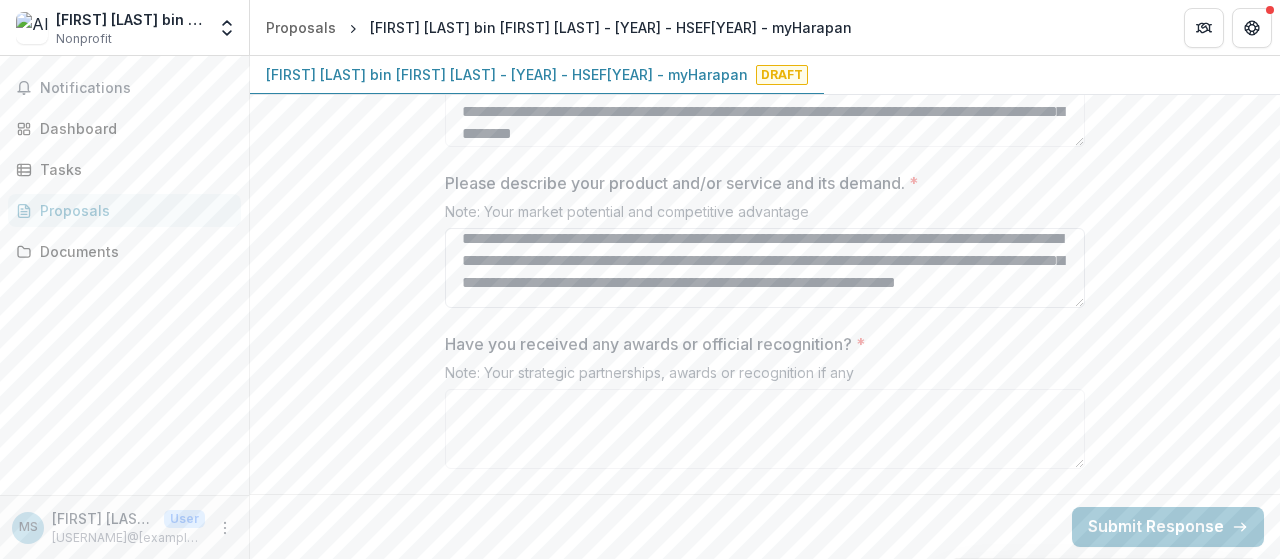 click on "**********" at bounding box center [765, 268] 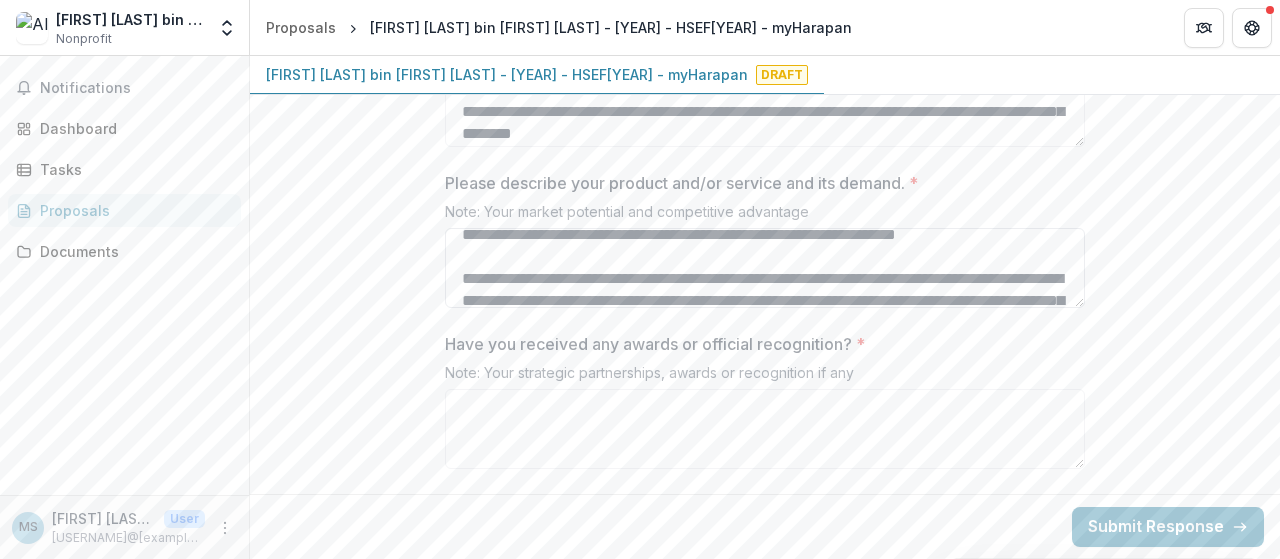 scroll, scrollTop: 311, scrollLeft: 0, axis: vertical 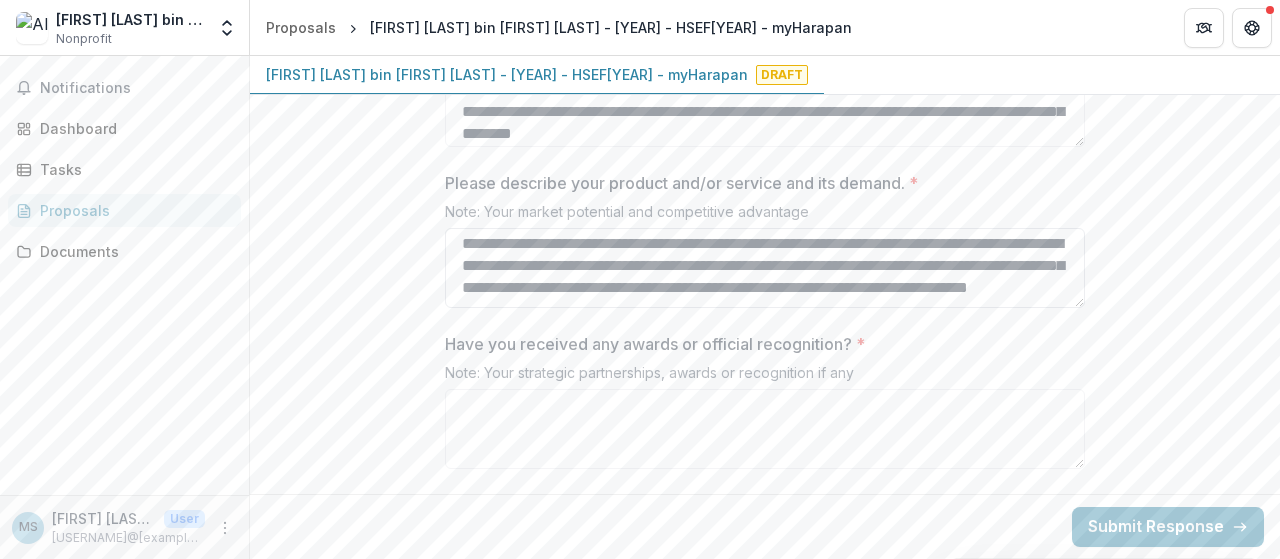 click on "**********" at bounding box center [765, 268] 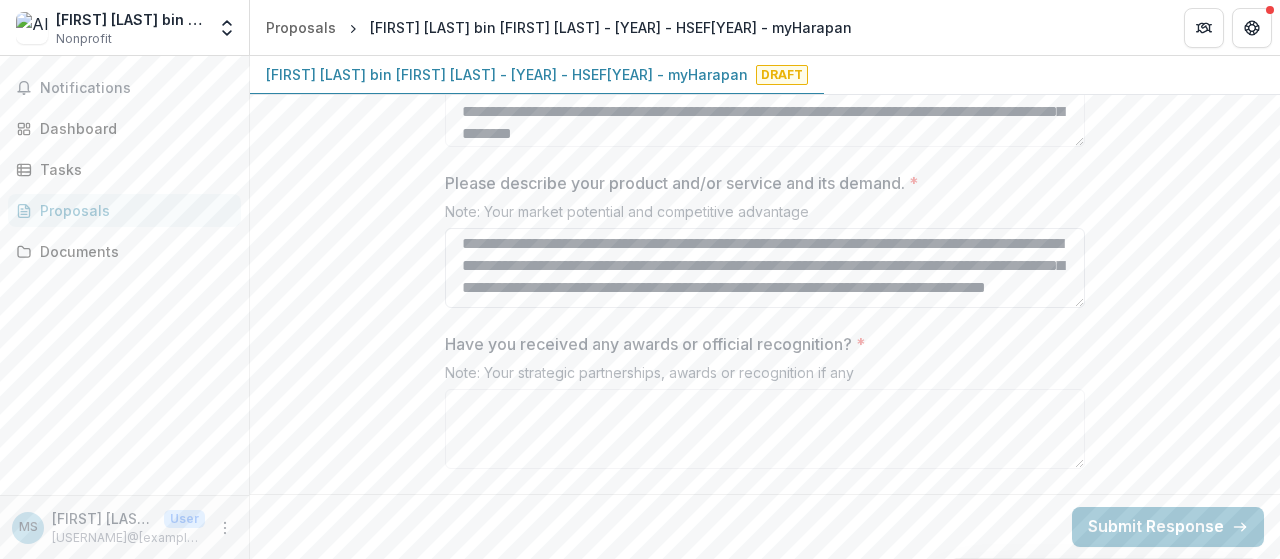 scroll, scrollTop: 311, scrollLeft: 0, axis: vertical 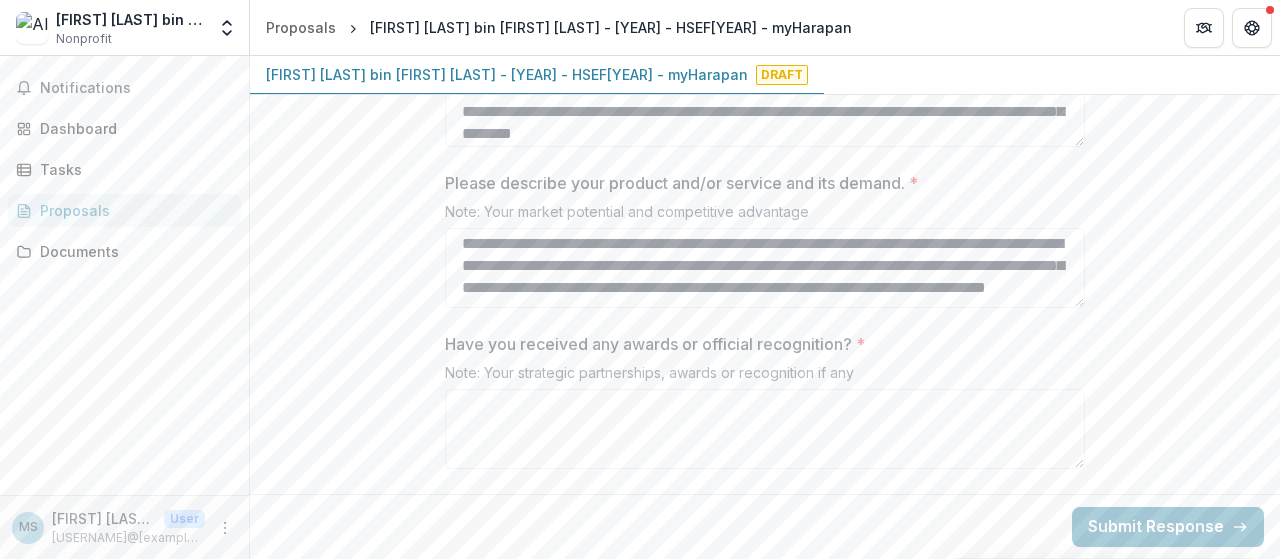 drag, startPoint x: 880, startPoint y: 284, endPoint x: 951, endPoint y: 311, distance: 75.96052 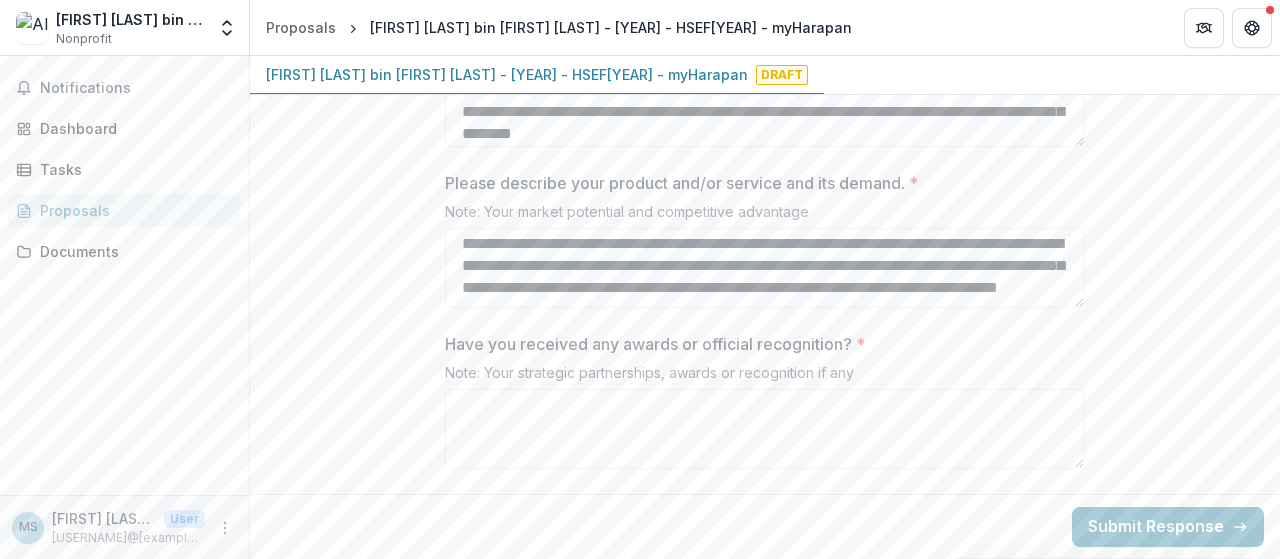 scroll, scrollTop: 346, scrollLeft: 0, axis: vertical 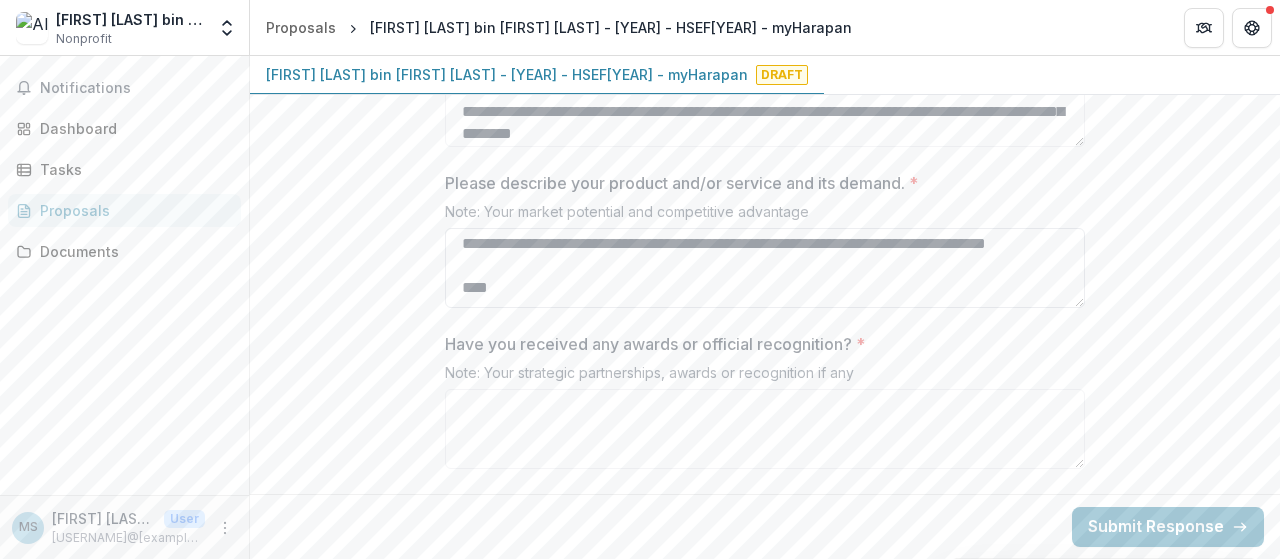 click on "**********" at bounding box center (765, 268) 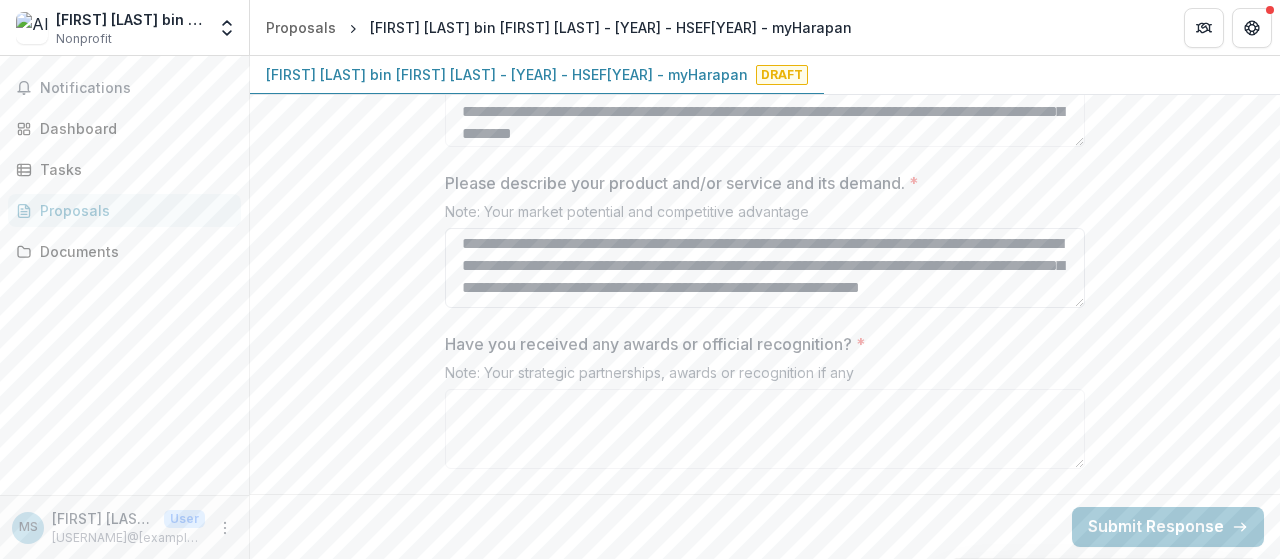 scroll, scrollTop: 421, scrollLeft: 0, axis: vertical 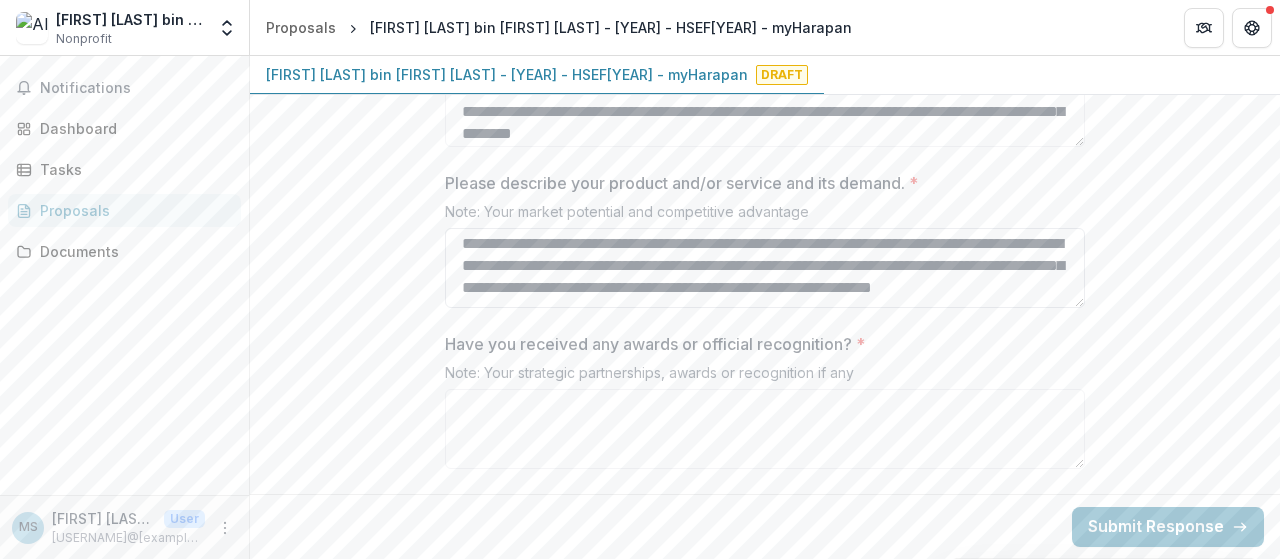 paste on "**********" 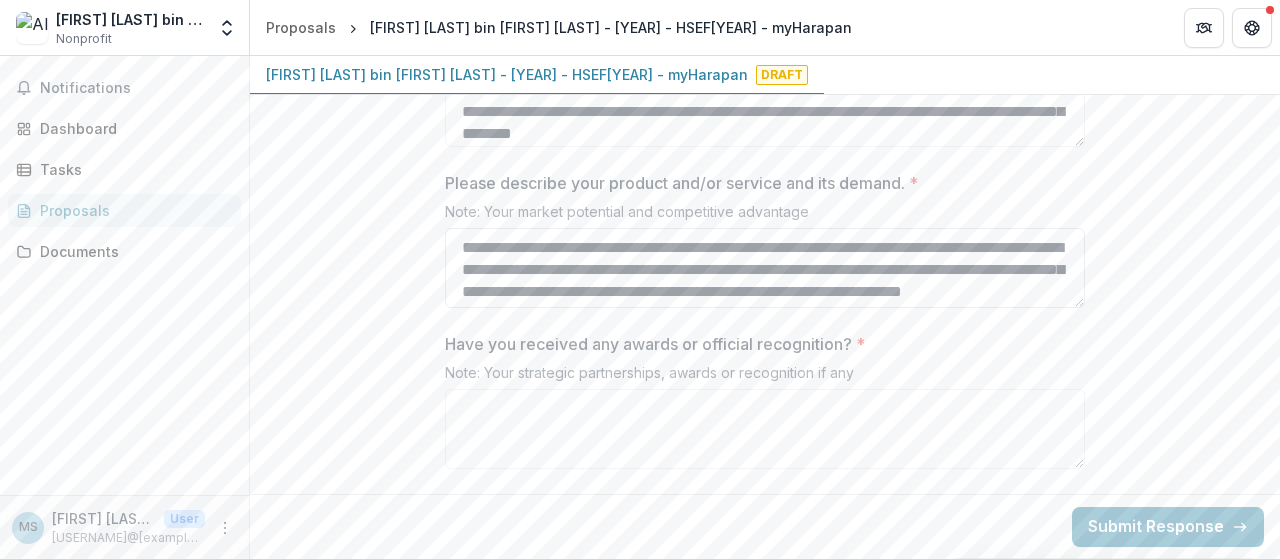 scroll, scrollTop: 456, scrollLeft: 0, axis: vertical 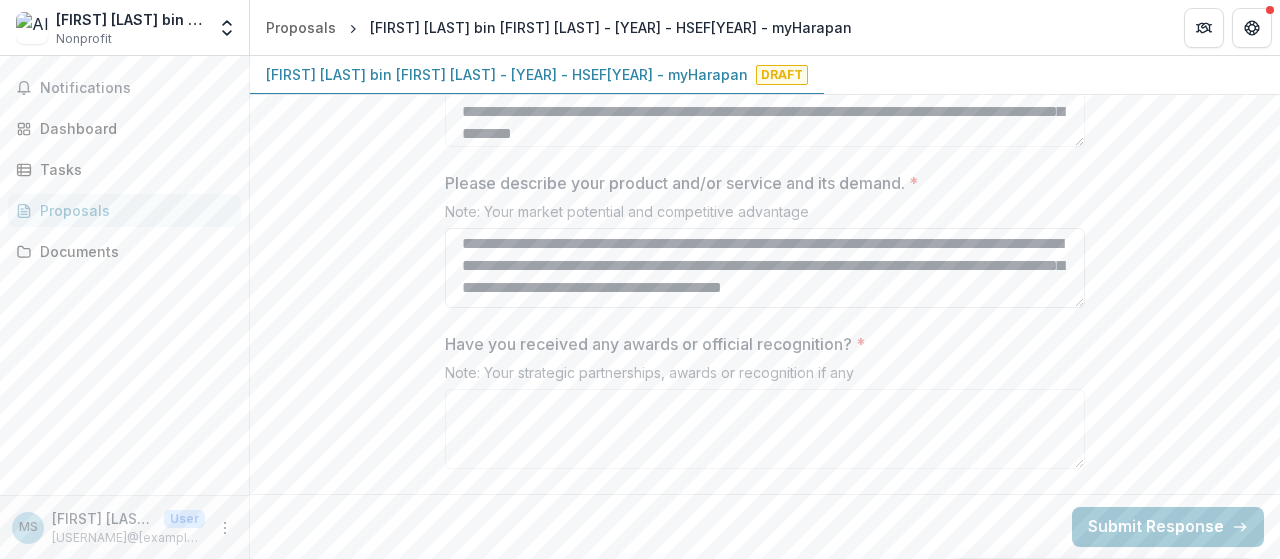 drag, startPoint x: 587, startPoint y: 286, endPoint x: 538, endPoint y: 298, distance: 50.447994 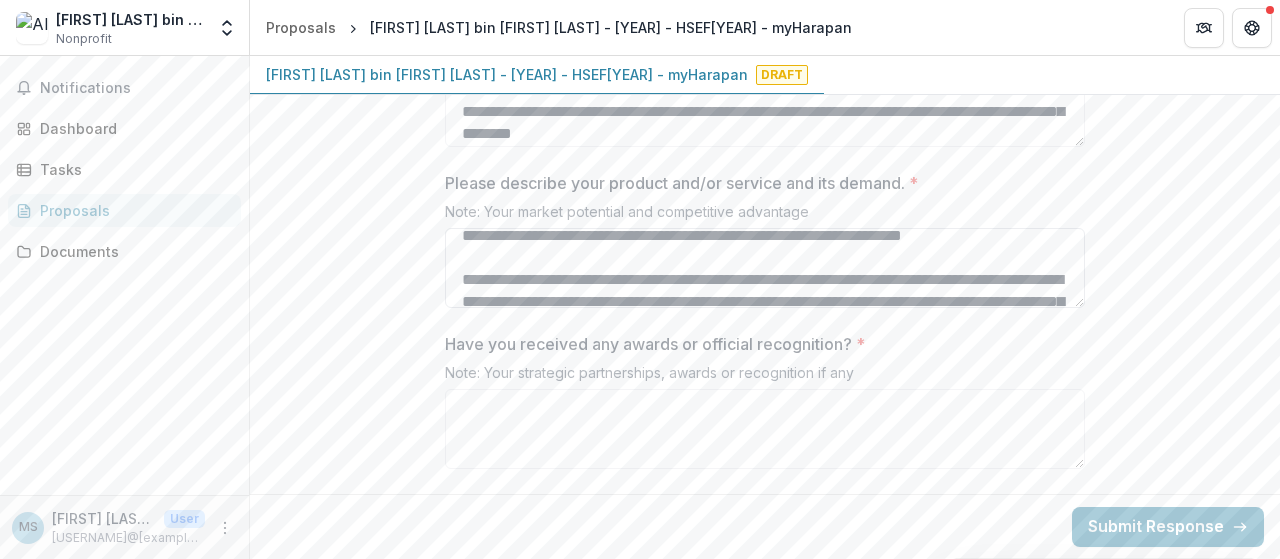 scroll, scrollTop: 494, scrollLeft: 0, axis: vertical 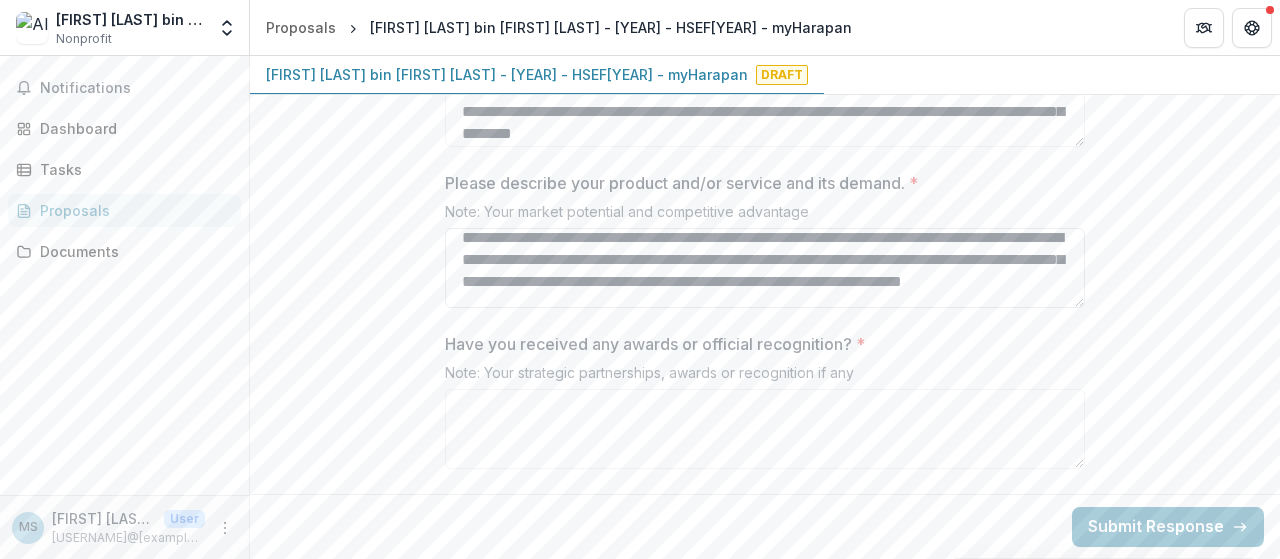 click on "Please describe your product and/or service and its demand. *" at bounding box center (765, 268) 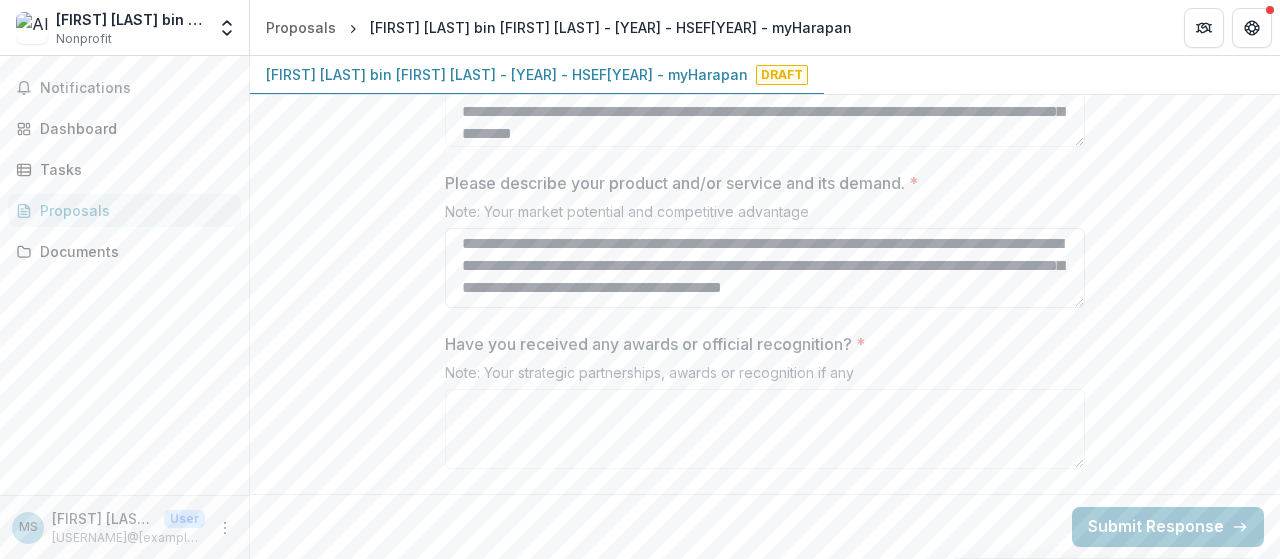 scroll, scrollTop: 861, scrollLeft: 0, axis: vertical 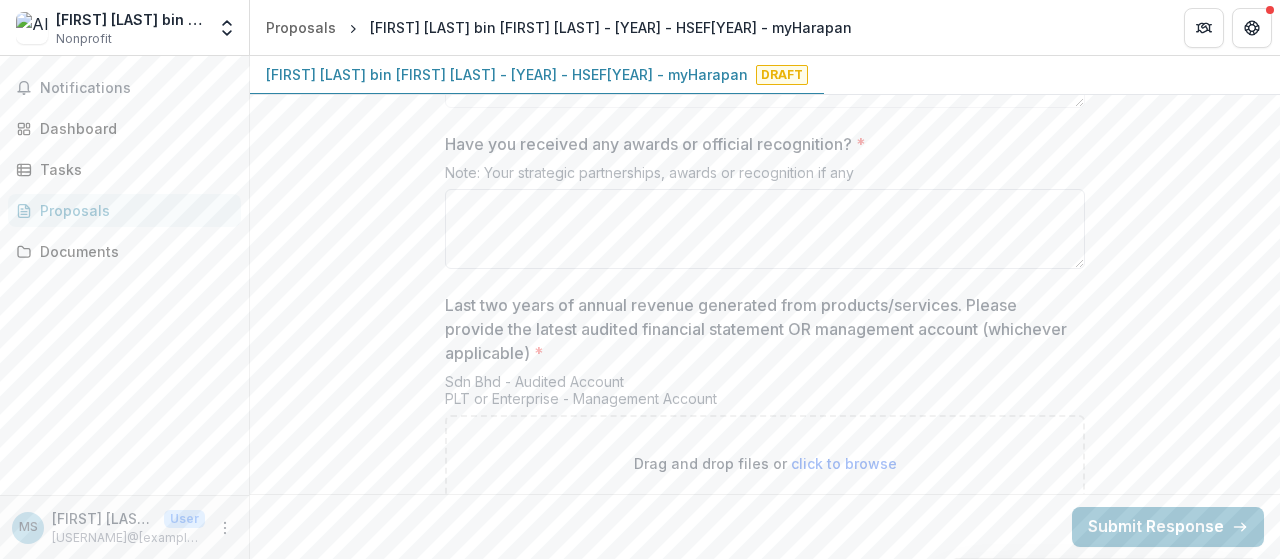 type on "**********" 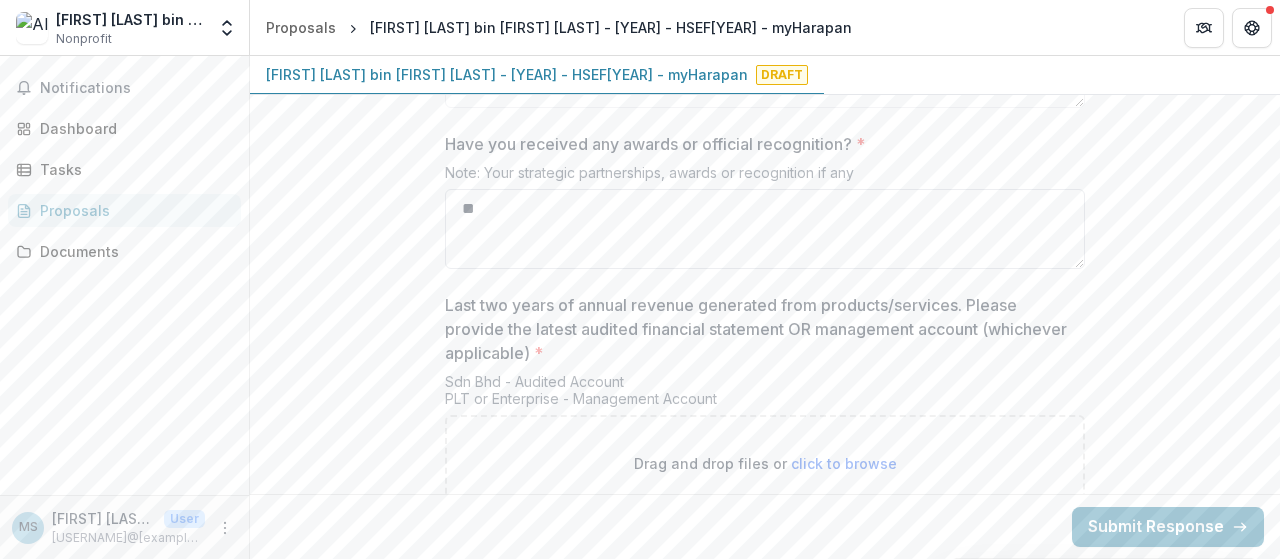 type on "*" 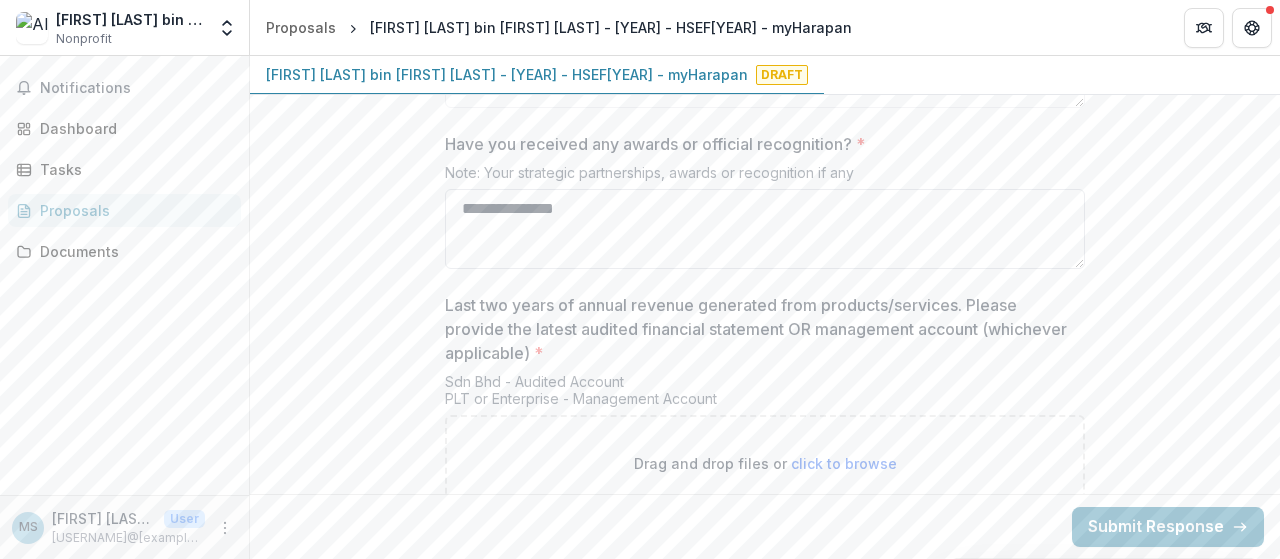 drag, startPoint x: 582, startPoint y: 197, endPoint x: 489, endPoint y: 202, distance: 93.13431 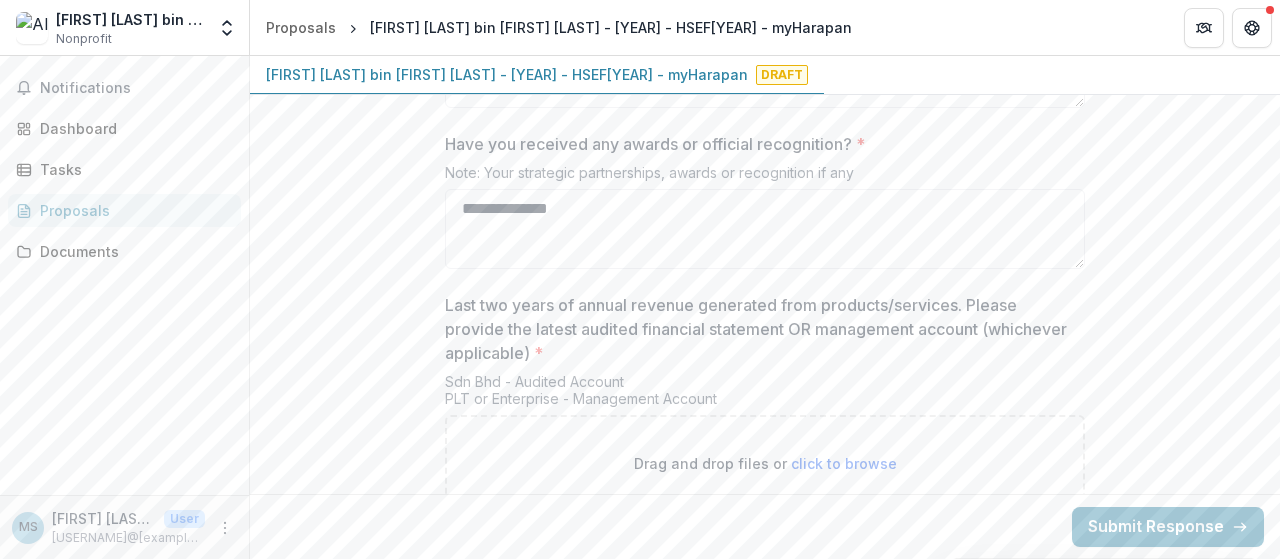 type on "**********" 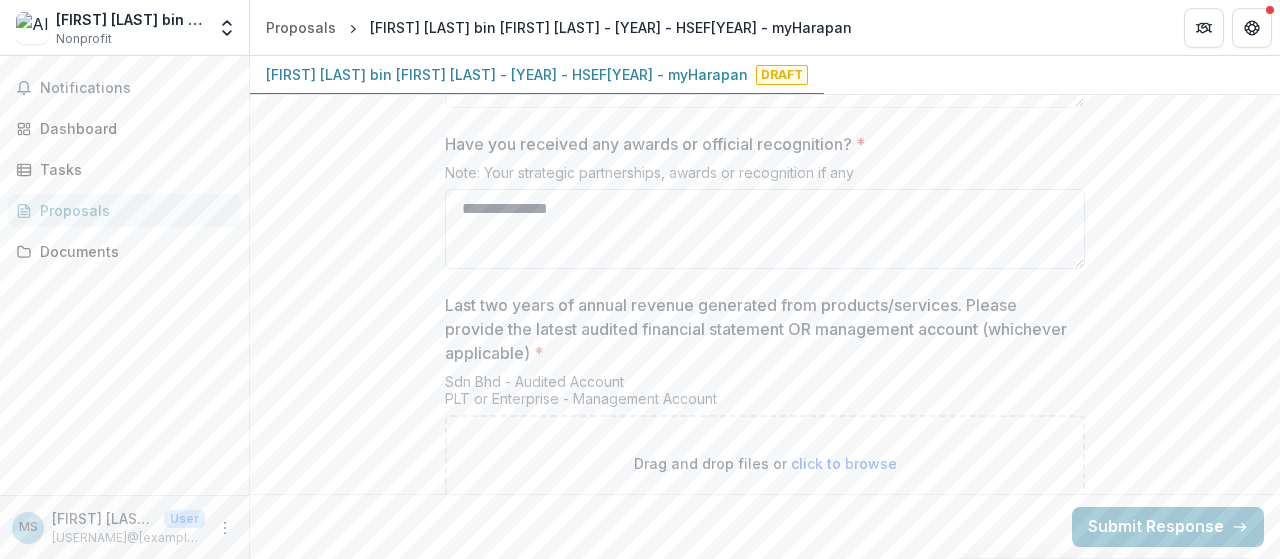 click on "**********" at bounding box center [765, 229] 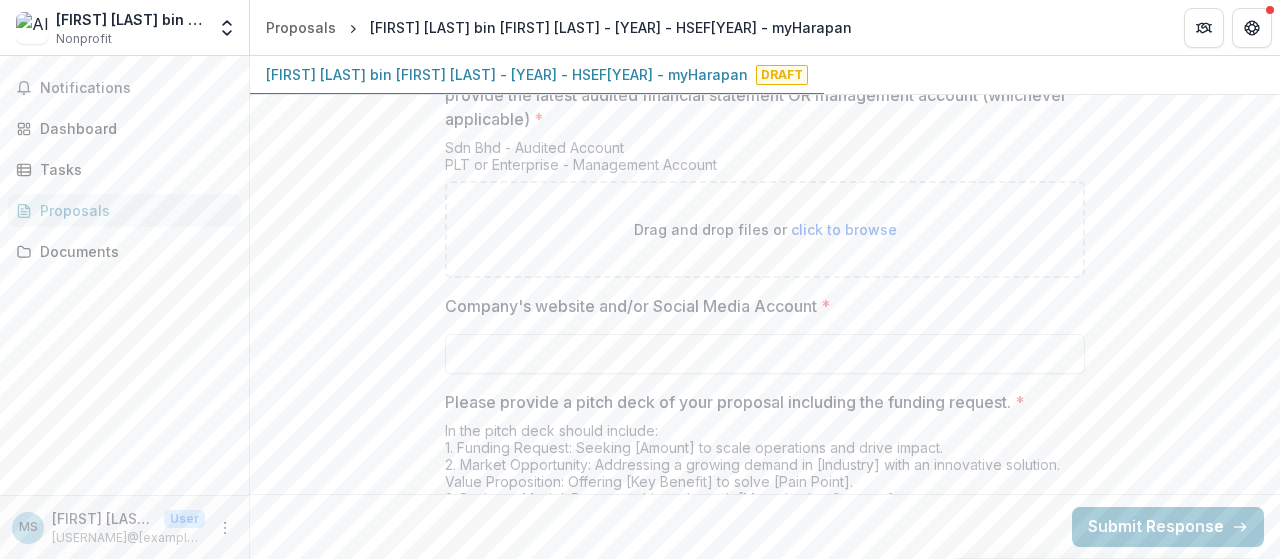 scroll, scrollTop: 3988, scrollLeft: 0, axis: vertical 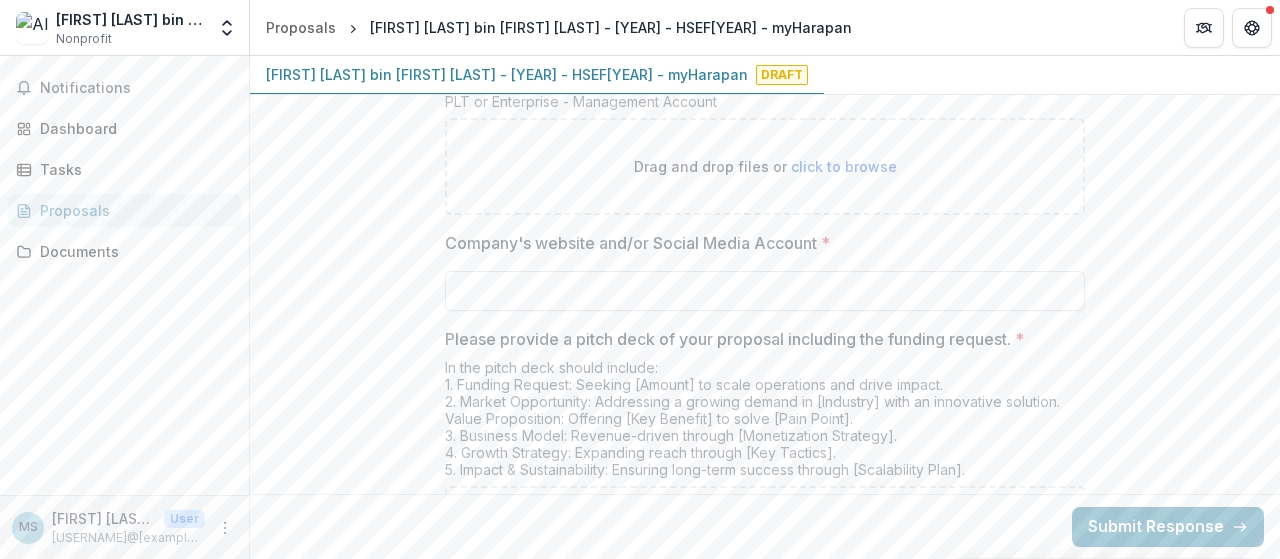 click on "Company's website and/or Social Media Account *" at bounding box center (765, 291) 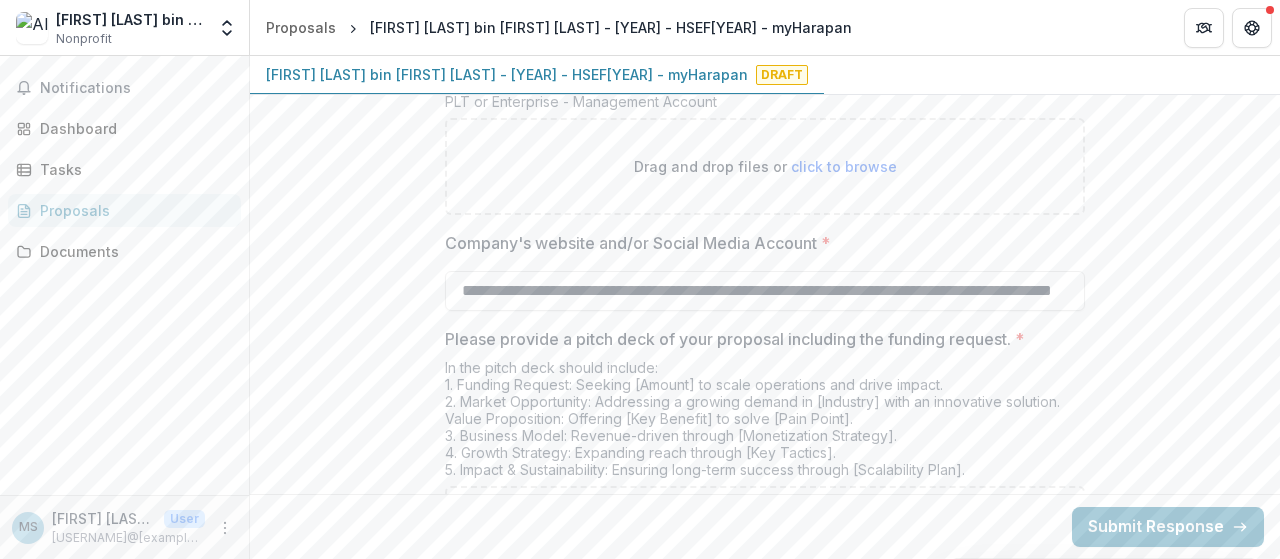 scroll, scrollTop: 0, scrollLeft: 159, axis: horizontal 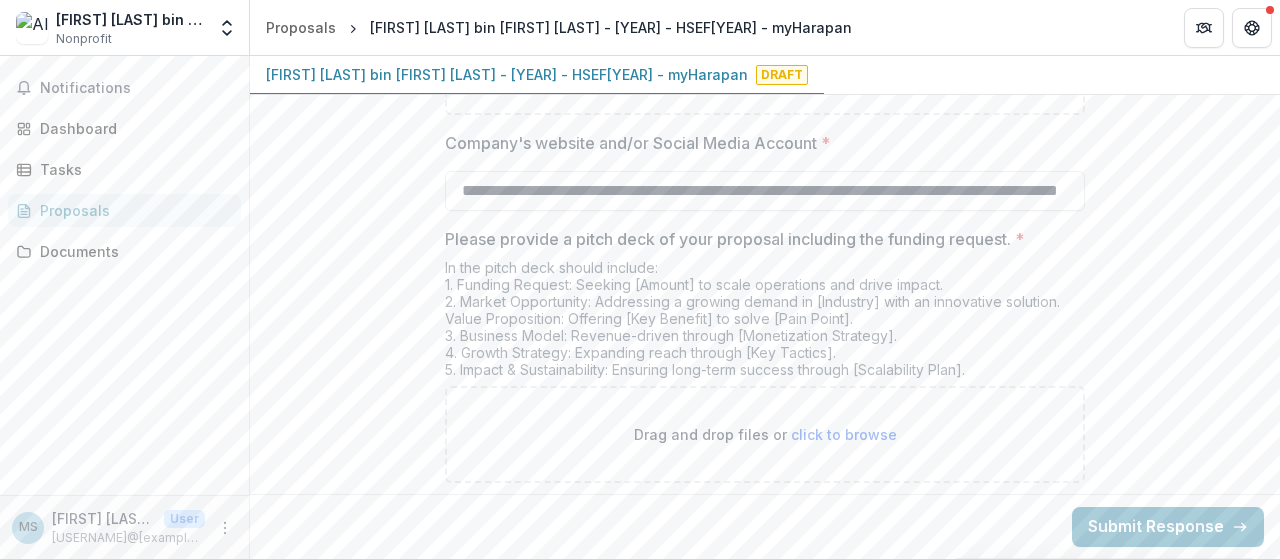 type on "**********" 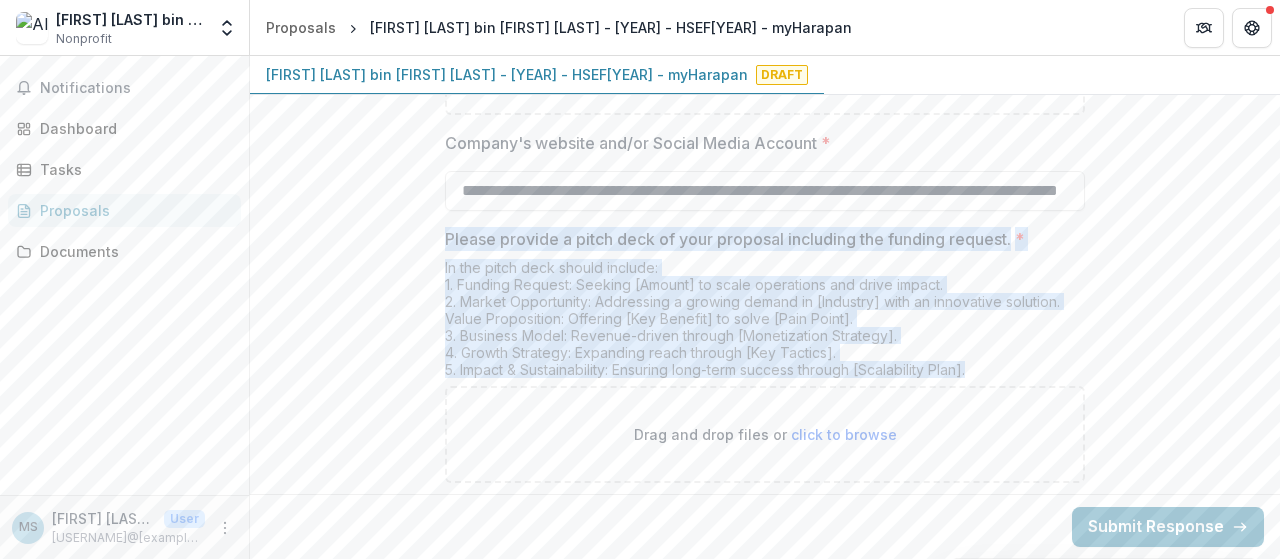 drag, startPoint x: 442, startPoint y: 229, endPoint x: 1028, endPoint y: 362, distance: 600.9035 